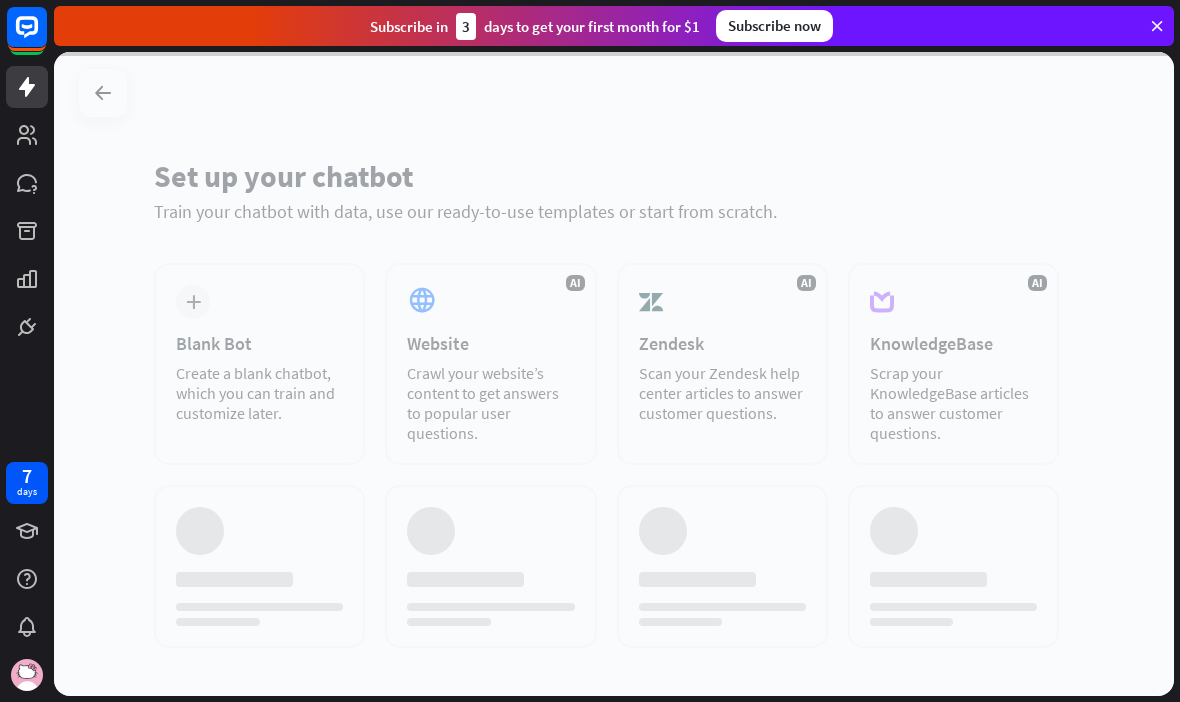 scroll, scrollTop: 0, scrollLeft: 0, axis: both 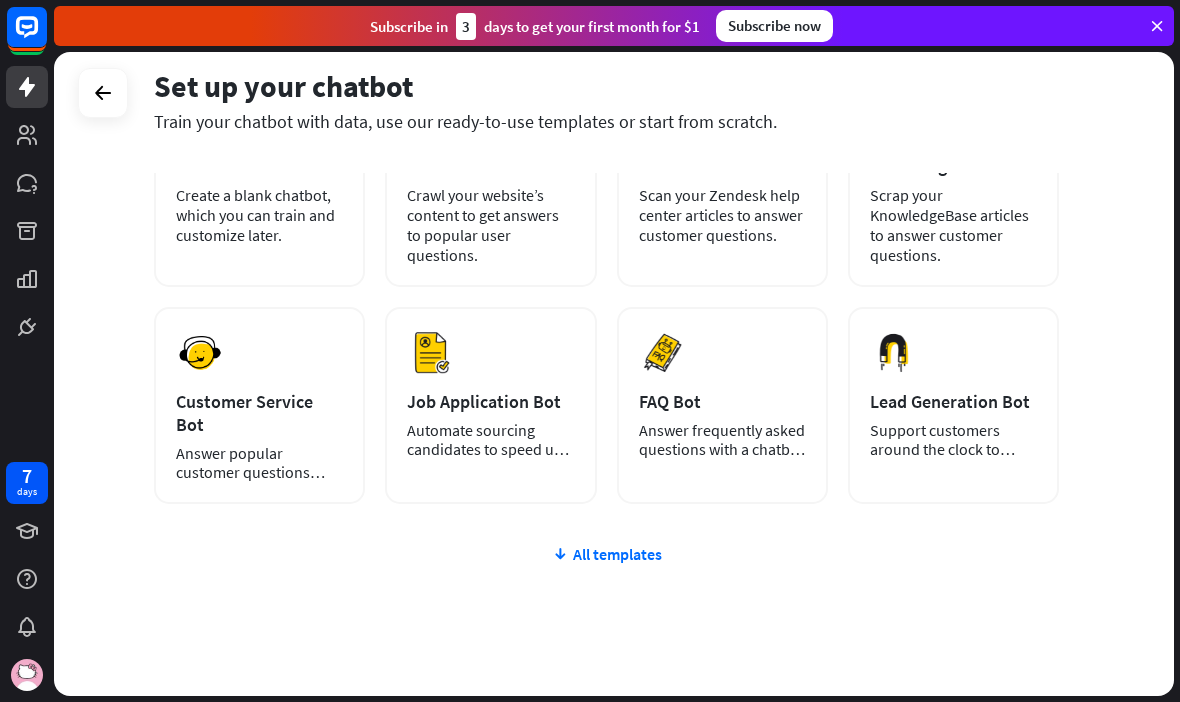 click on "All templates" at bounding box center (606, 554) 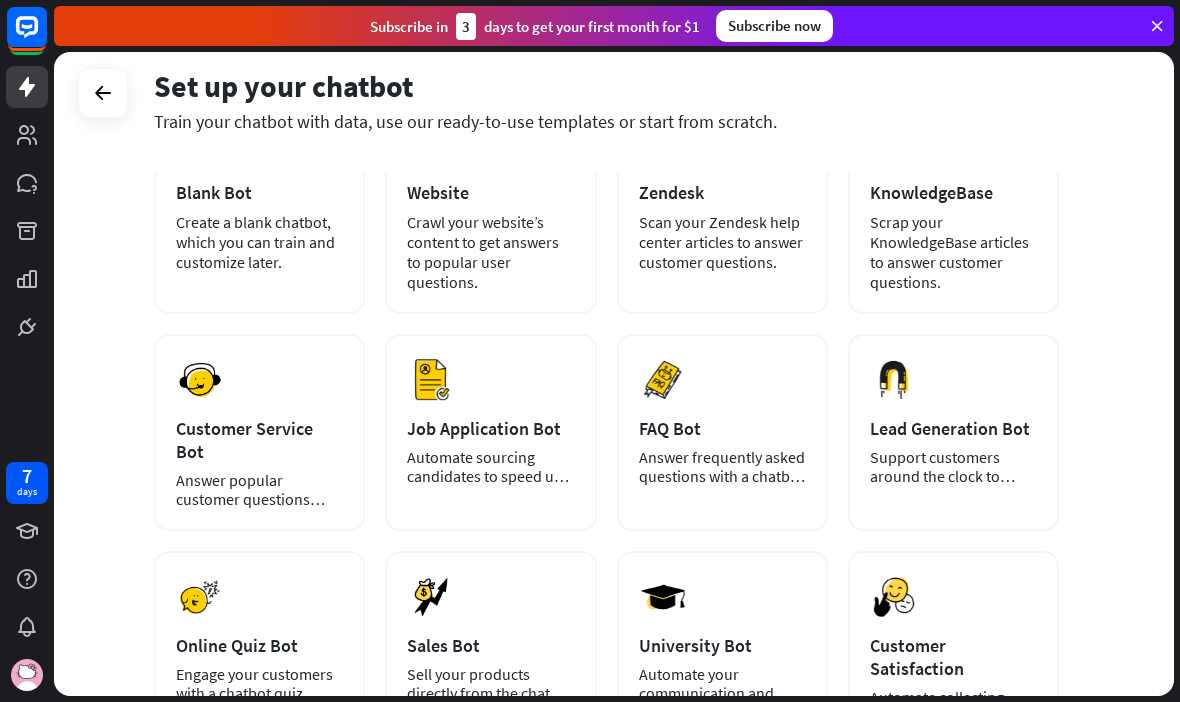 scroll, scrollTop: 149, scrollLeft: 0, axis: vertical 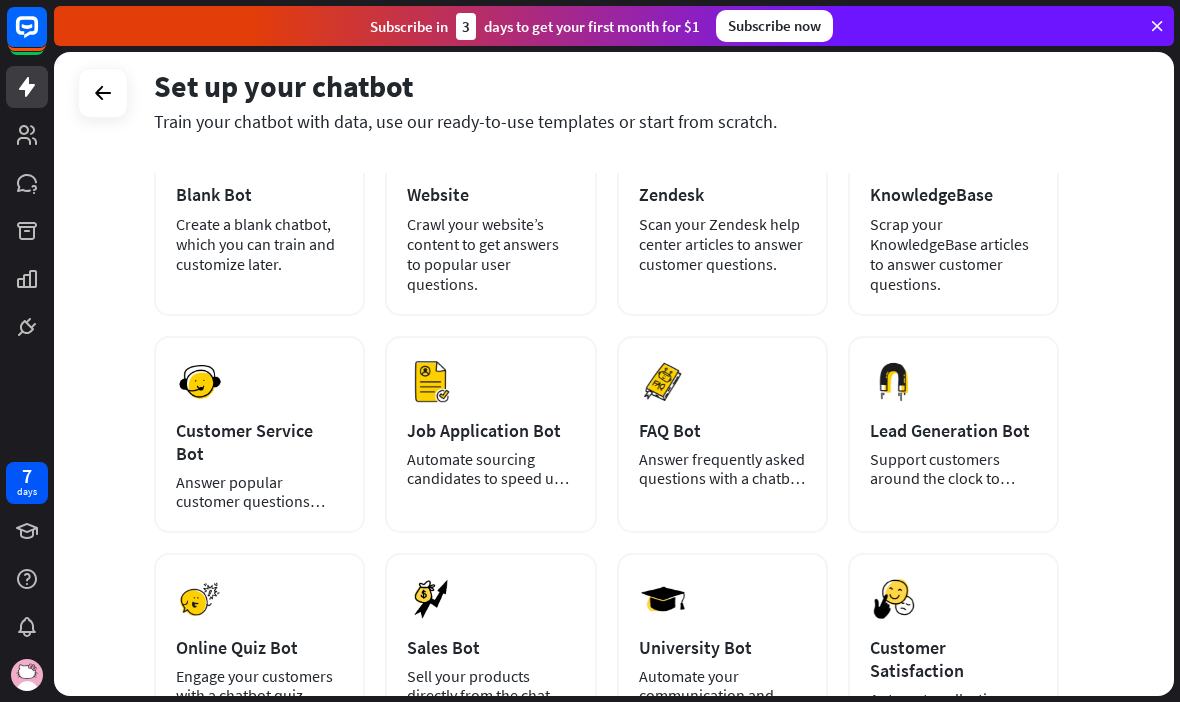 click on "Preview" at bounding box center (0, 0) 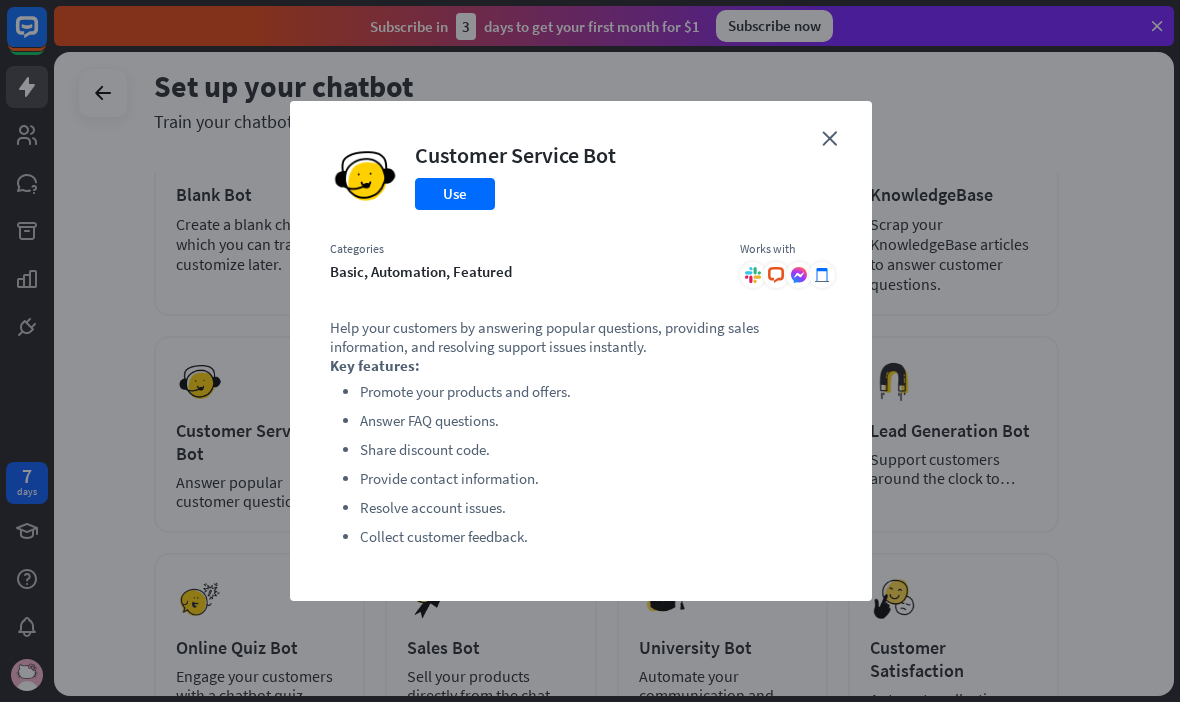 click on "Use" at bounding box center [455, 194] 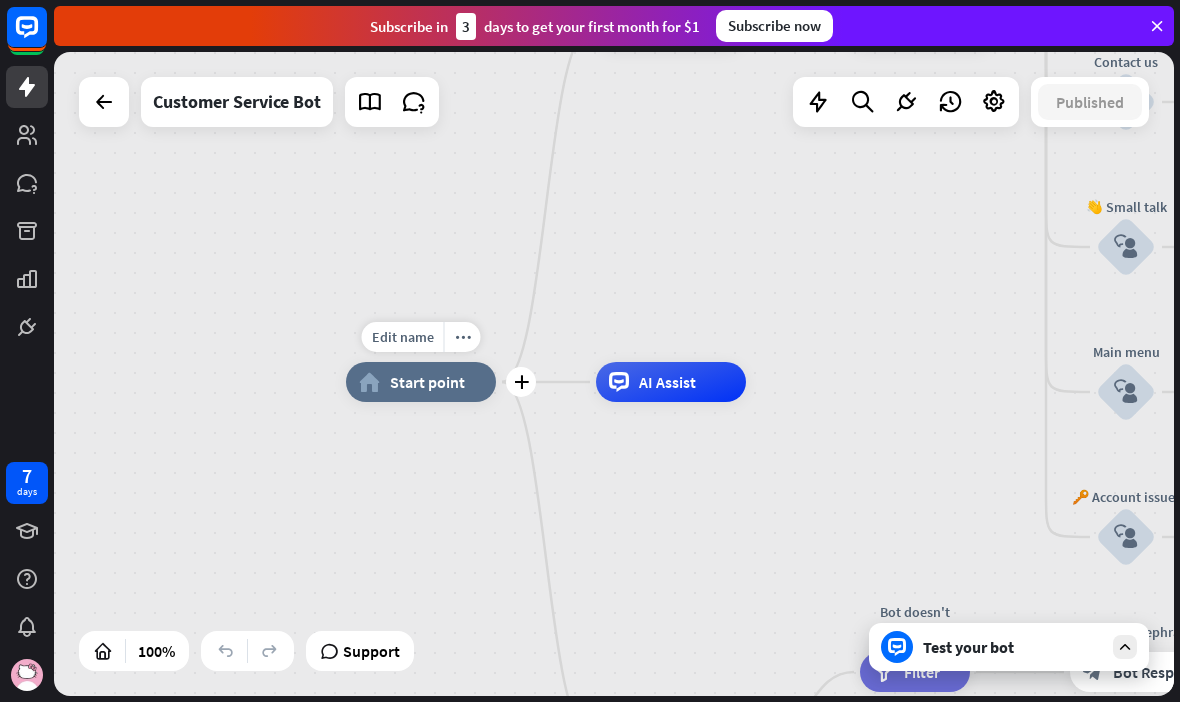 click on "Edit name" at bounding box center (403, 337) 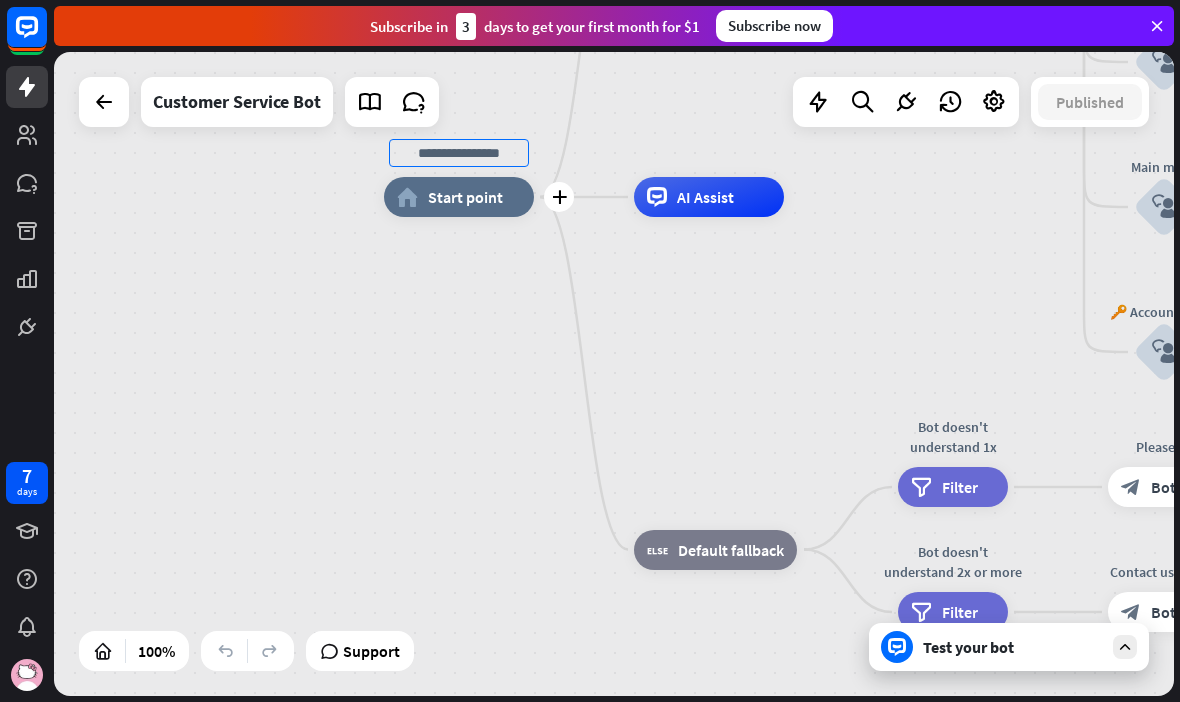 type on "**********" 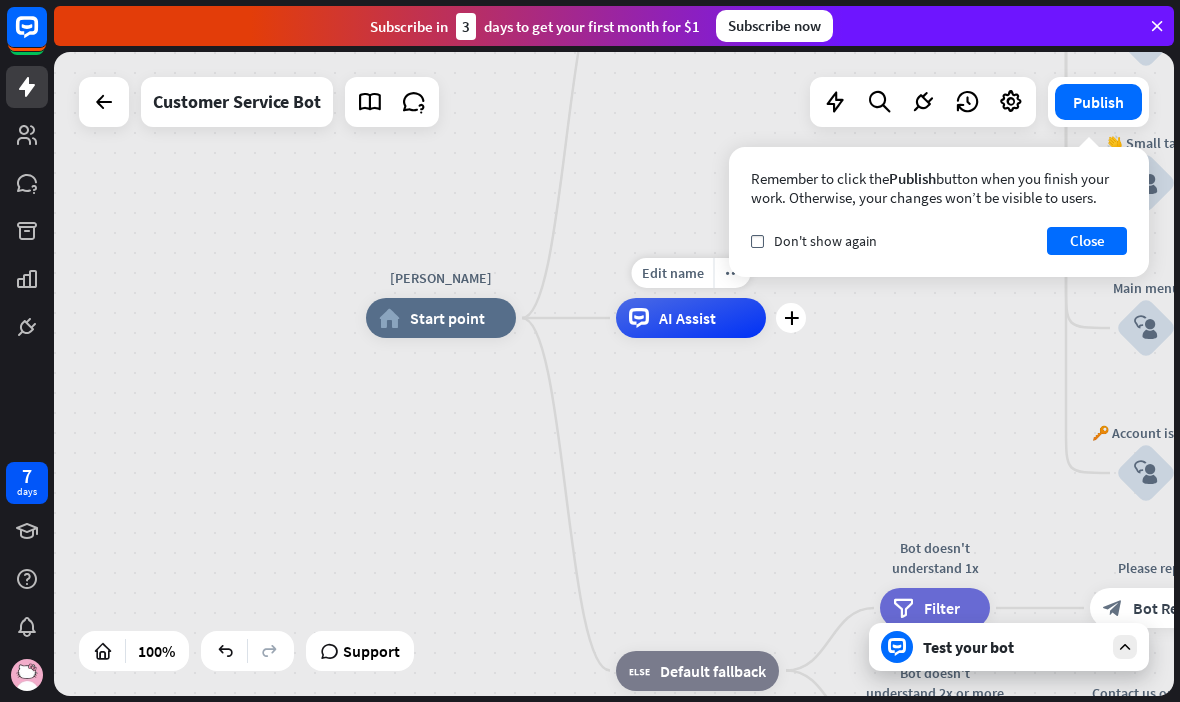 click on "Edit name" at bounding box center (673, 273) 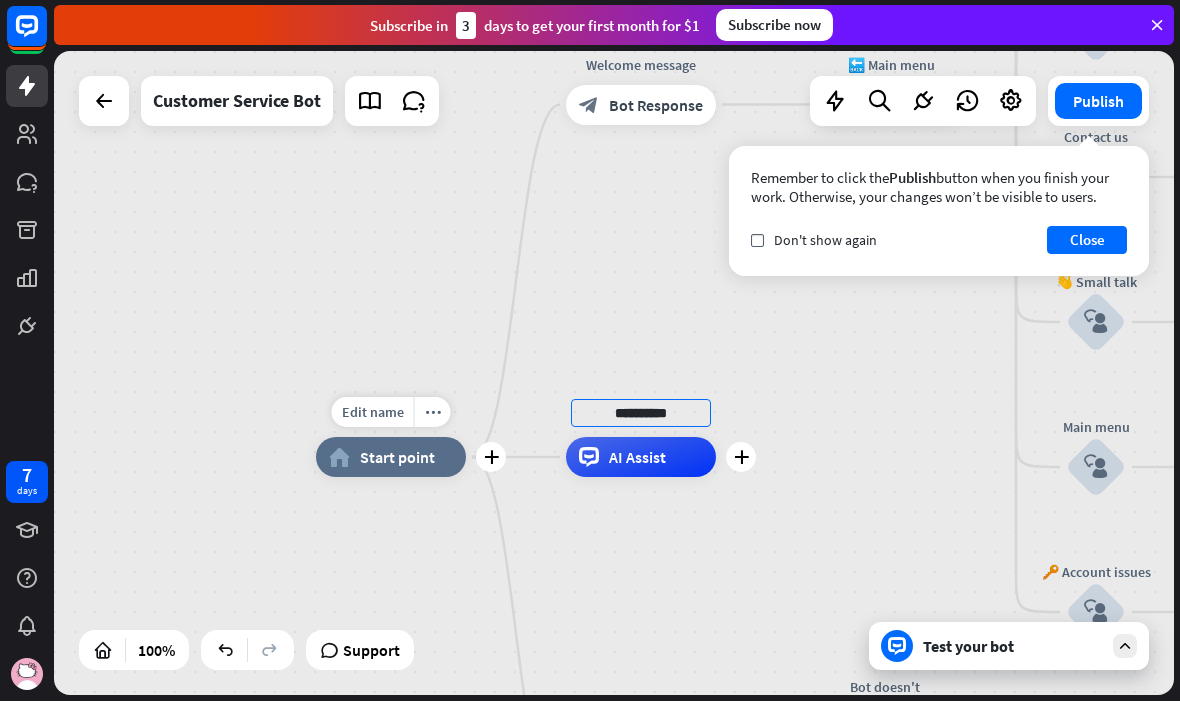 type on "*********" 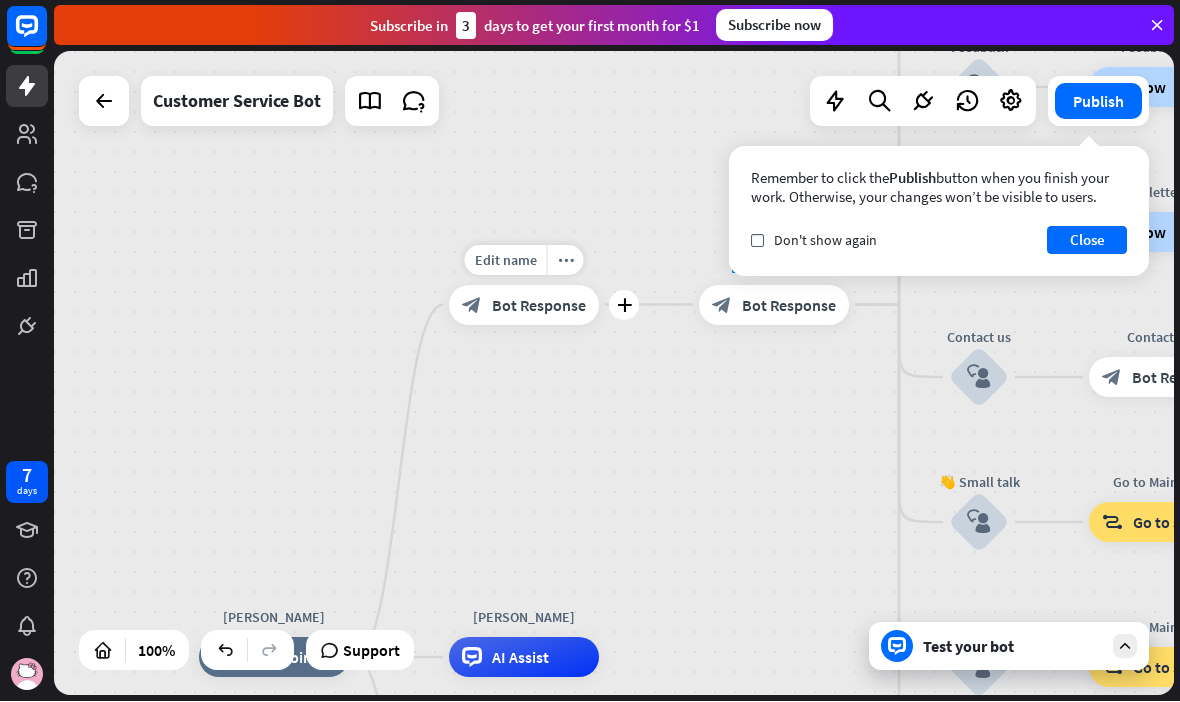 click on "block_bot_response   Bot Response" at bounding box center [524, 306] 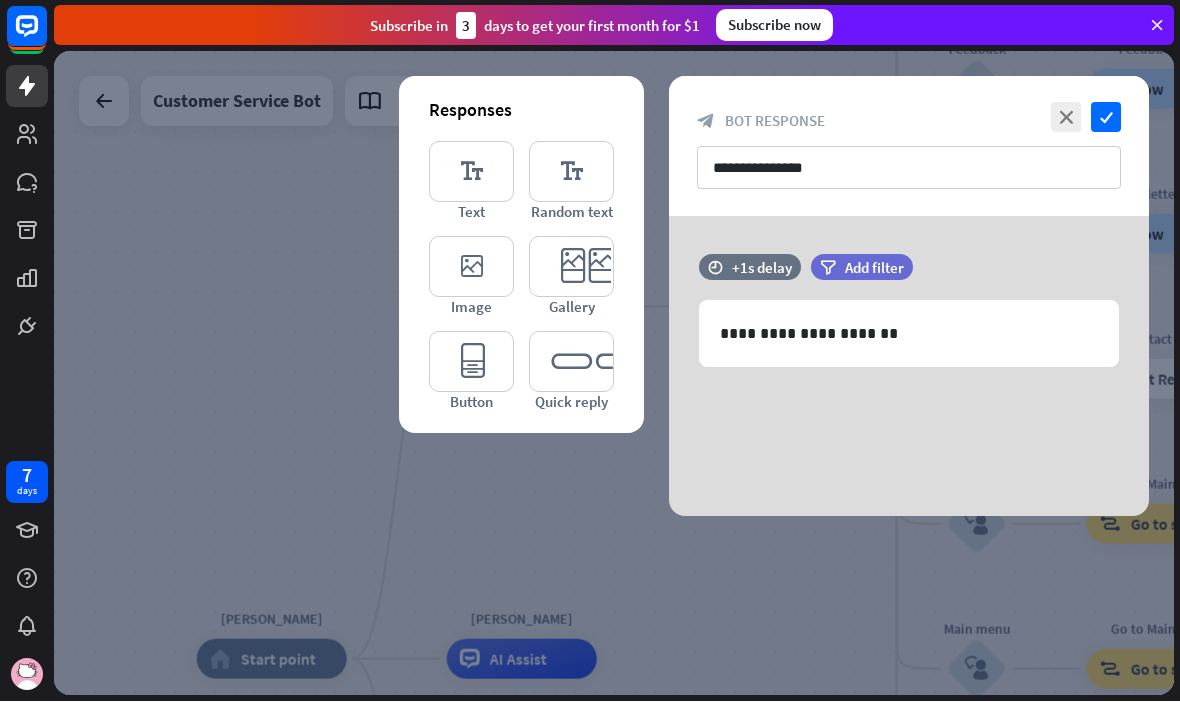 click at bounding box center (614, 374) 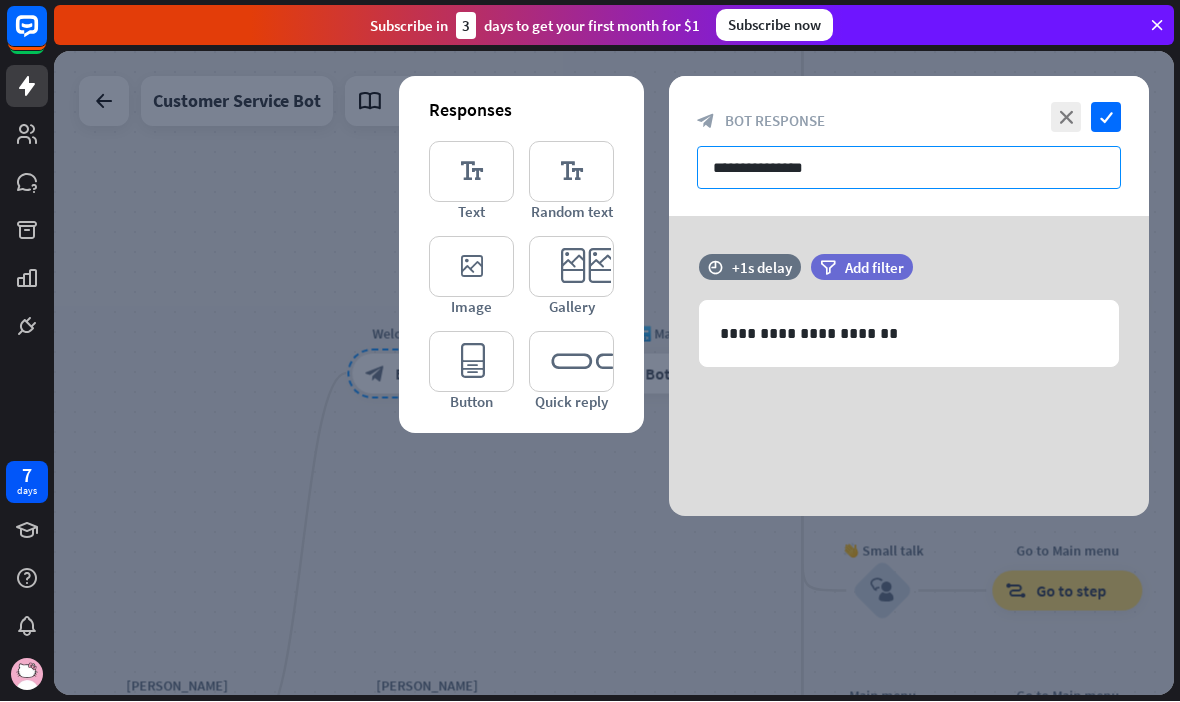 click on "**********" at bounding box center [909, 168] 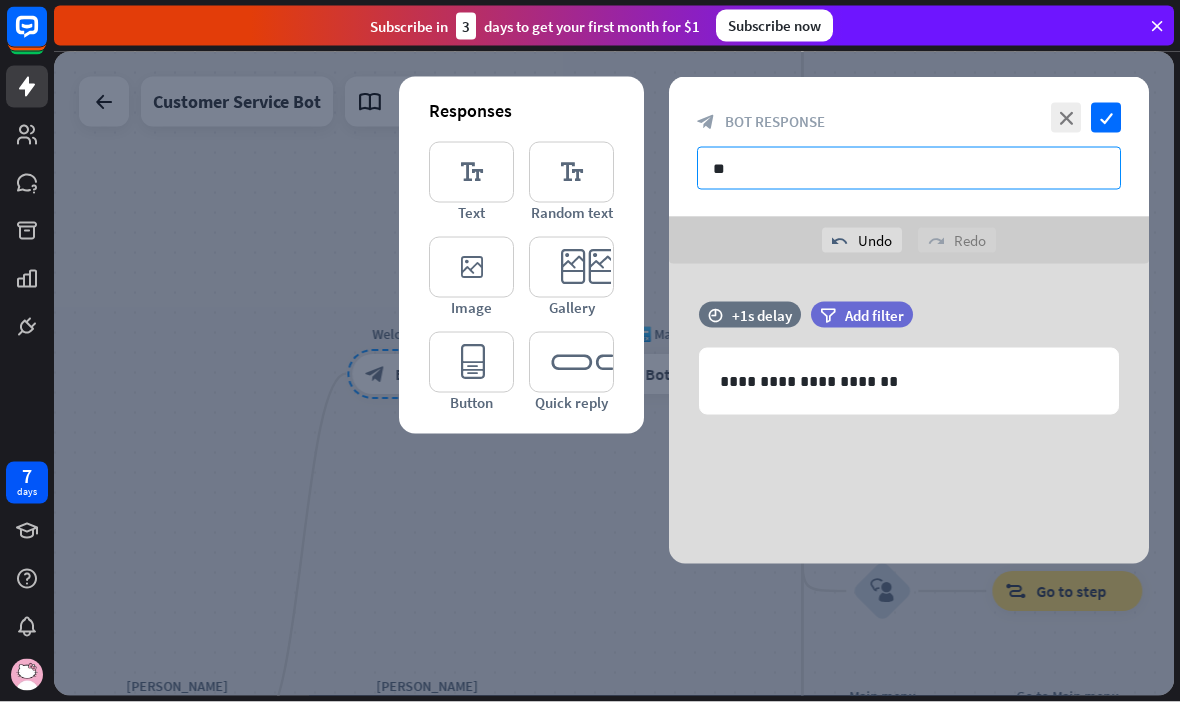 type on "*" 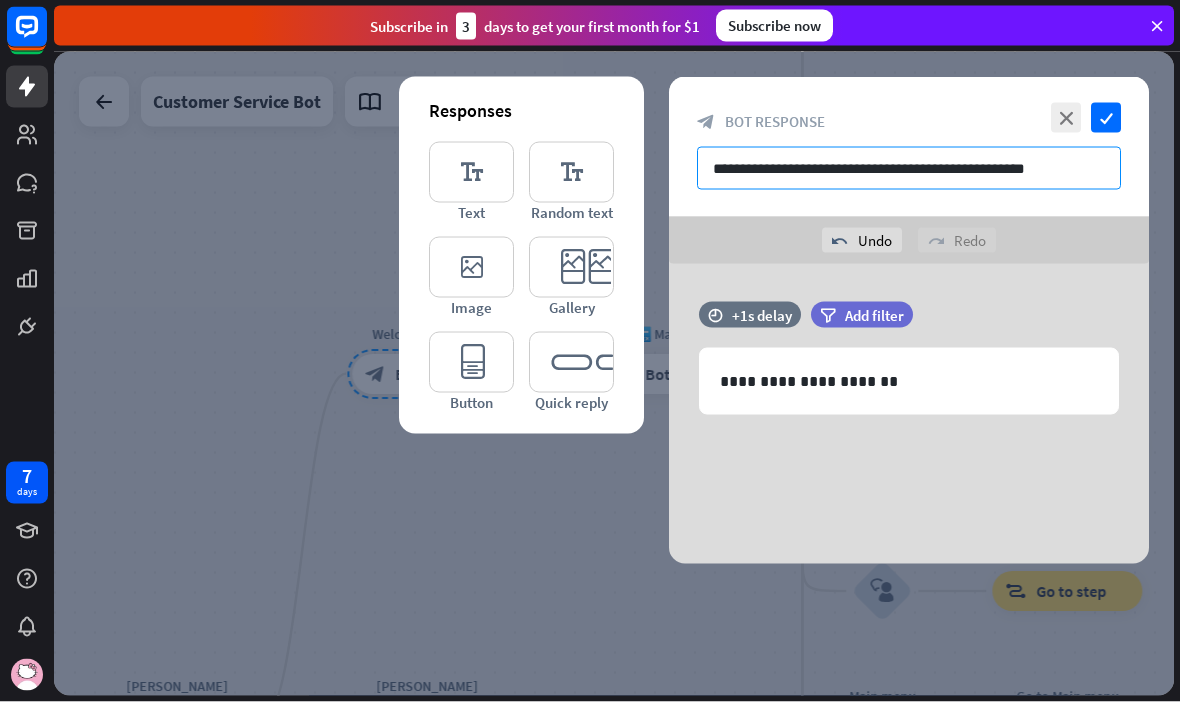 click on "**********" at bounding box center [909, 168] 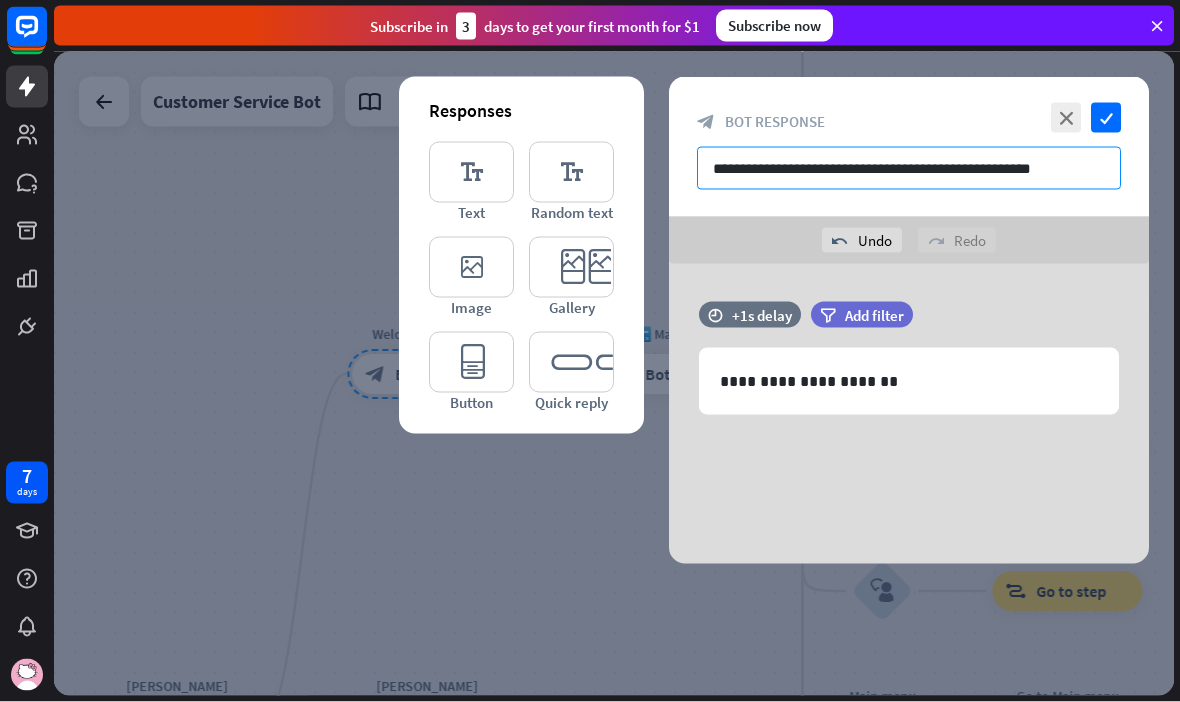 click on "**********" at bounding box center (909, 168) 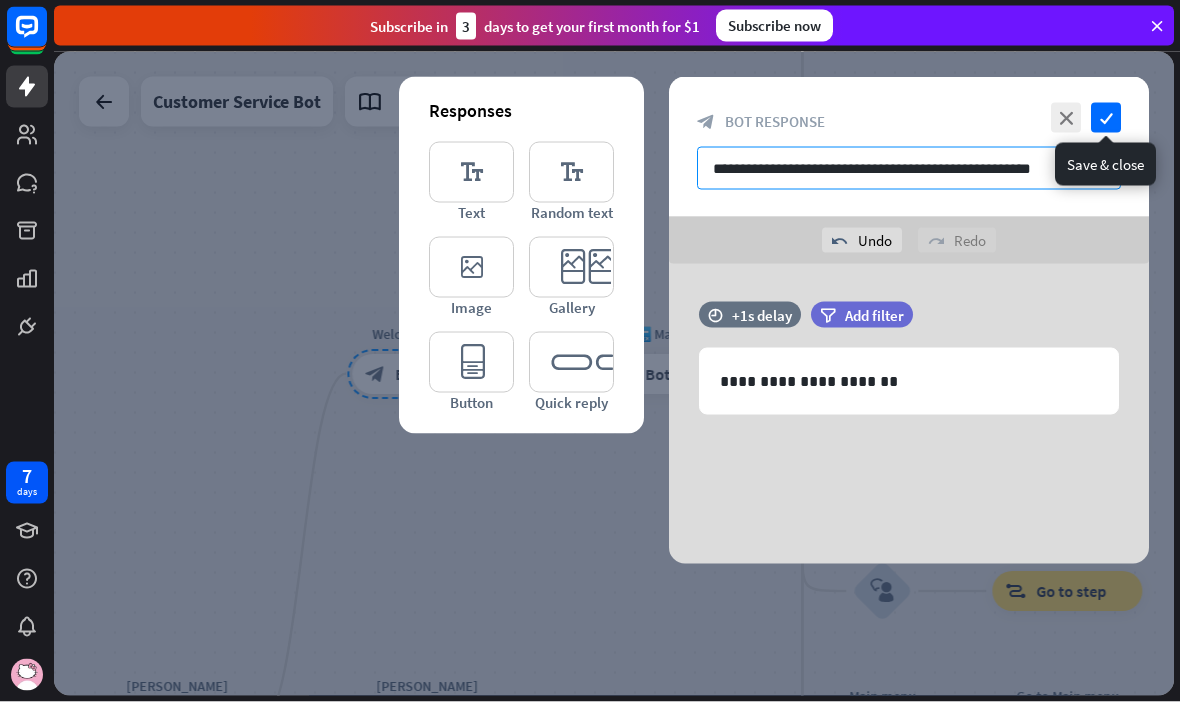 type on "**********" 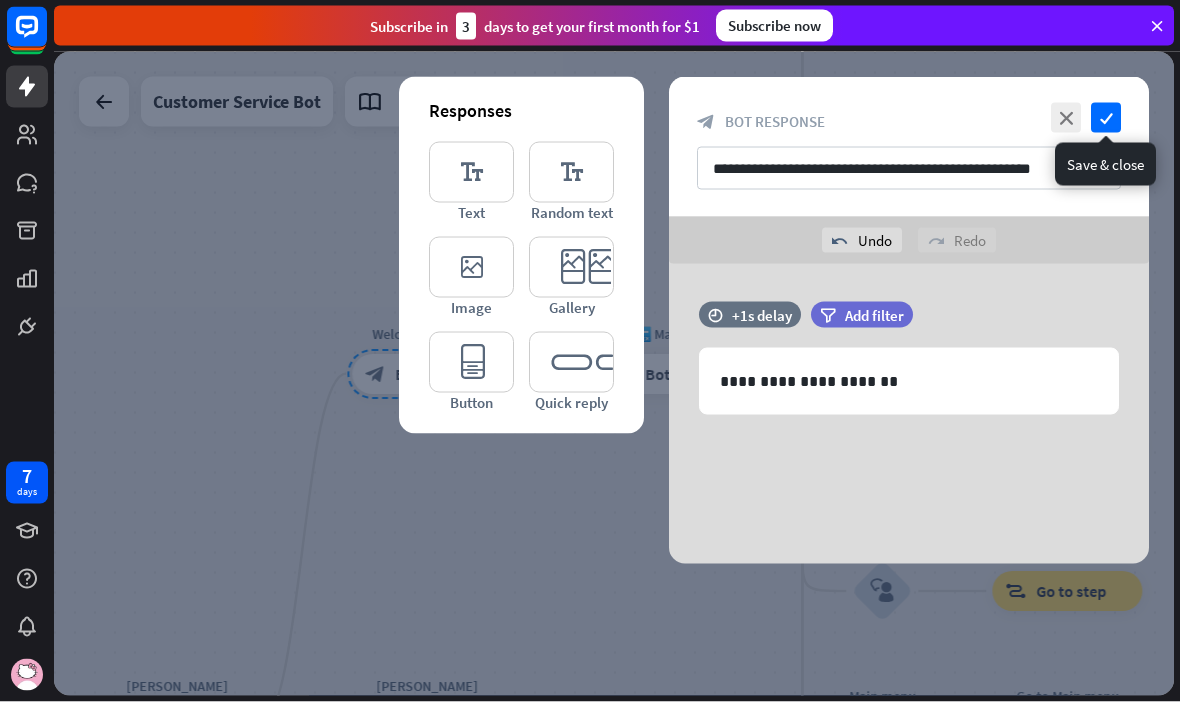 click on "check" at bounding box center (1106, 118) 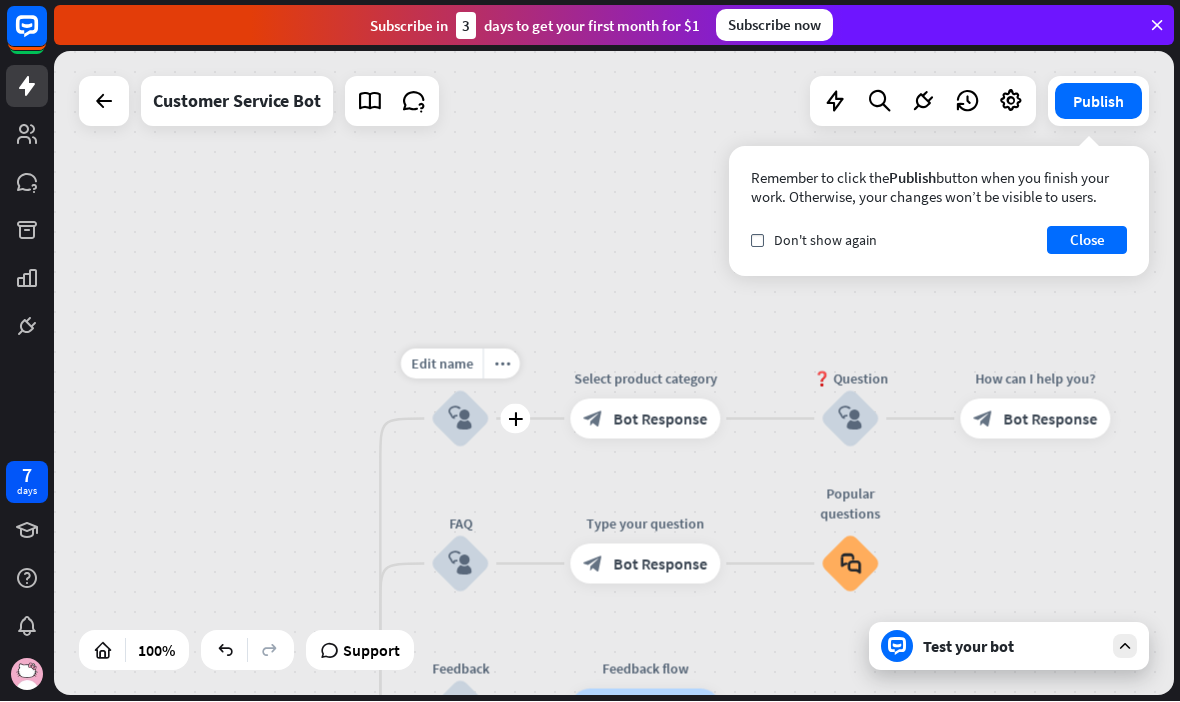 click on "Edit name" at bounding box center (442, 365) 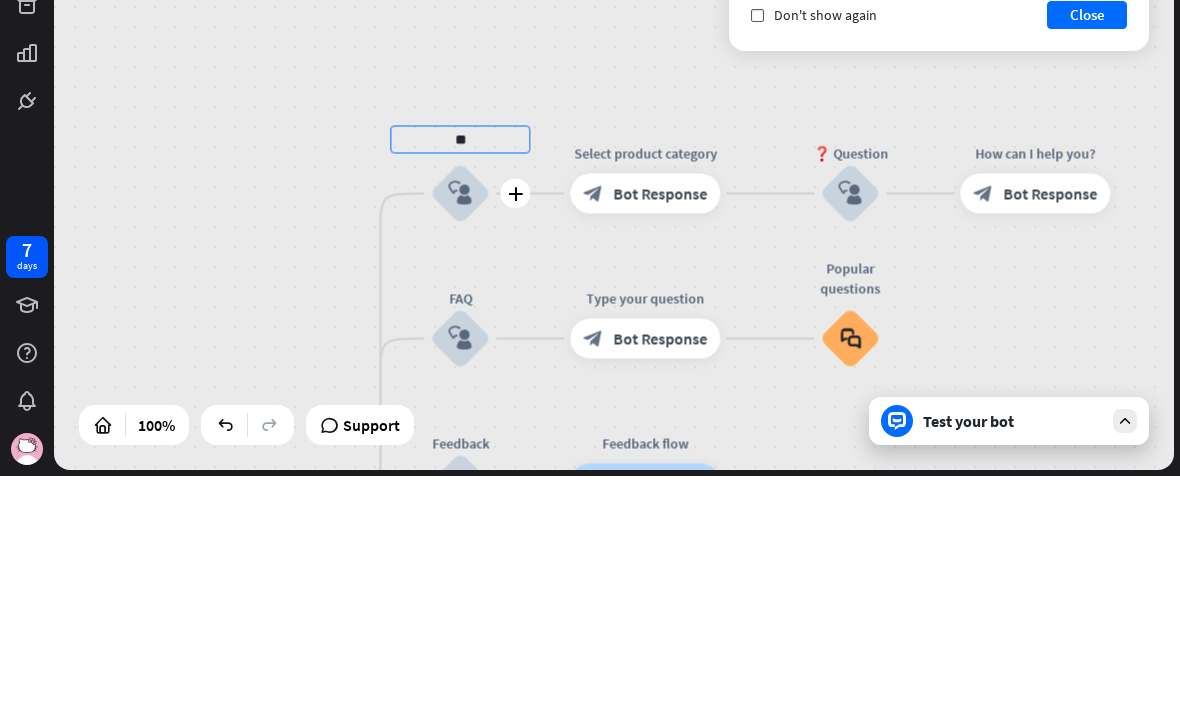 type on "*" 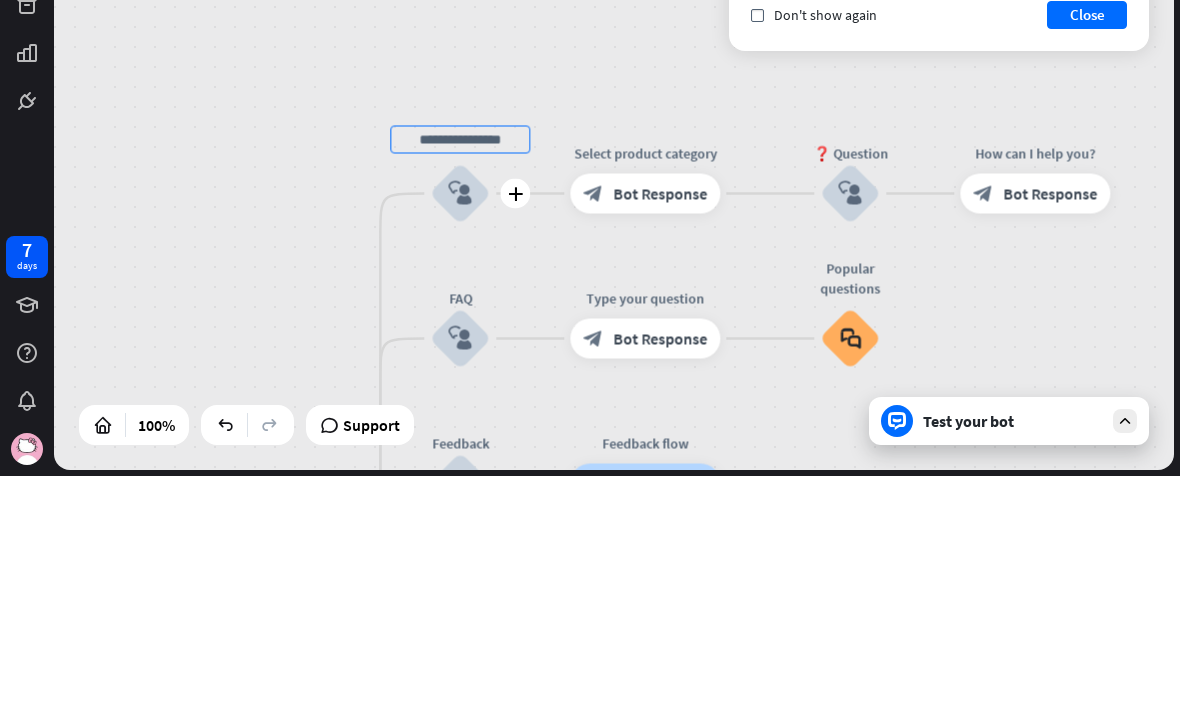 type 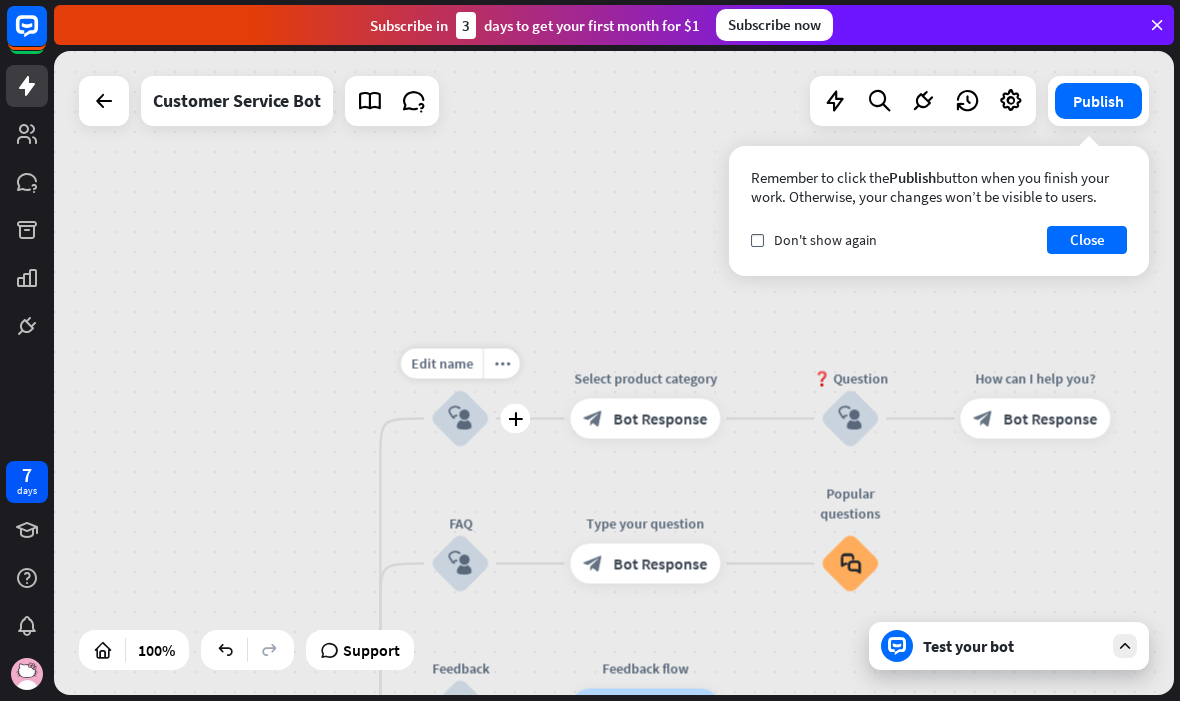 click on "Edit name" at bounding box center [442, 365] 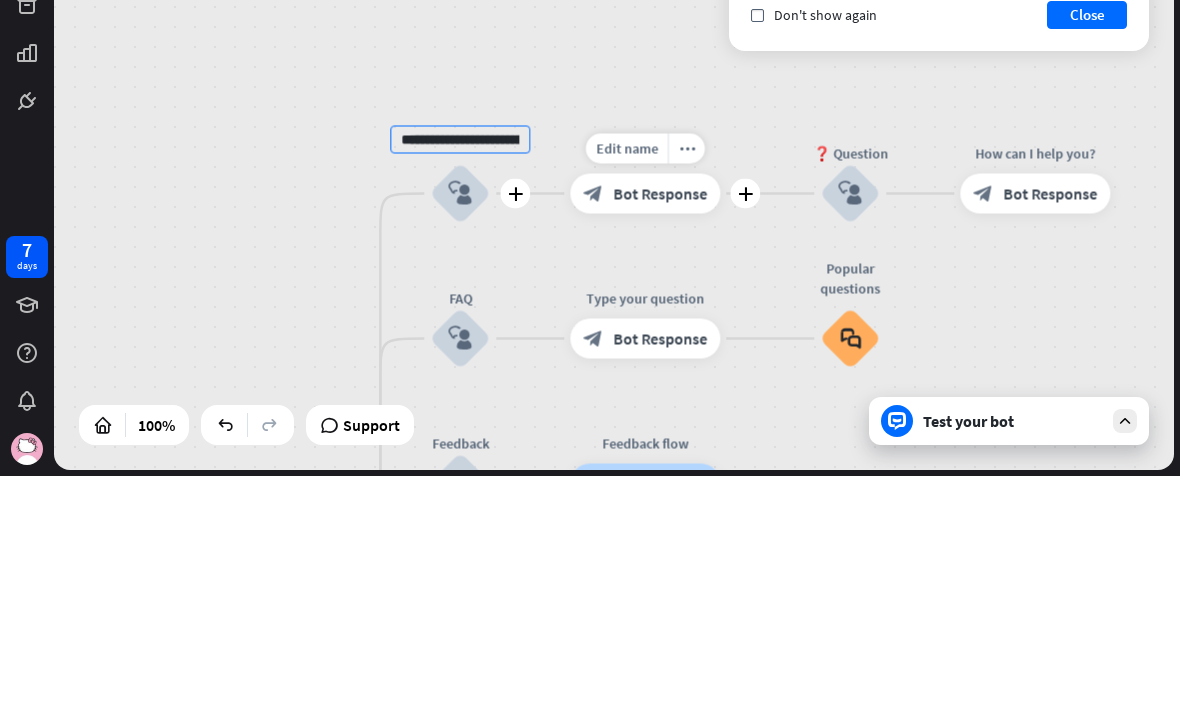 type on "**********" 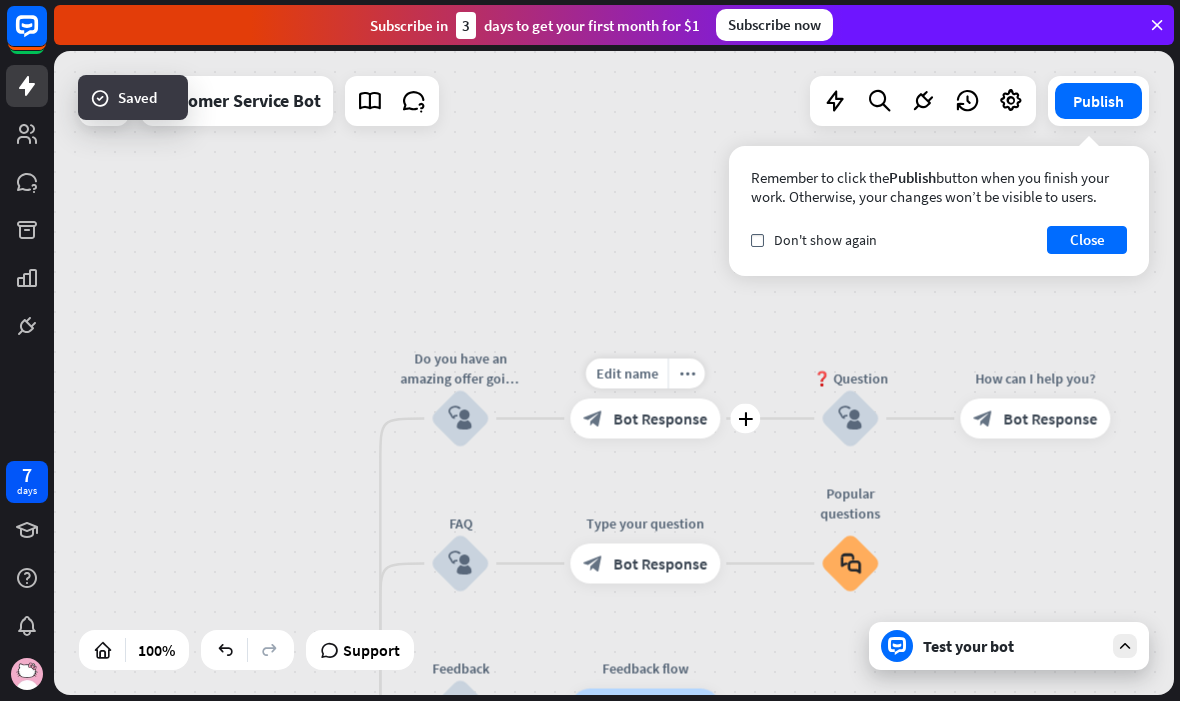 click on "Edit name" at bounding box center (627, 375) 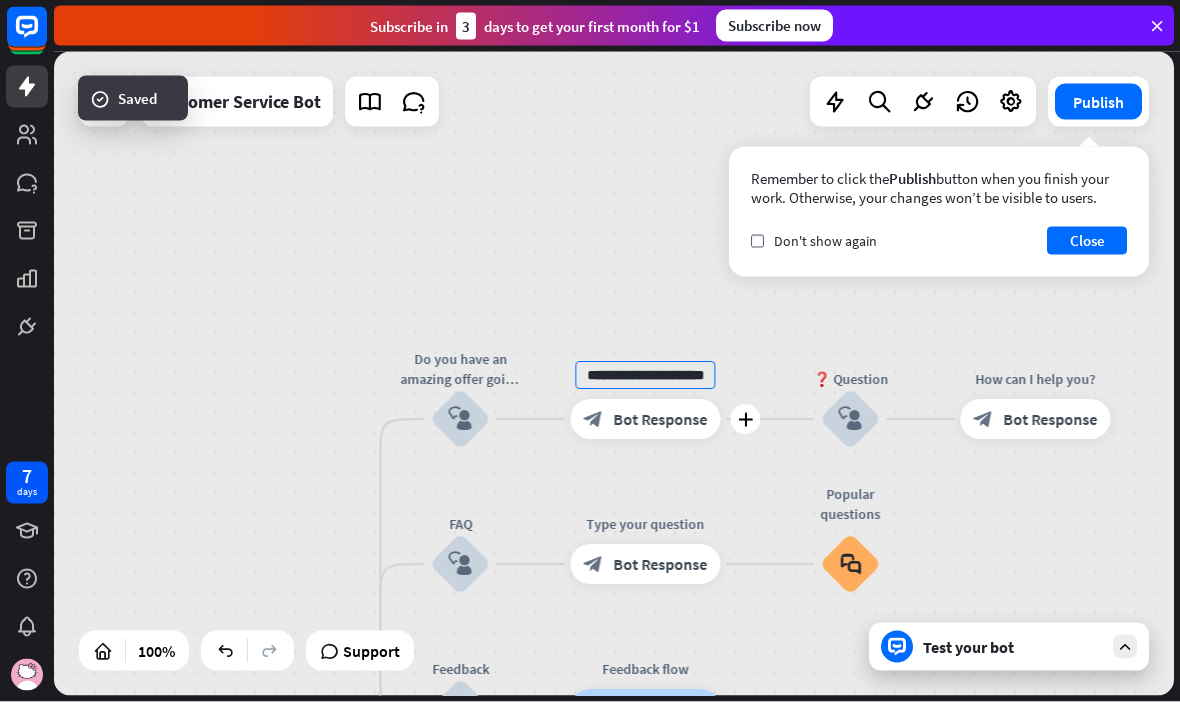 scroll, scrollTop: 0, scrollLeft: 27, axis: horizontal 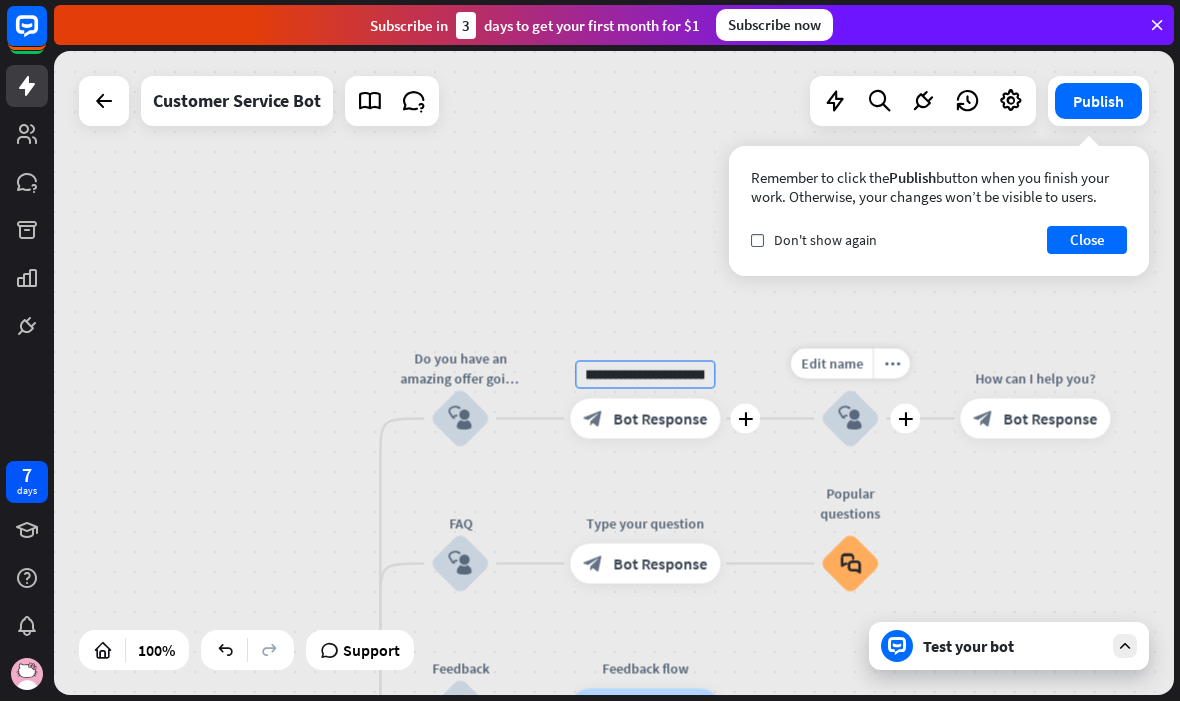 type on "**********" 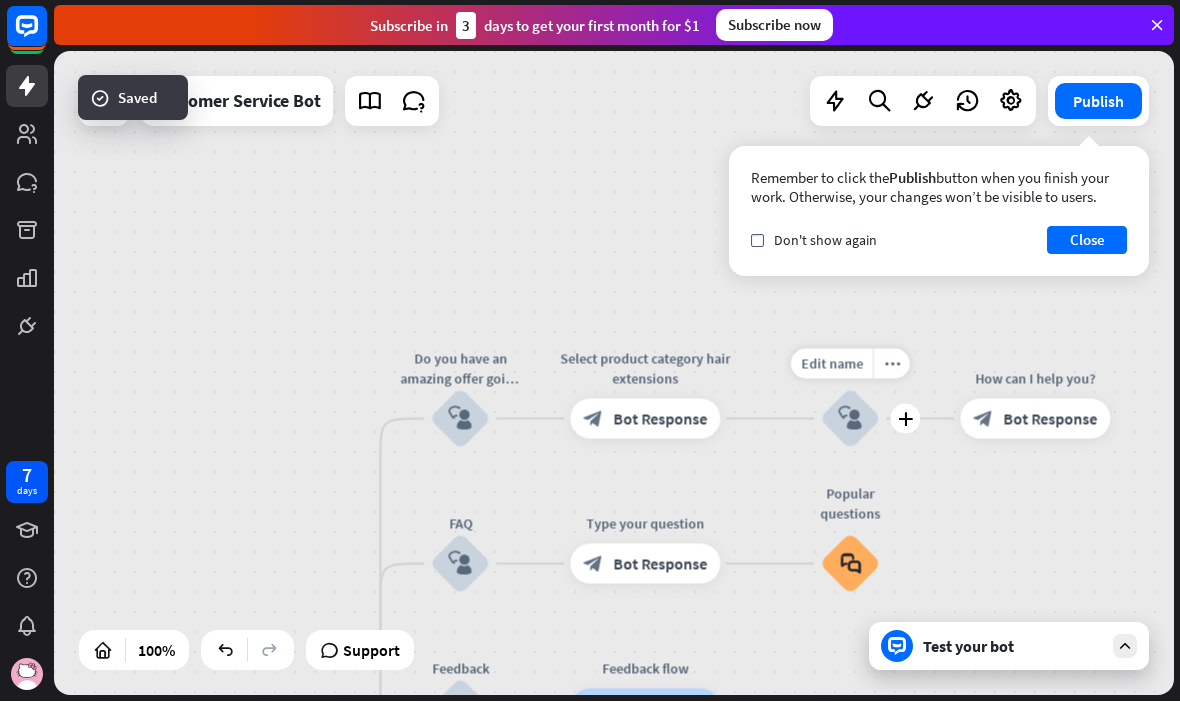 click on "Edit name" at bounding box center (832, 365) 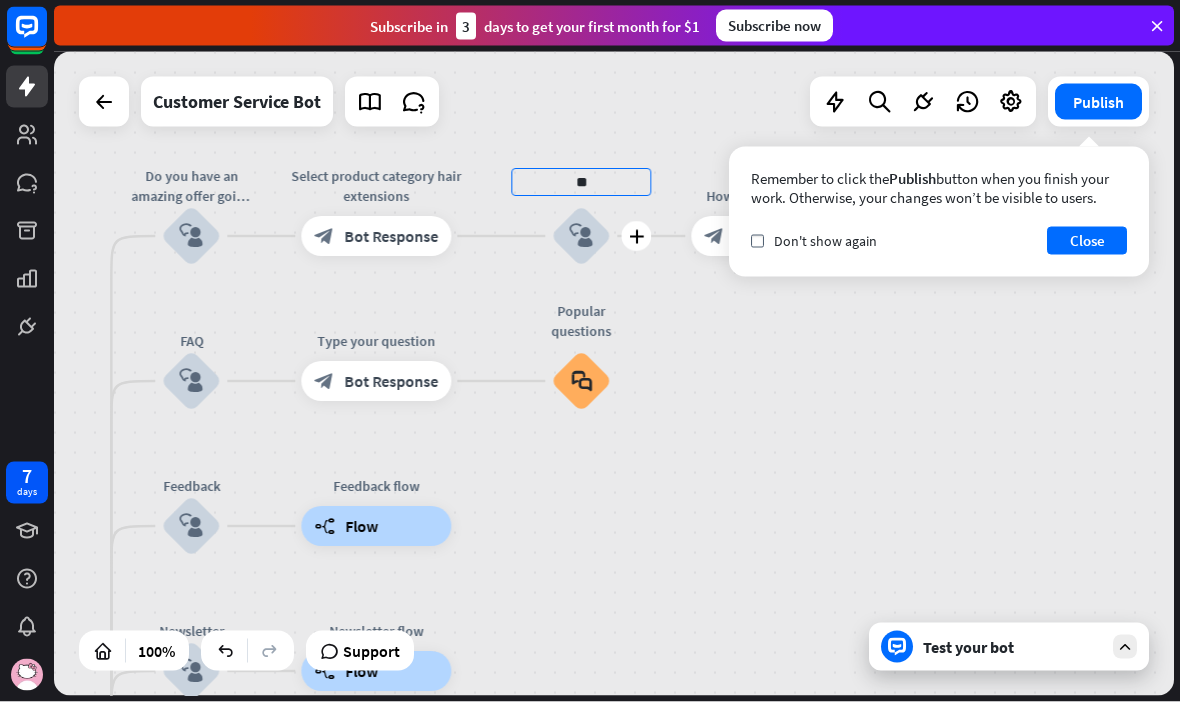 type on "*" 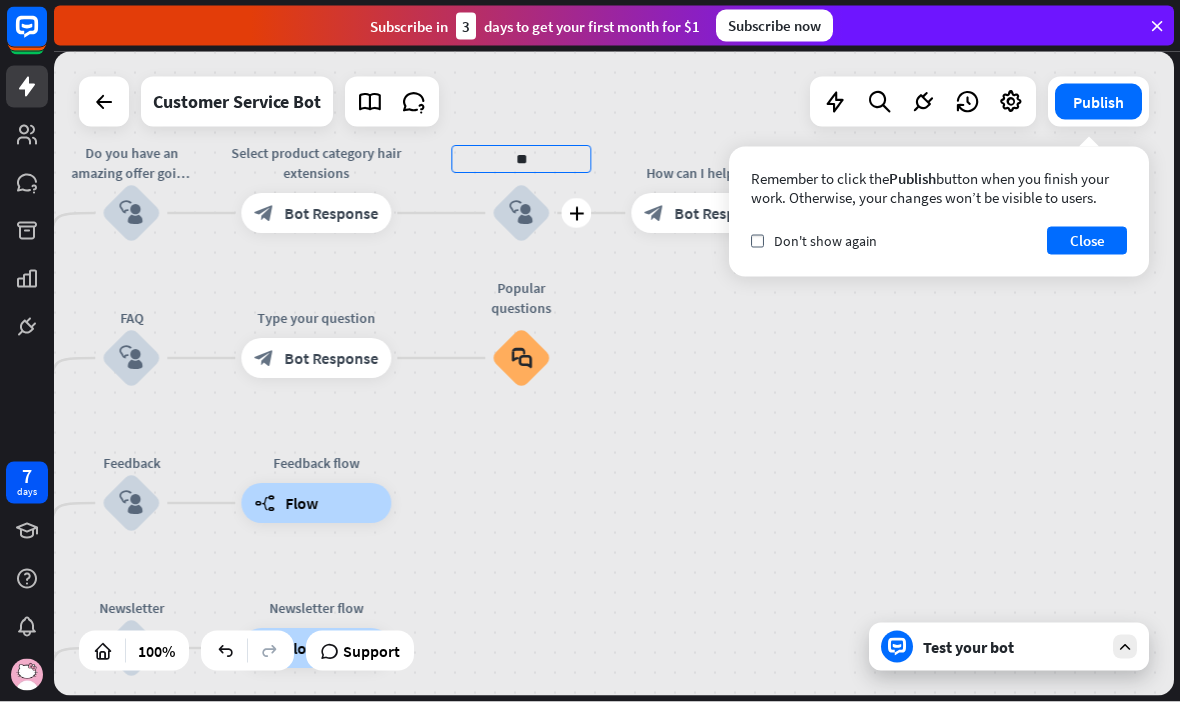 type on "*" 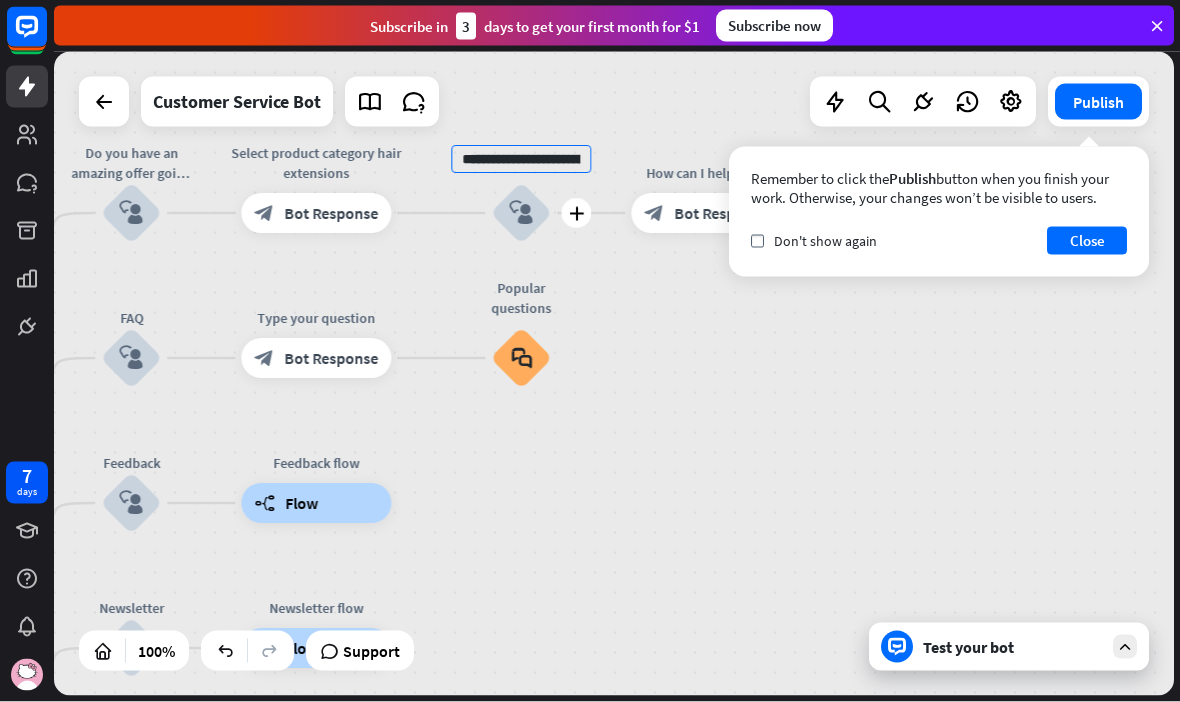 type on "**********" 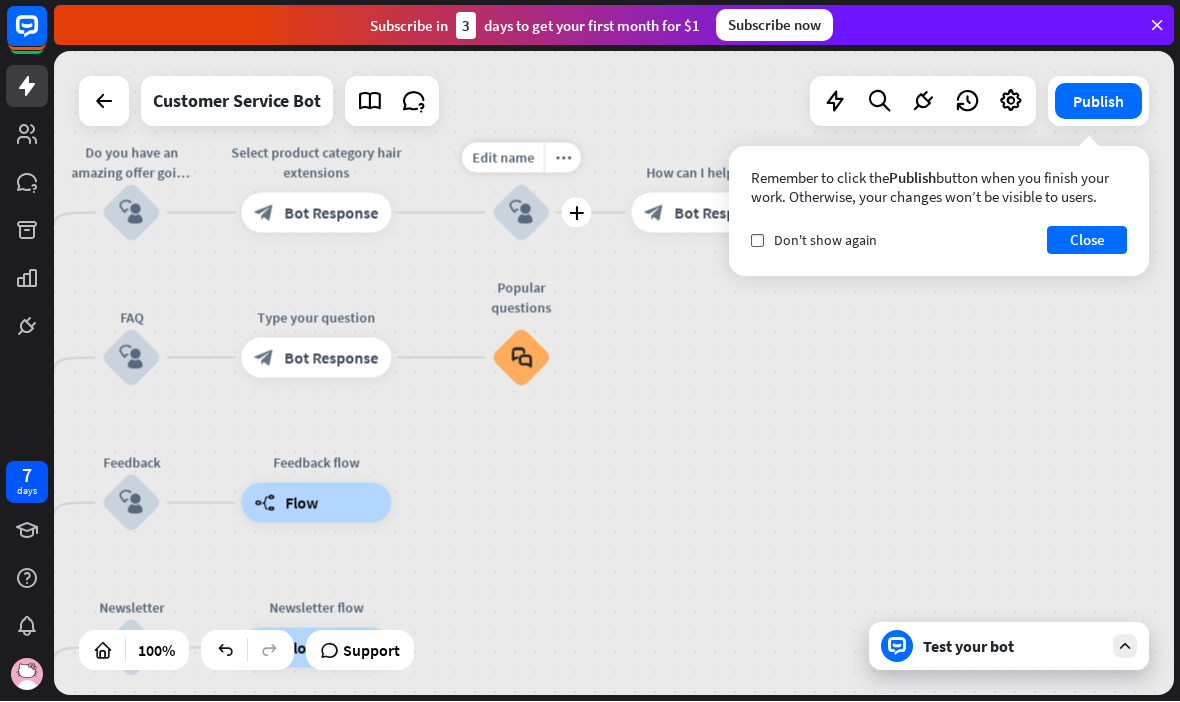 click on "Edit name" at bounding box center (503, 159) 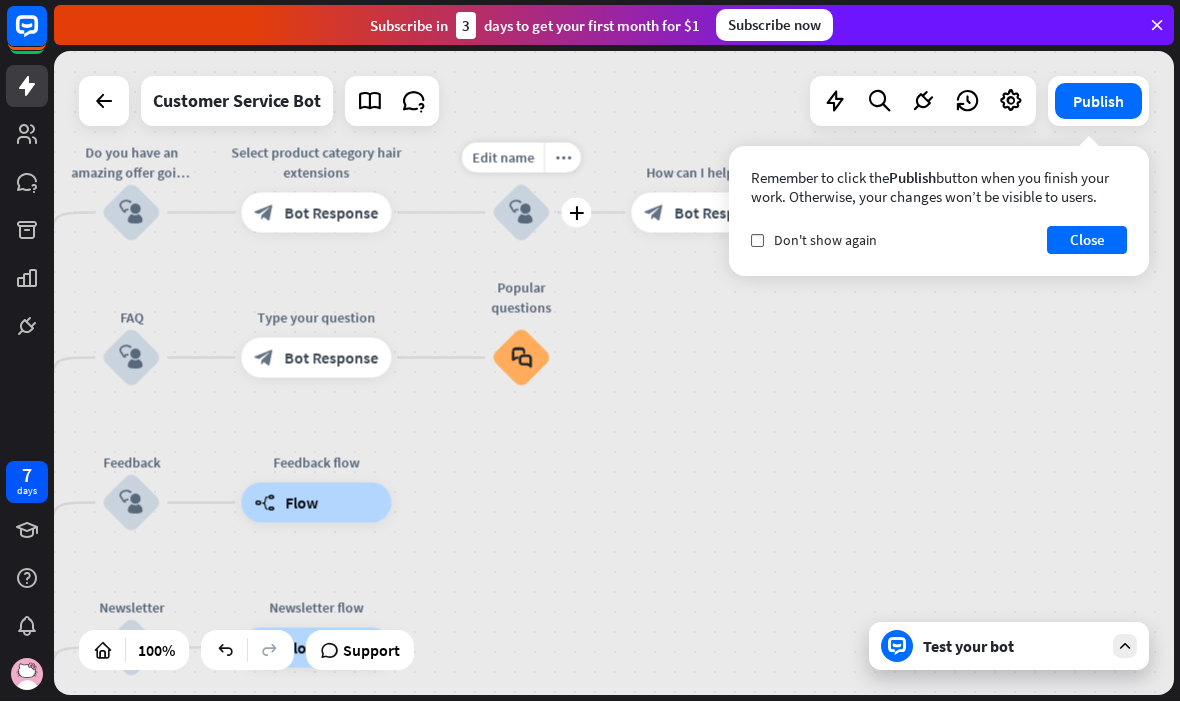 scroll, scrollTop: 0, scrollLeft: 105, axis: horizontal 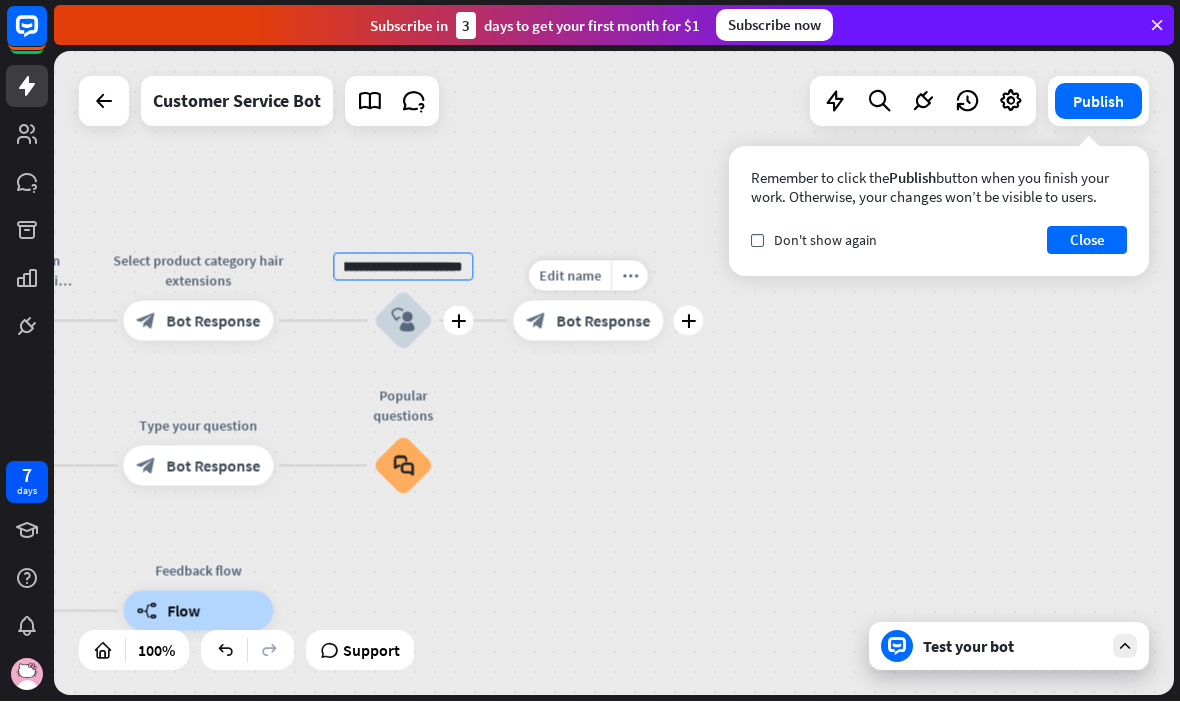 type on "**********" 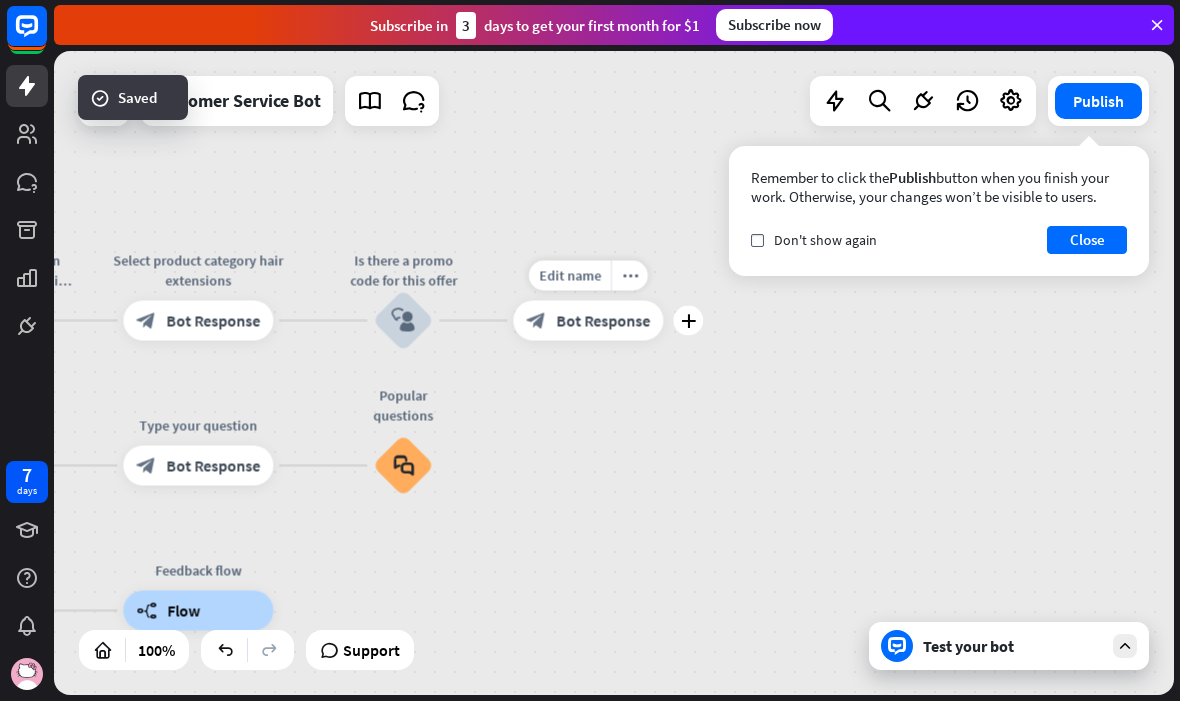 click on "Edit name" at bounding box center [570, 277] 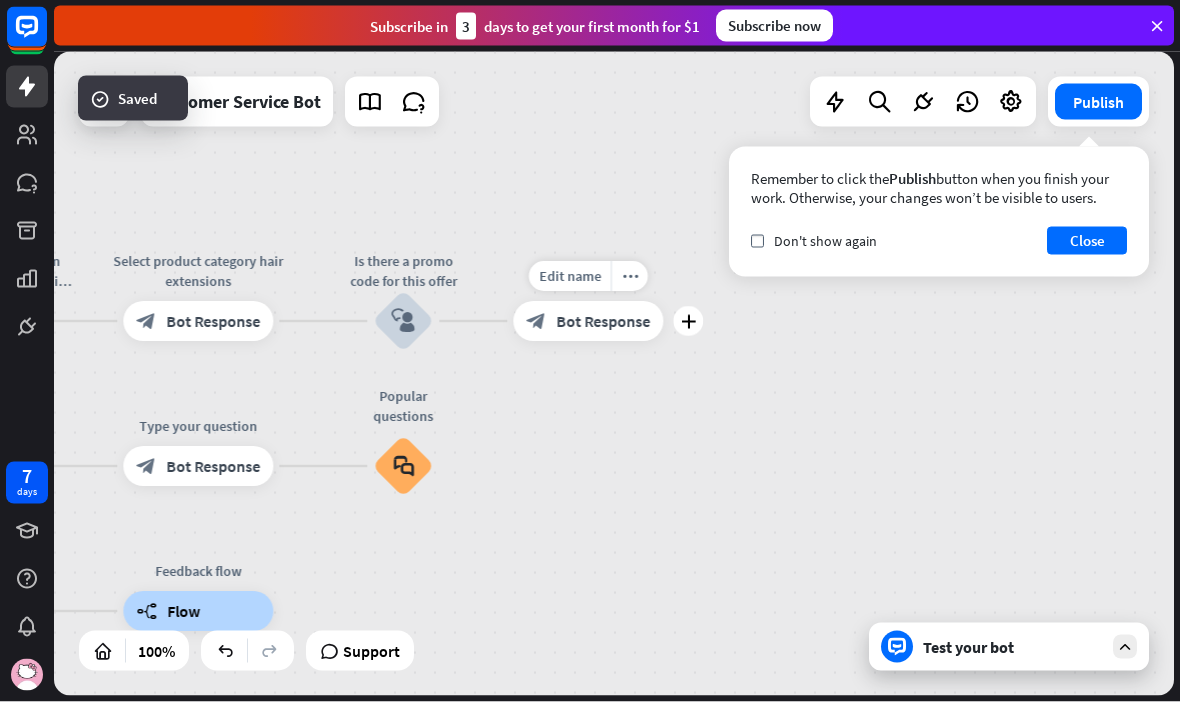 scroll, scrollTop: 0, scrollLeft: 3, axis: horizontal 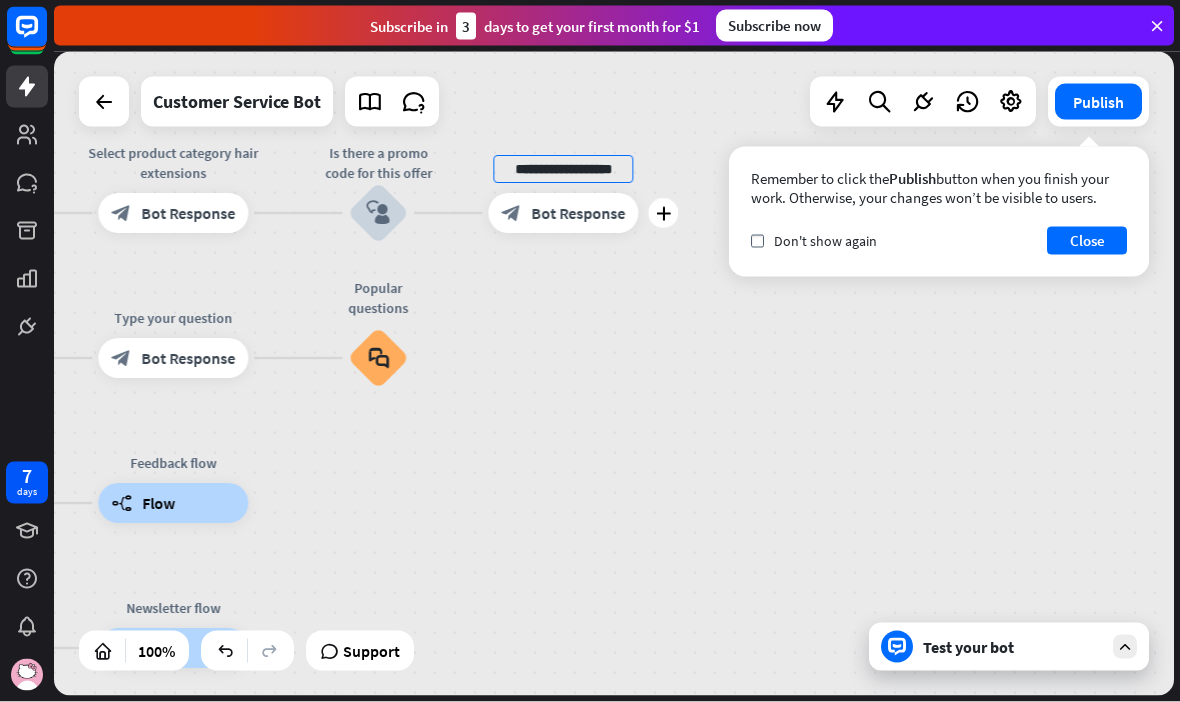 click on "**********" at bounding box center [563, 170] 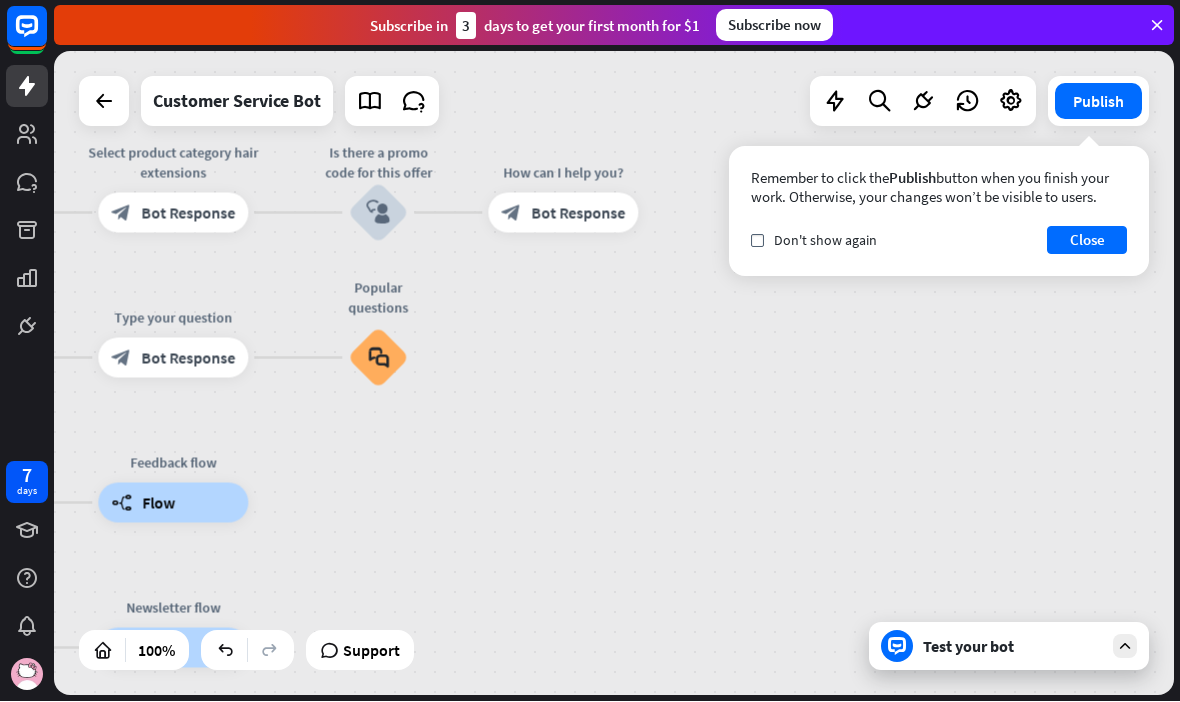 click on "[PERSON_NAME]   home_2   Start point                 Hello welcome to [GEOGRAPHIC_DATA]. How may I help you [DATE]!   block_bot_response   Bot Response                 🔙 Main menu   block_bot_response   Bot Response                 Do you have an amazing offer going on this month if you buy one pack of any hair, you get the next one off for 50% off   block_user_input                 Select product category hair extensions   block_bot_response   Bot Response                 Is there a promo code for this offer   block_user_input                 How can I help you?   block_bot_response   Bot Response                 FAQ   block_user_input                 Type your question   block_bot_response   Bot Response                 Popular questions   block_faq                 Feedback   block_user_input                 Feedback flow   builder_tree   Flow                 Newsletter   block_user_input                 Newsletter flow   builder_tree   Flow                 Contact us   block_user_input" at bounding box center [614, 374] 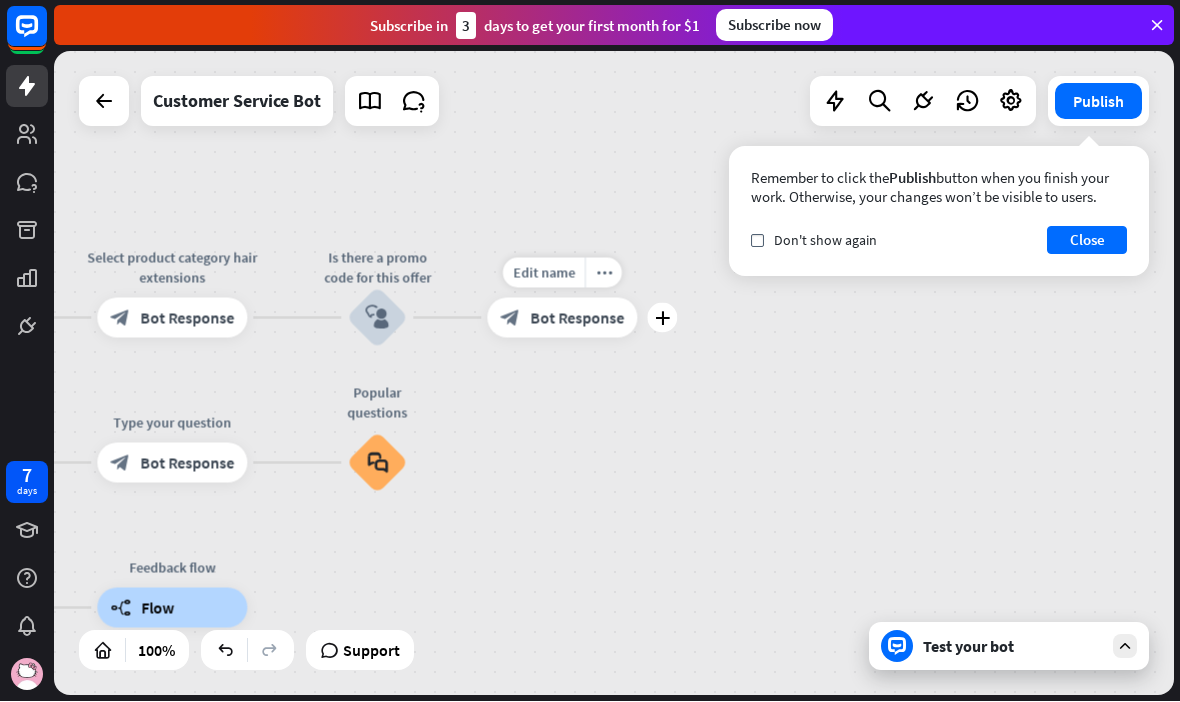 click on "Edit name" at bounding box center [544, 274] 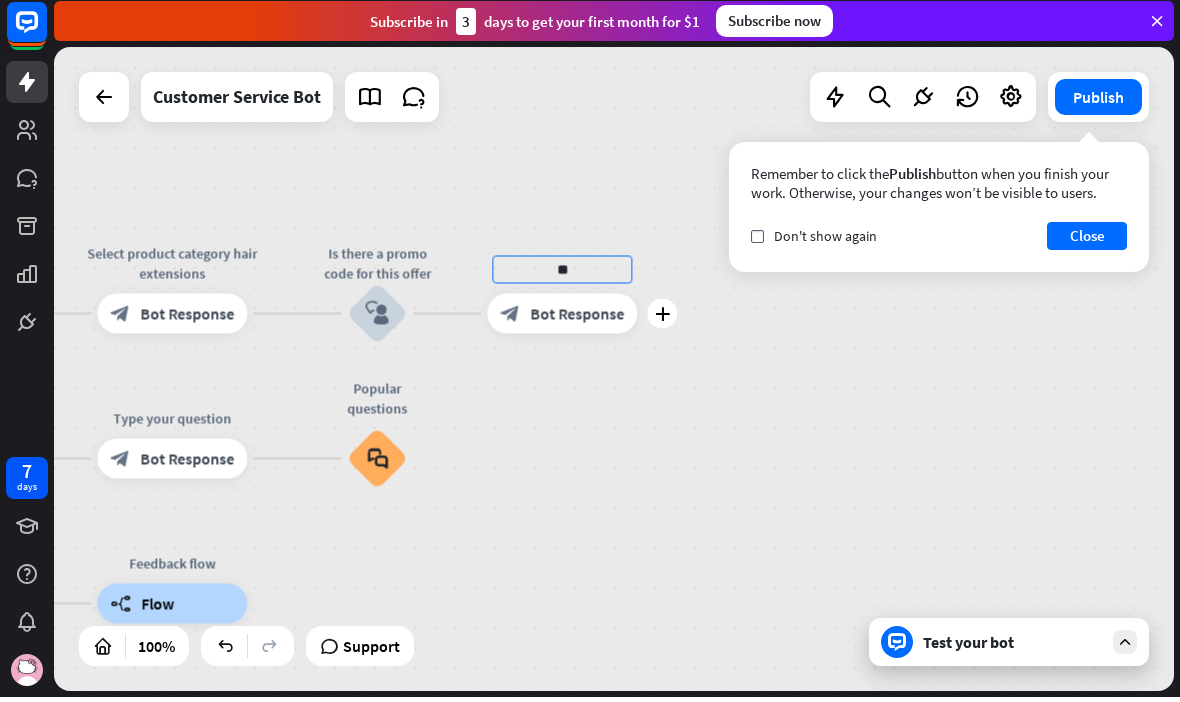 type on "*" 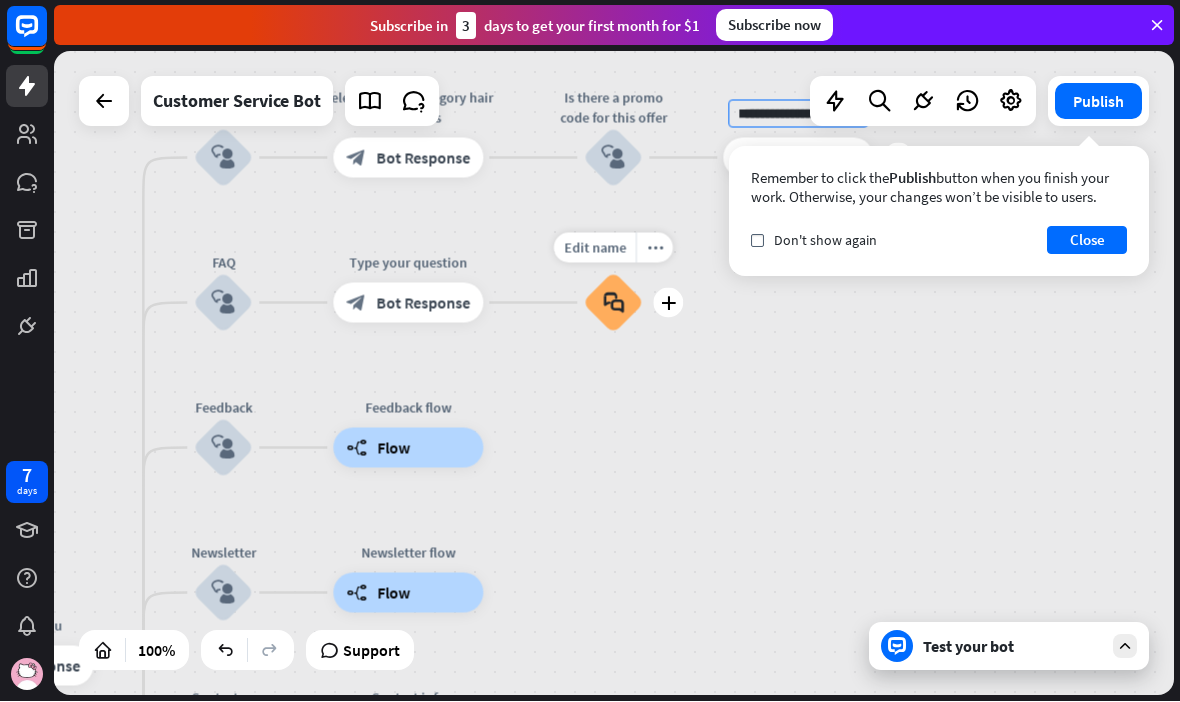 type on "**********" 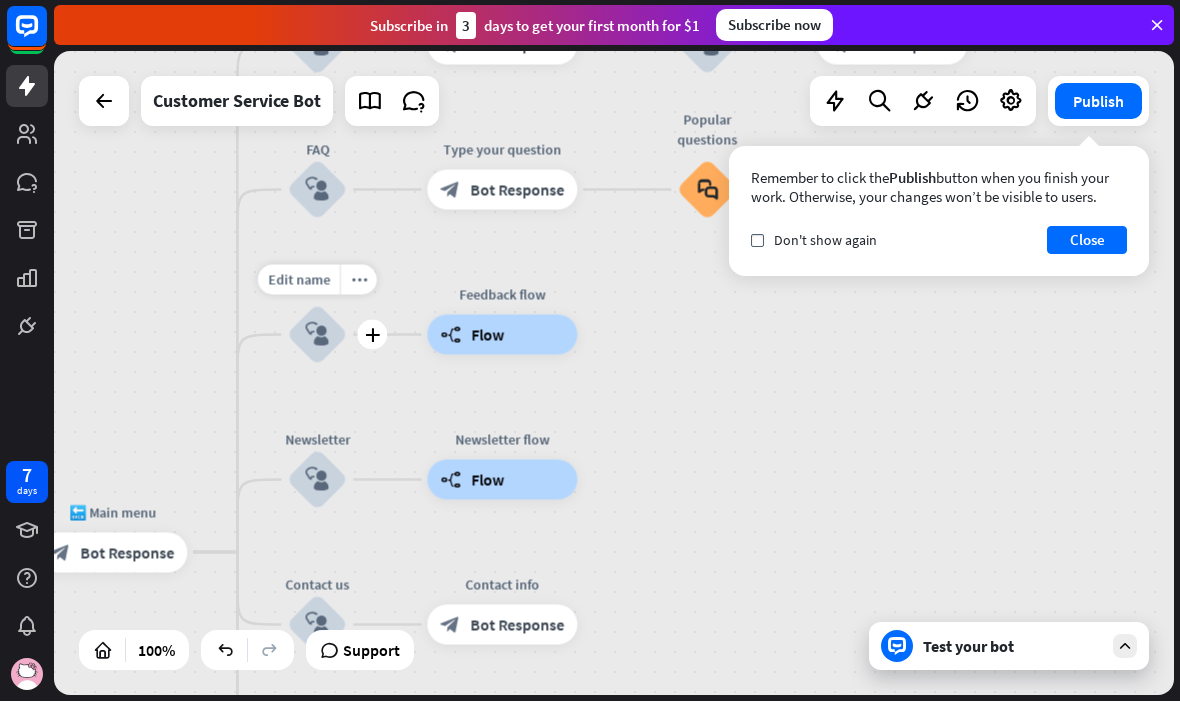 click on "block_user_input" at bounding box center (317, 336) 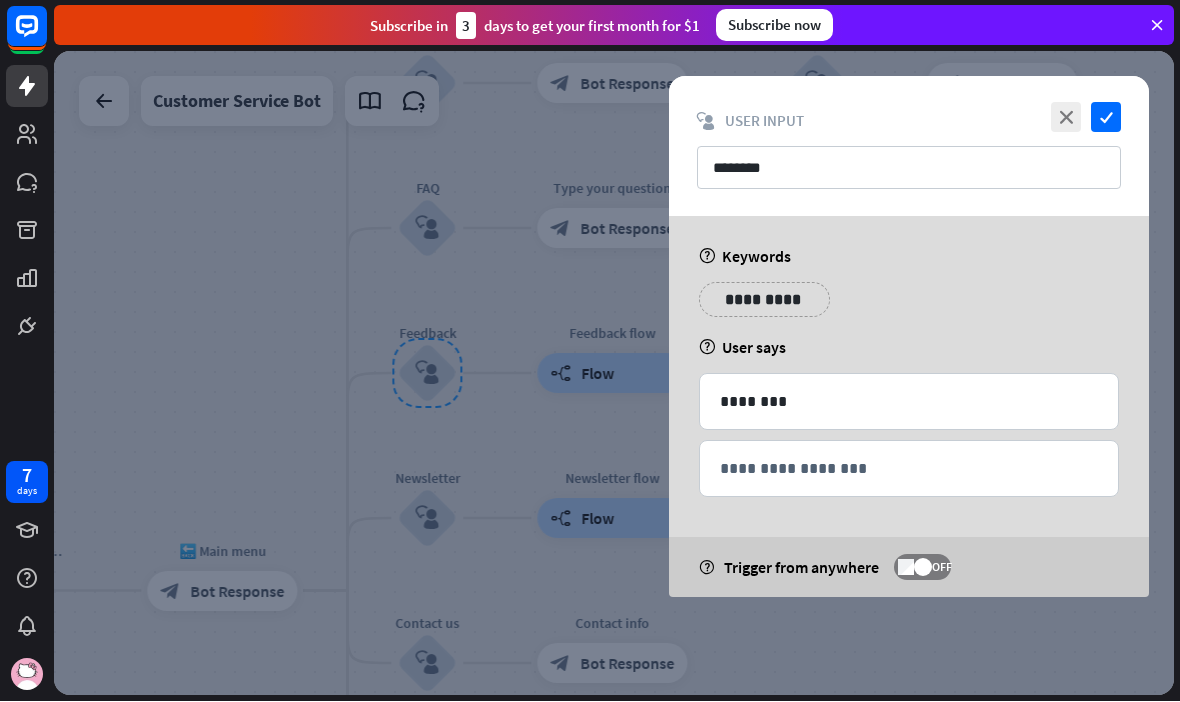 click at bounding box center [614, 374] 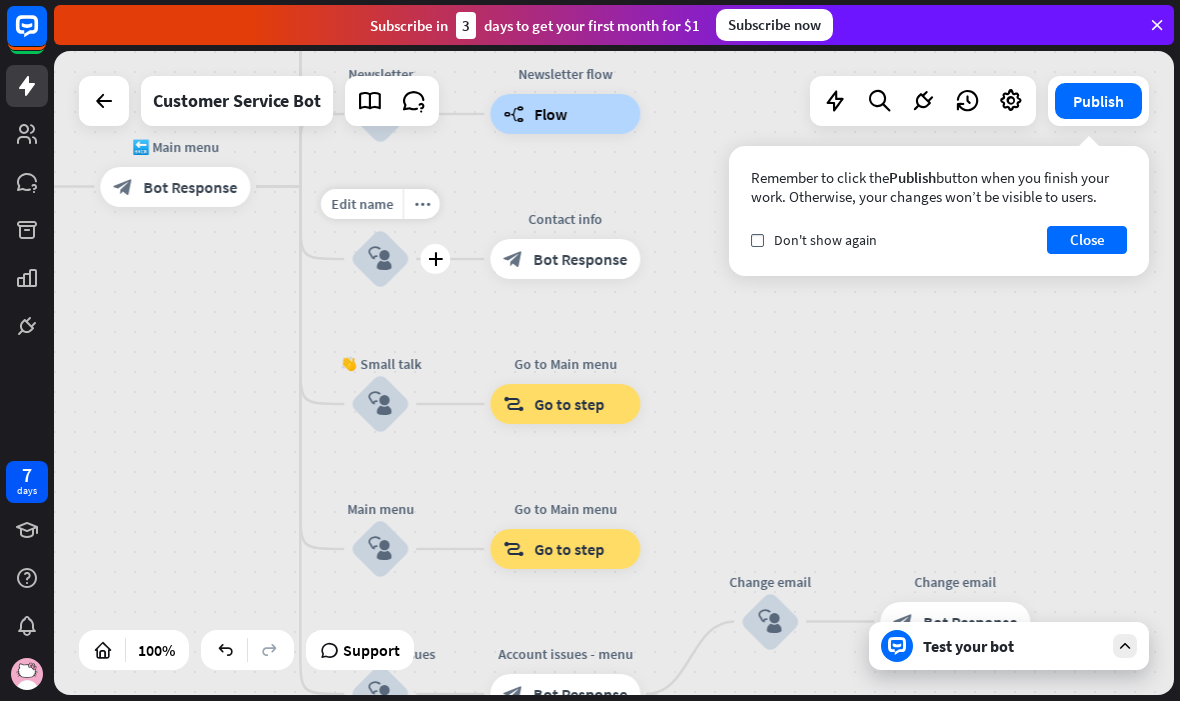 click on "Edit name" at bounding box center (362, 205) 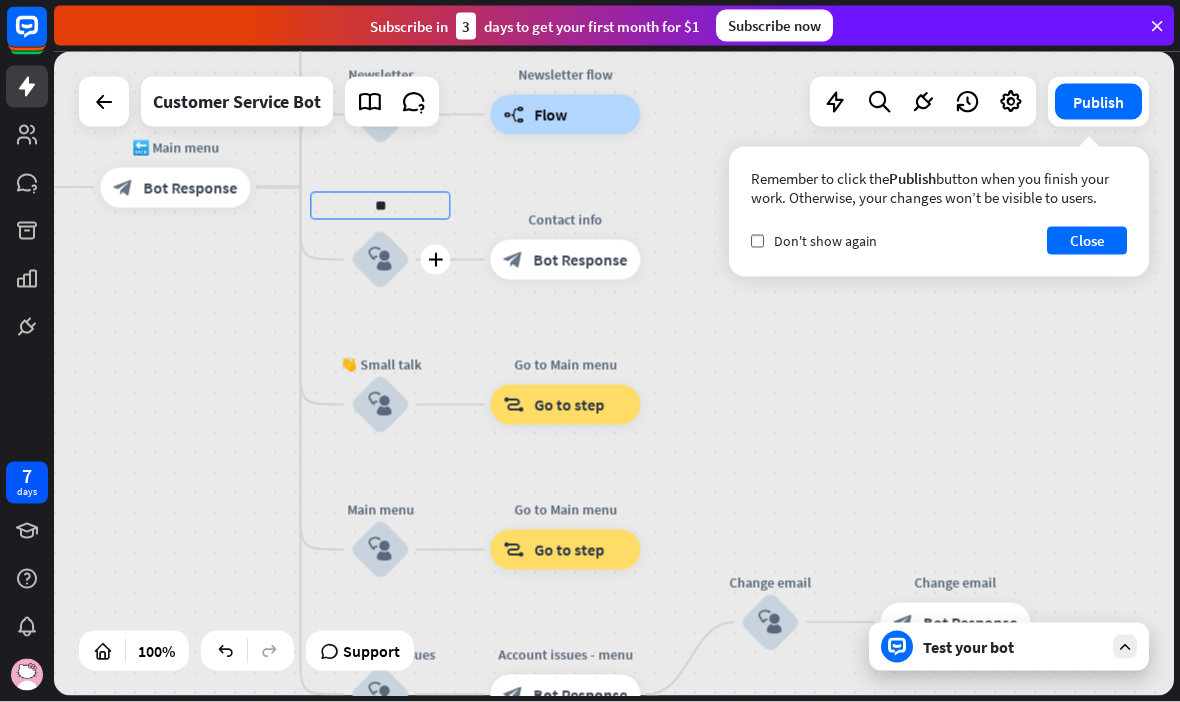 type on "*" 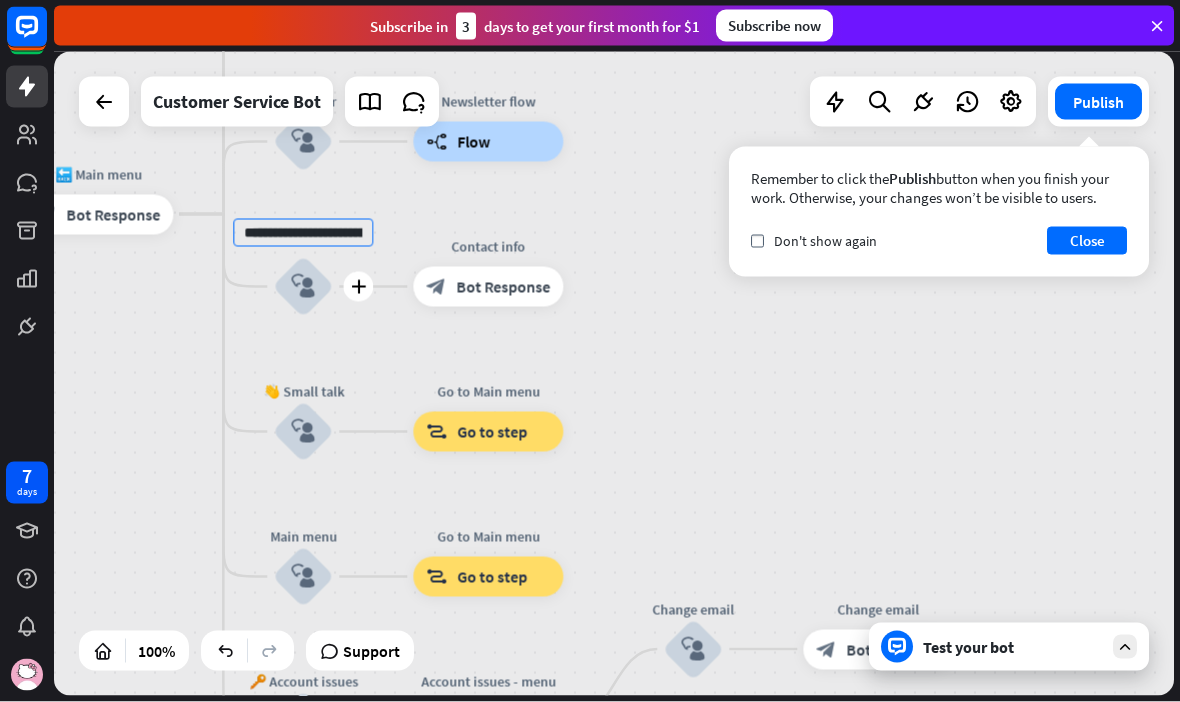 click on "**********" at bounding box center [303, 233] 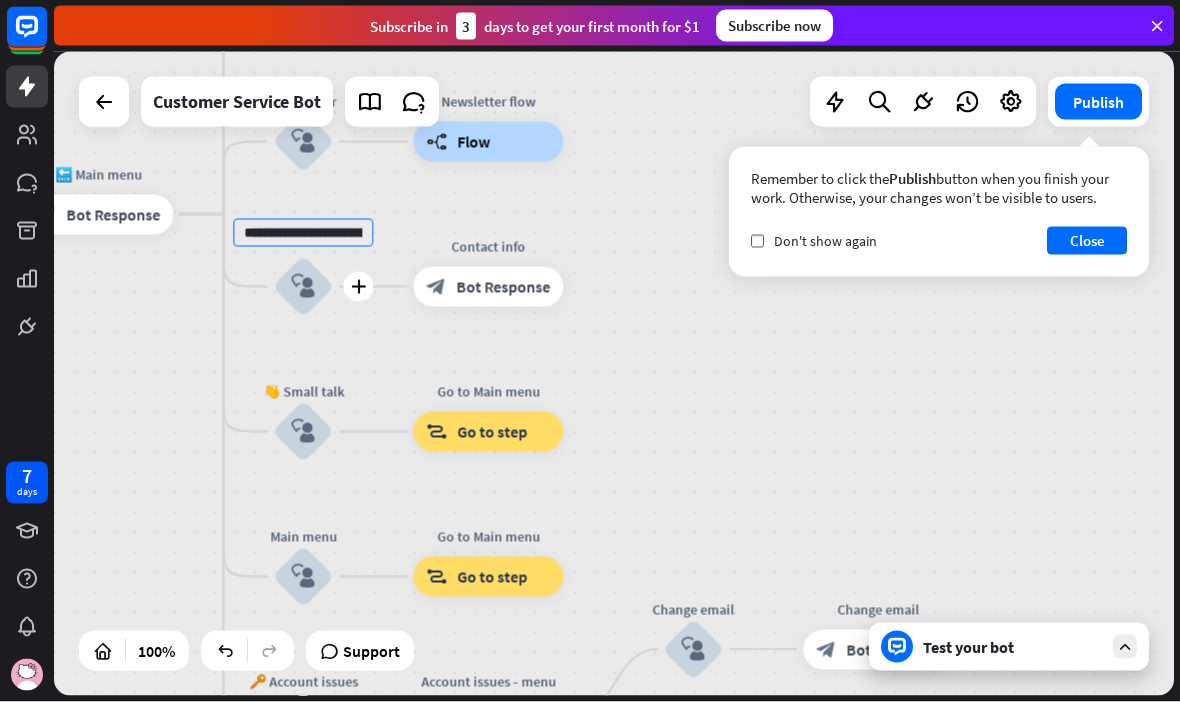 click on "**********" at bounding box center [303, 233] 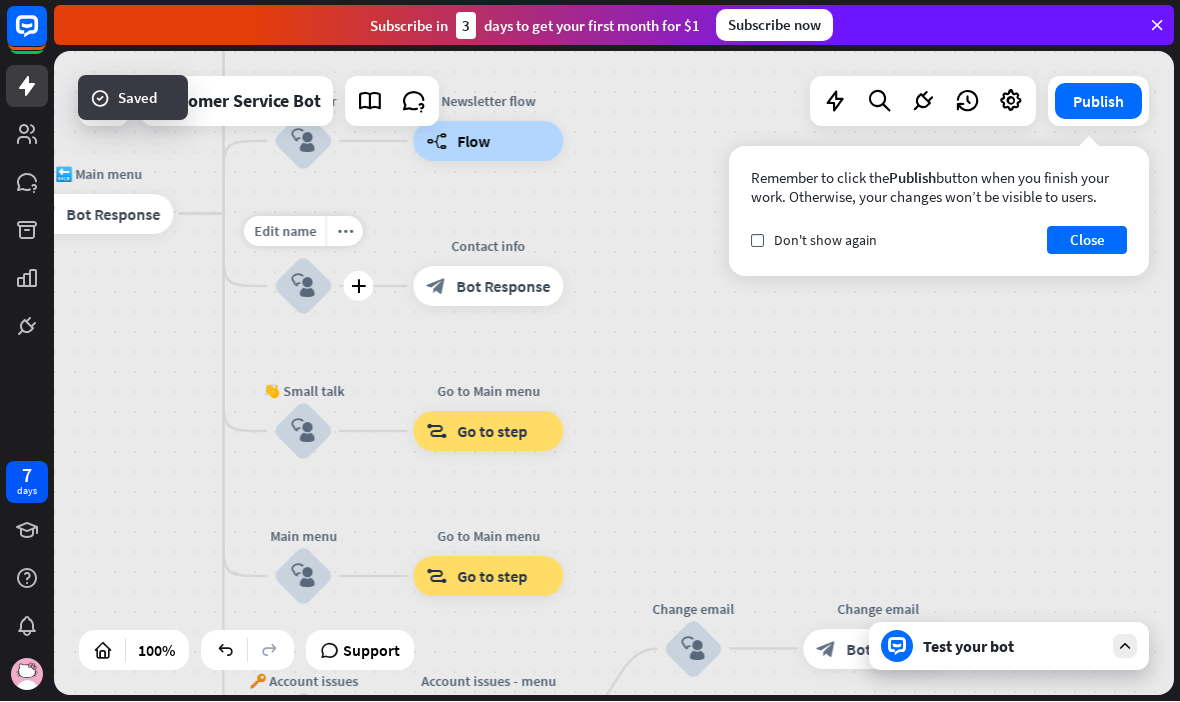 click on "Edit name" at bounding box center (285, 232) 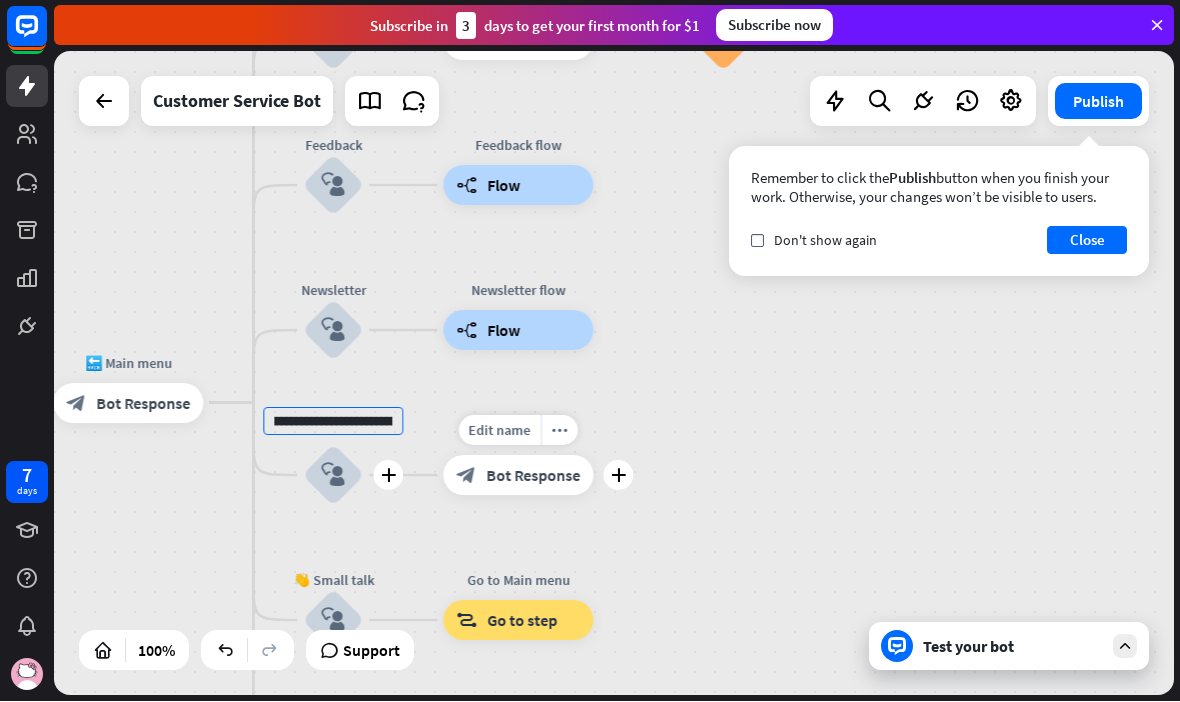 type on "**********" 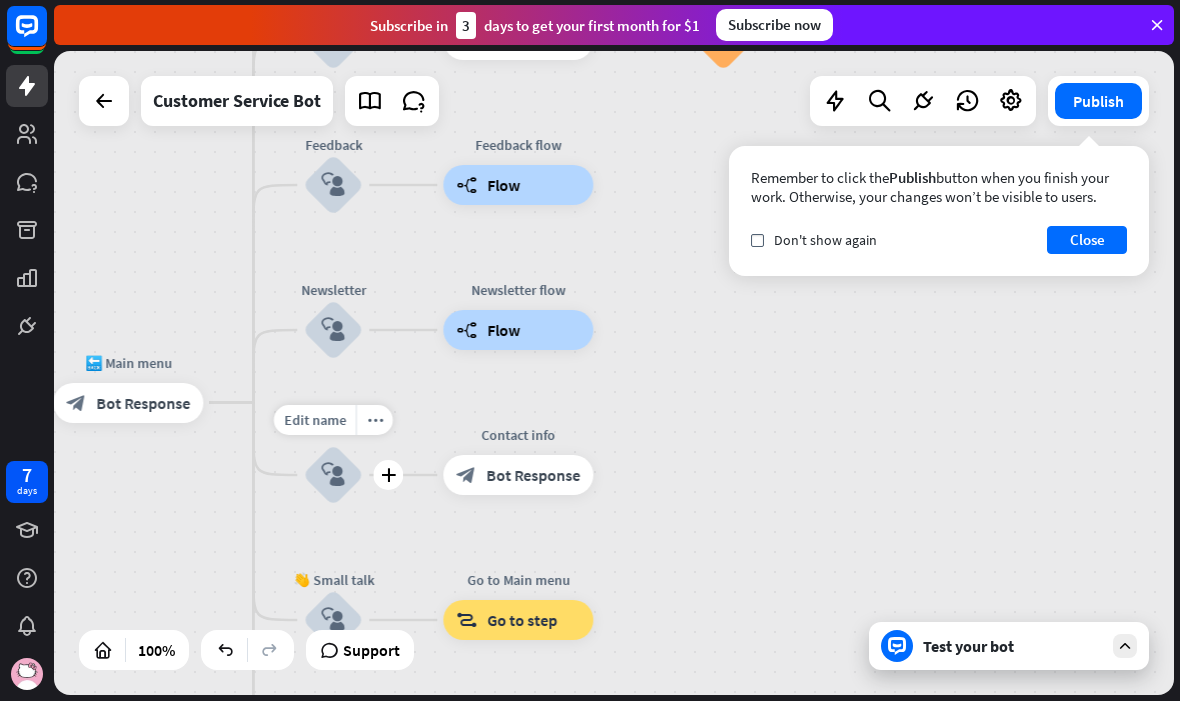 click on "Edit name" at bounding box center [315, 421] 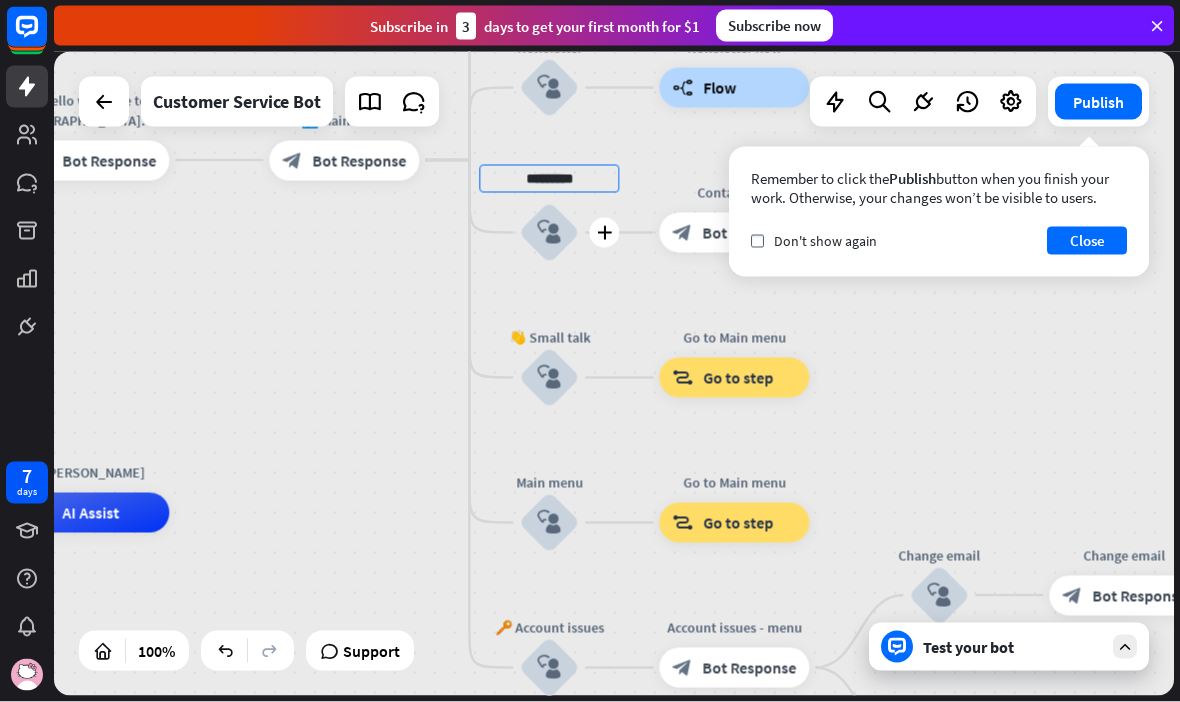 type on "***" 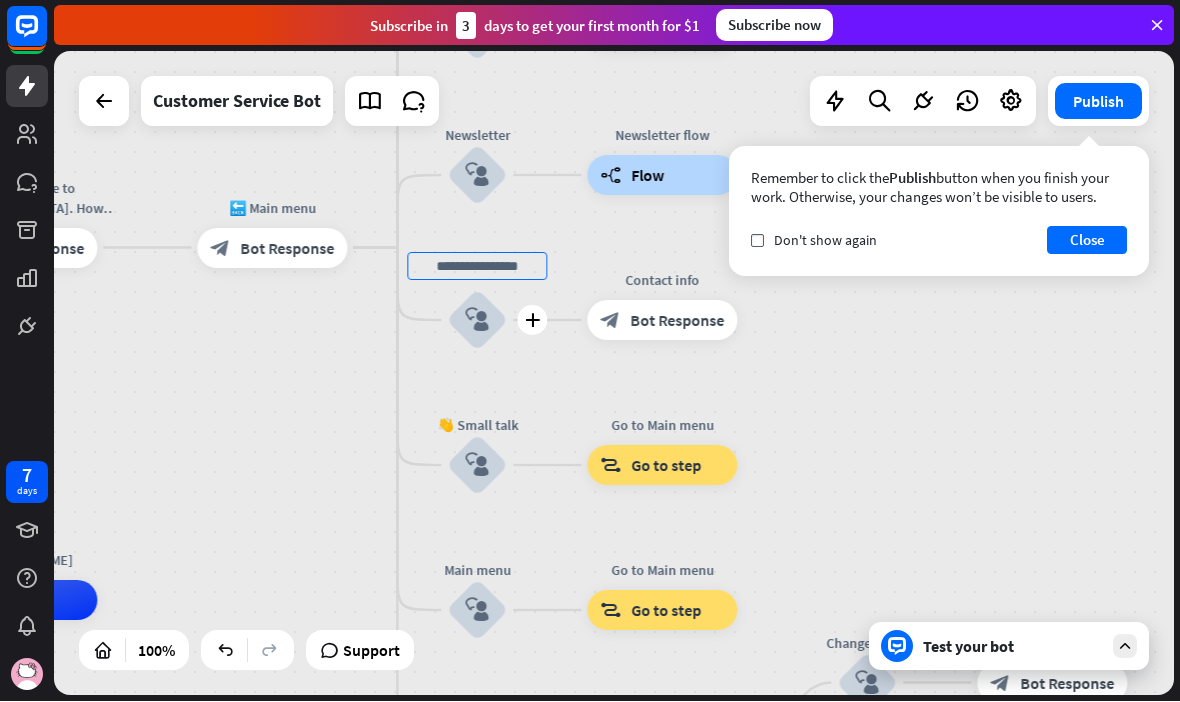 type 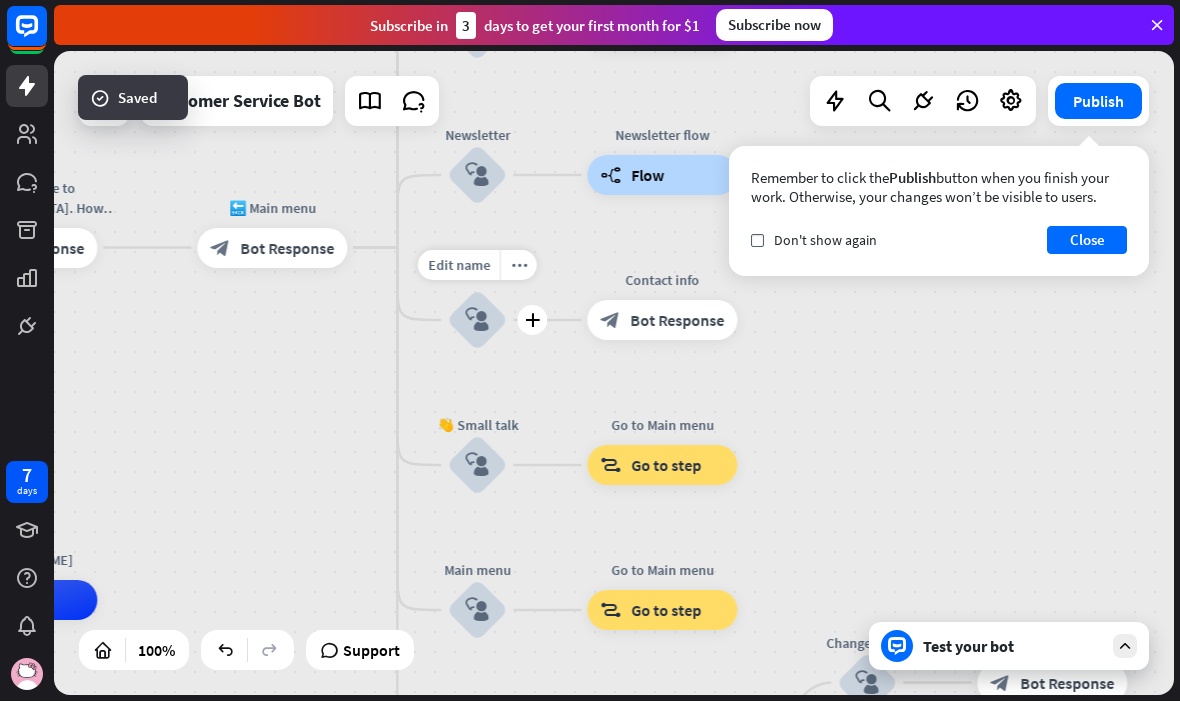 click on "Edit name" at bounding box center [459, 266] 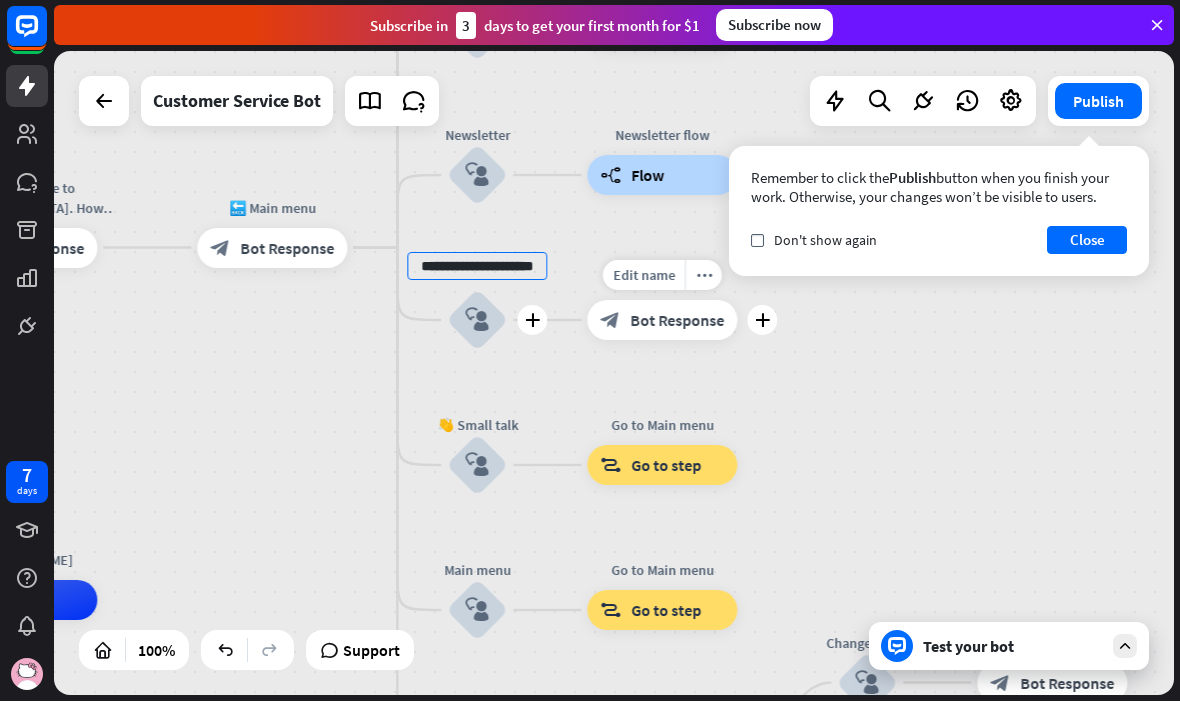 type on "**********" 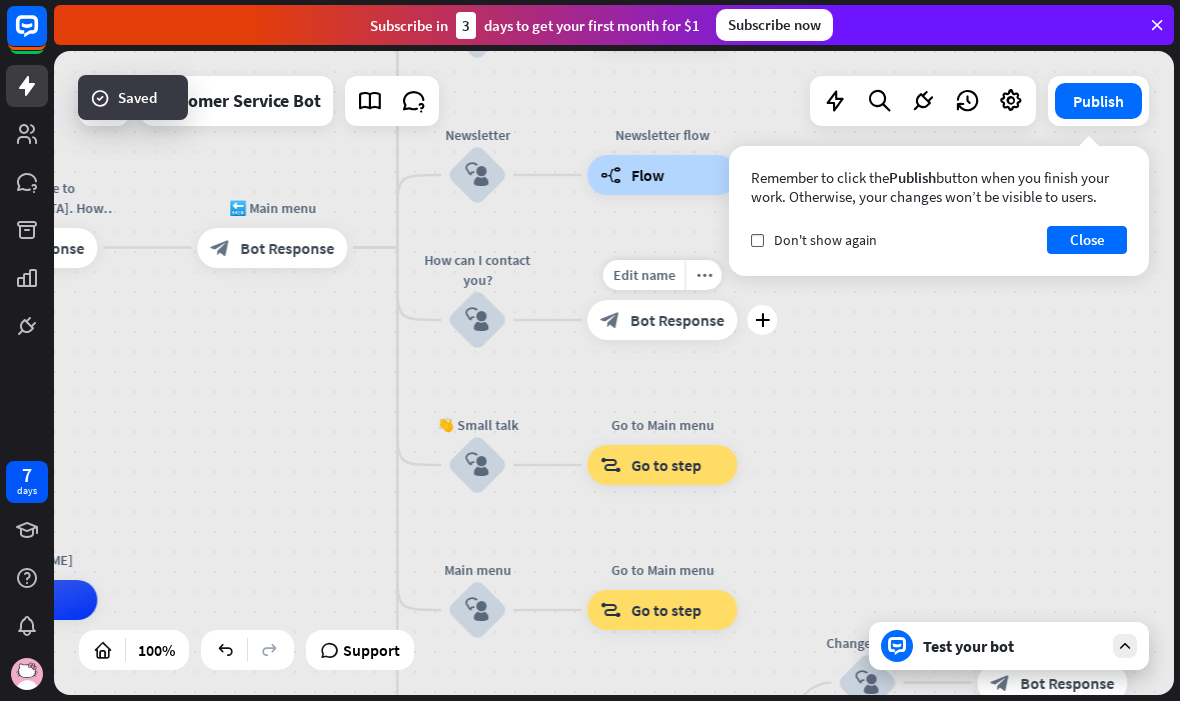 click on "Edit name" at bounding box center [644, 276] 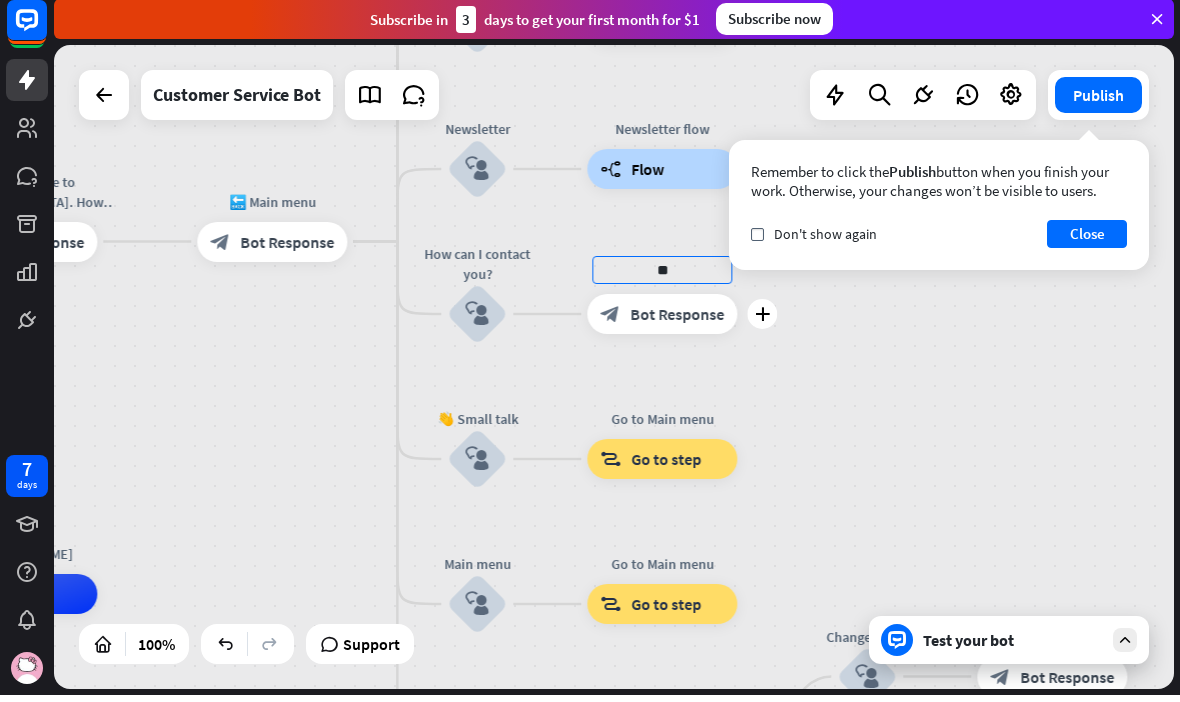 type on "*" 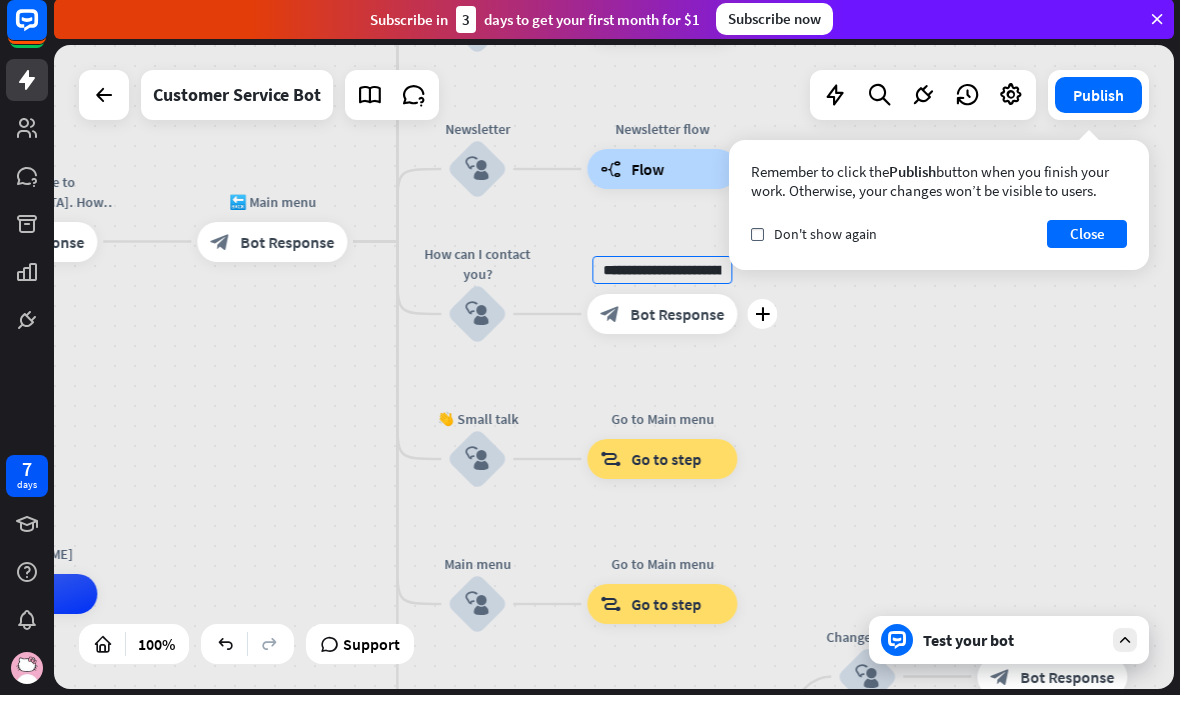 click on "**********" at bounding box center (662, 277) 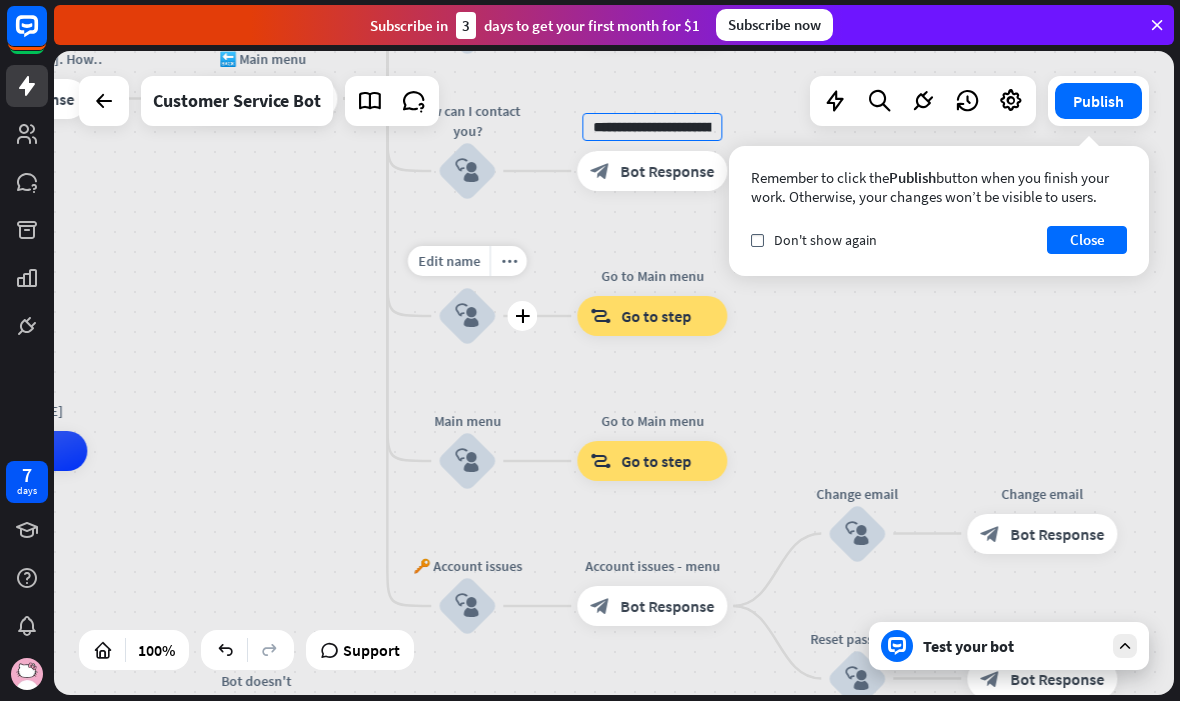 type on "**********" 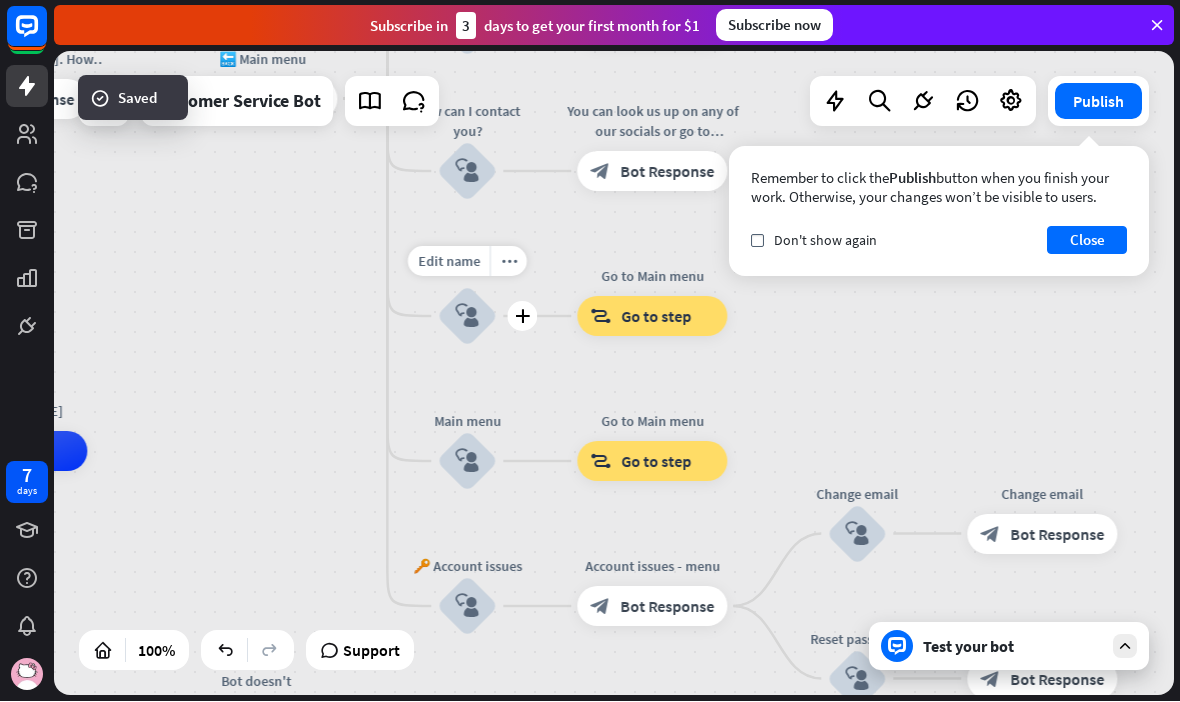 click on "Edit name" at bounding box center [449, 262] 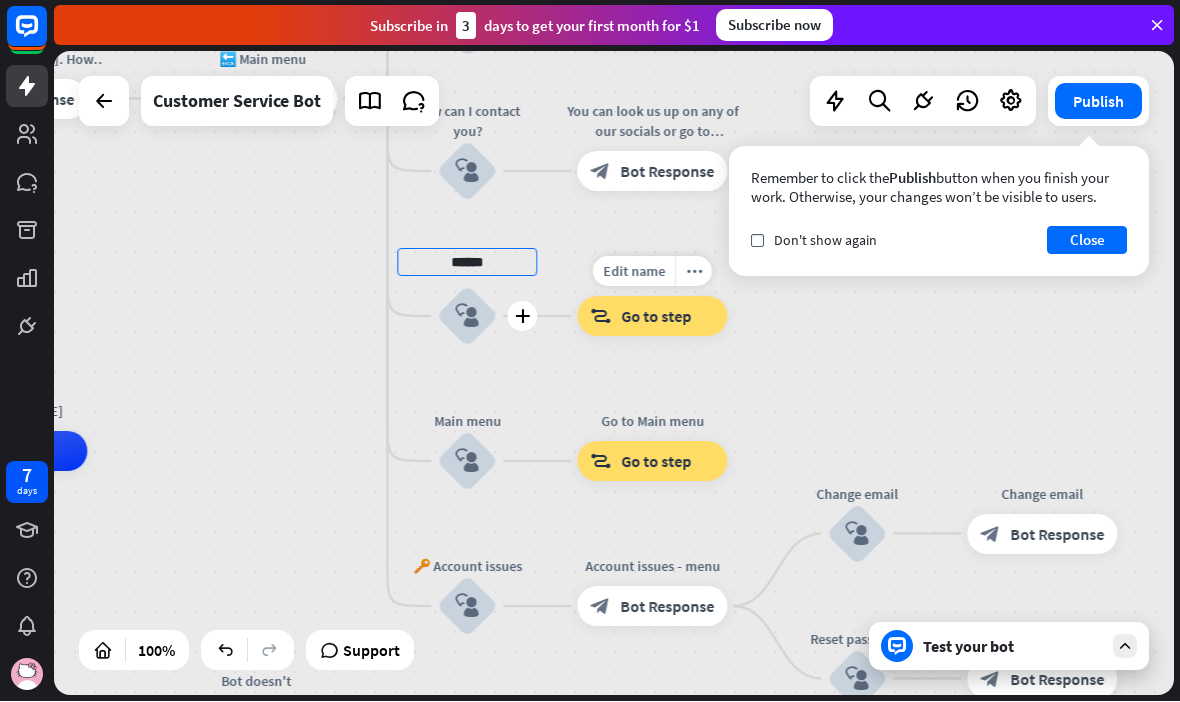 type on "******" 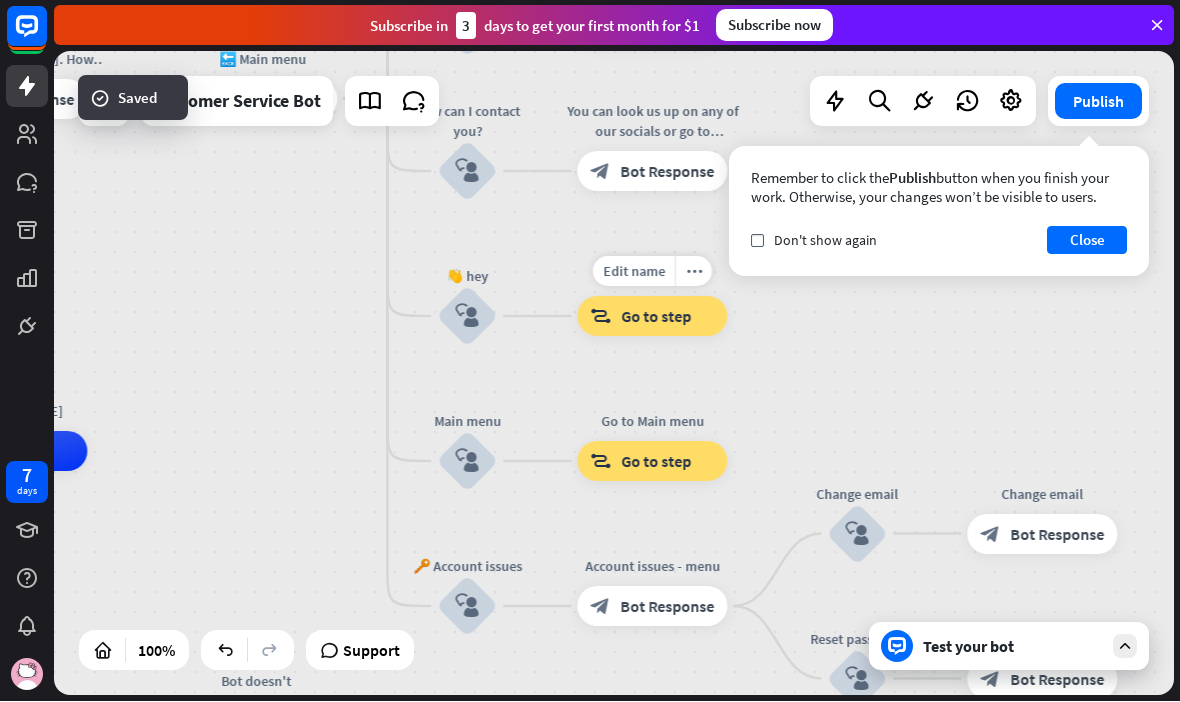 click on "Edit name" at bounding box center (634, 272) 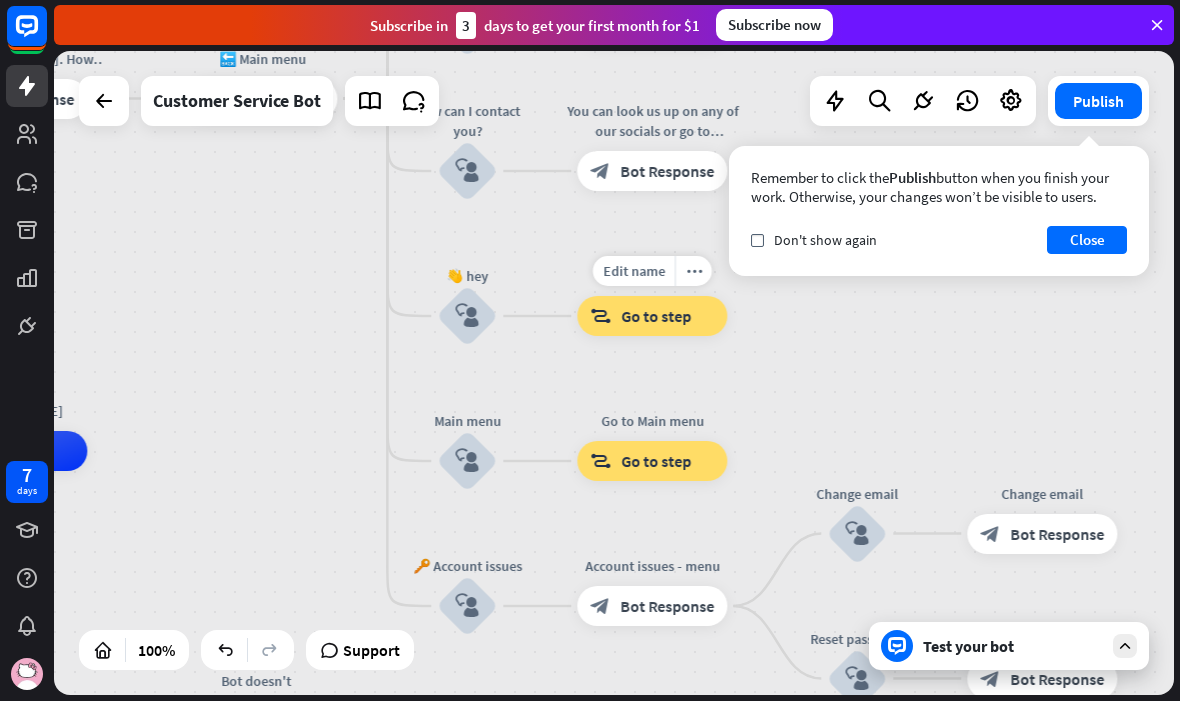 click on "Go to step" at bounding box center (656, 317) 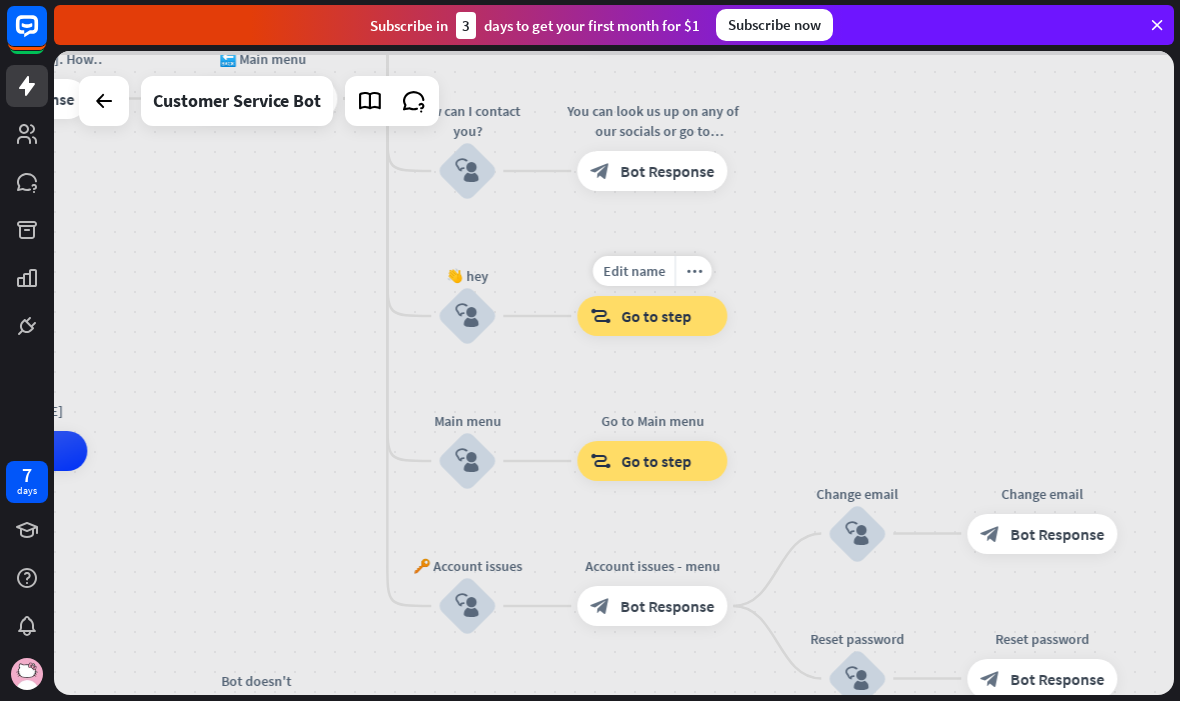 click at bounding box center [614, 374] 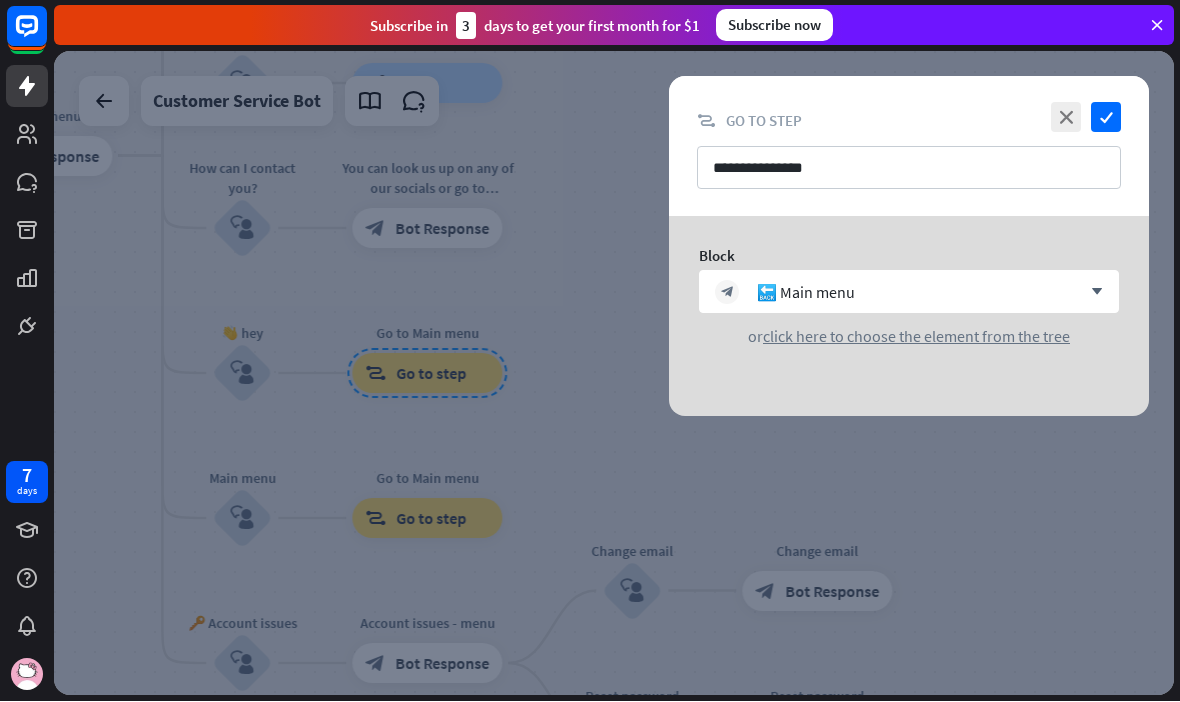 click on "close" at bounding box center (1066, 118) 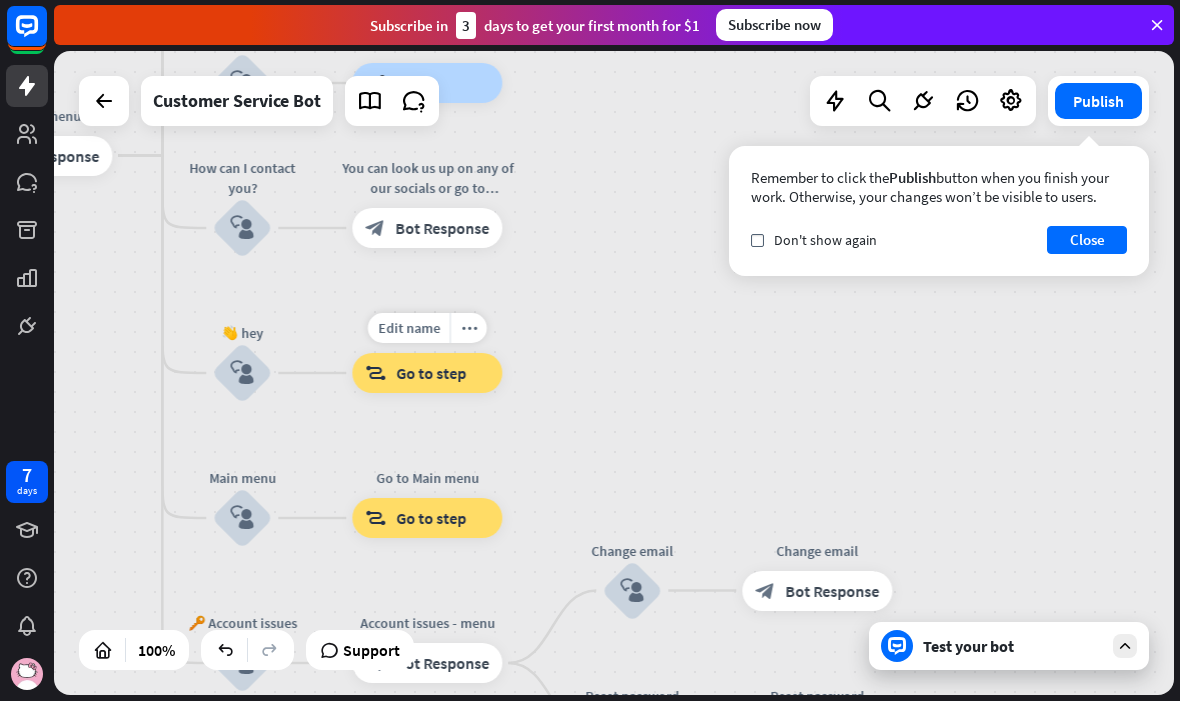 click on "Edit name" at bounding box center (409, 329) 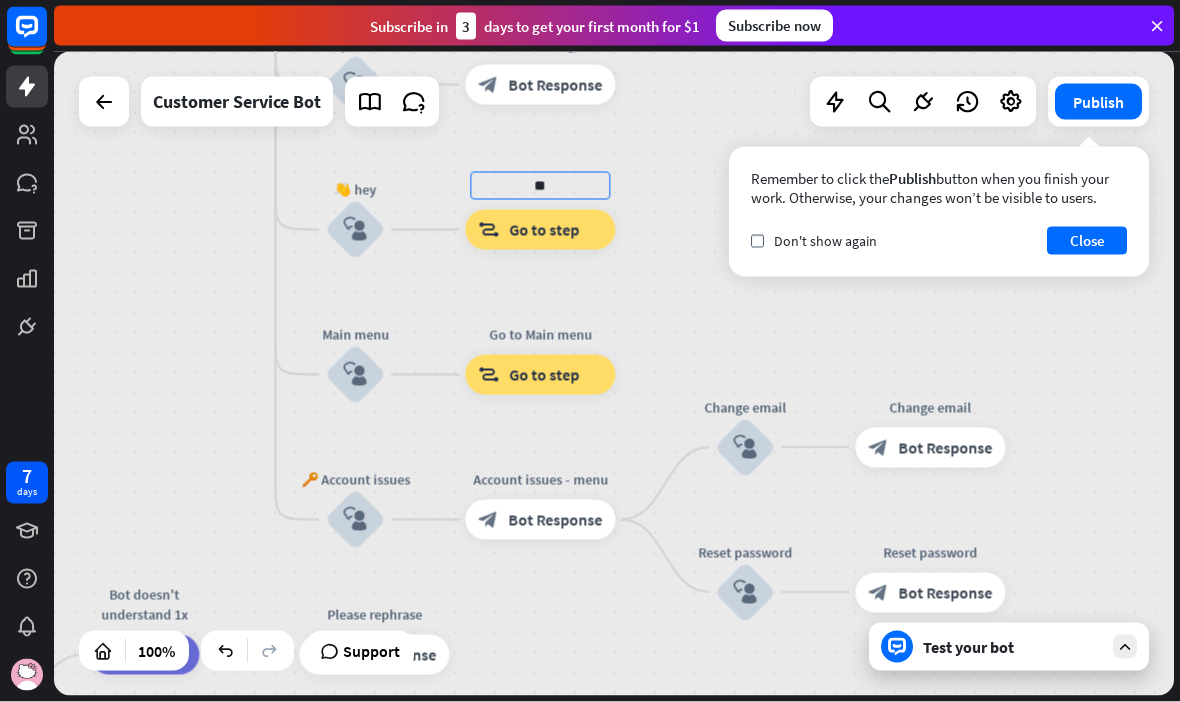 type on "*" 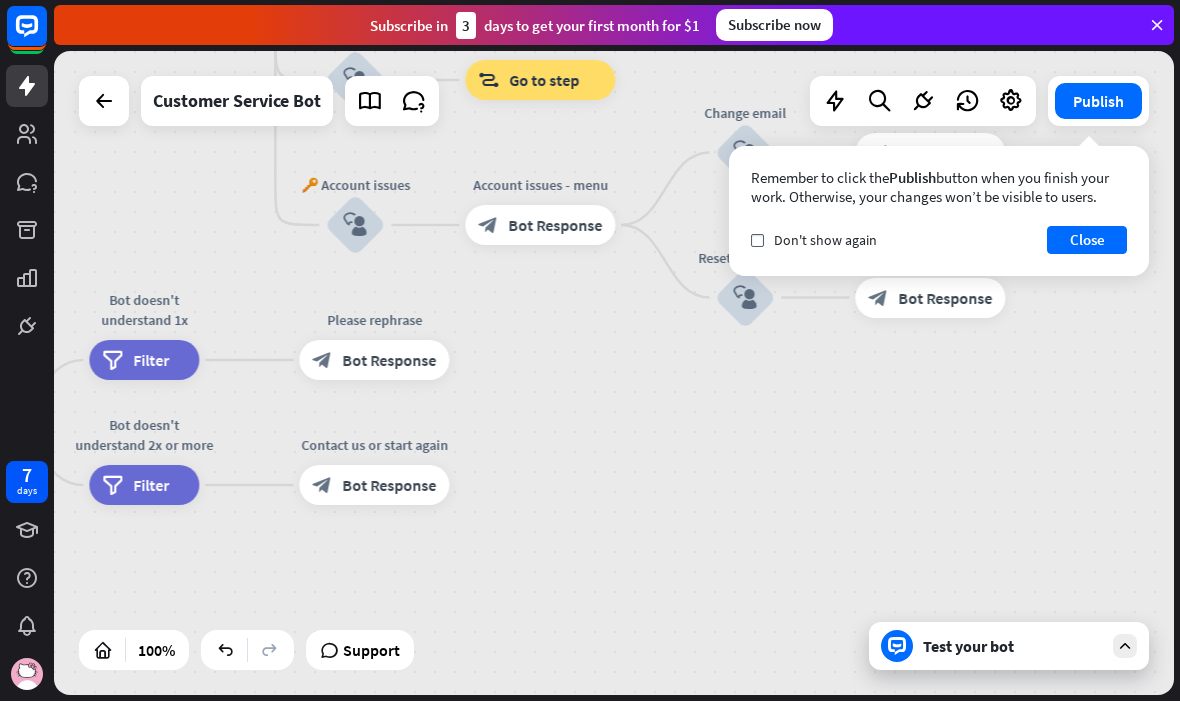 type on "**********" 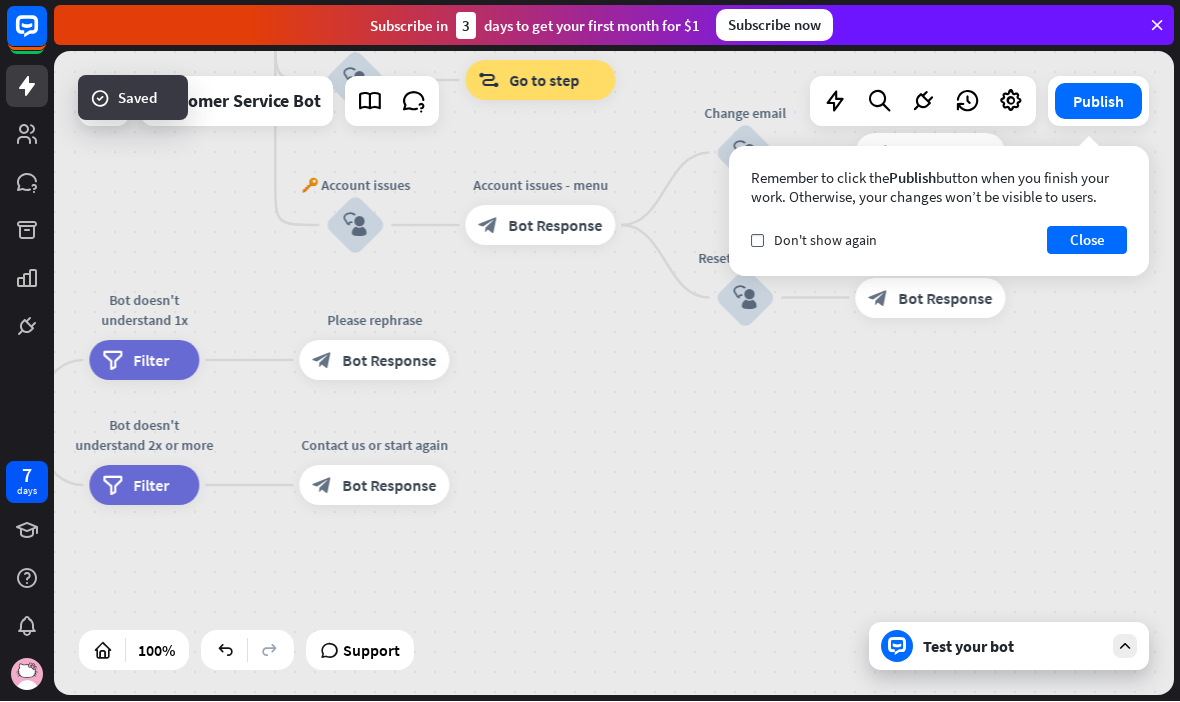 click at bounding box center [1125, 647] 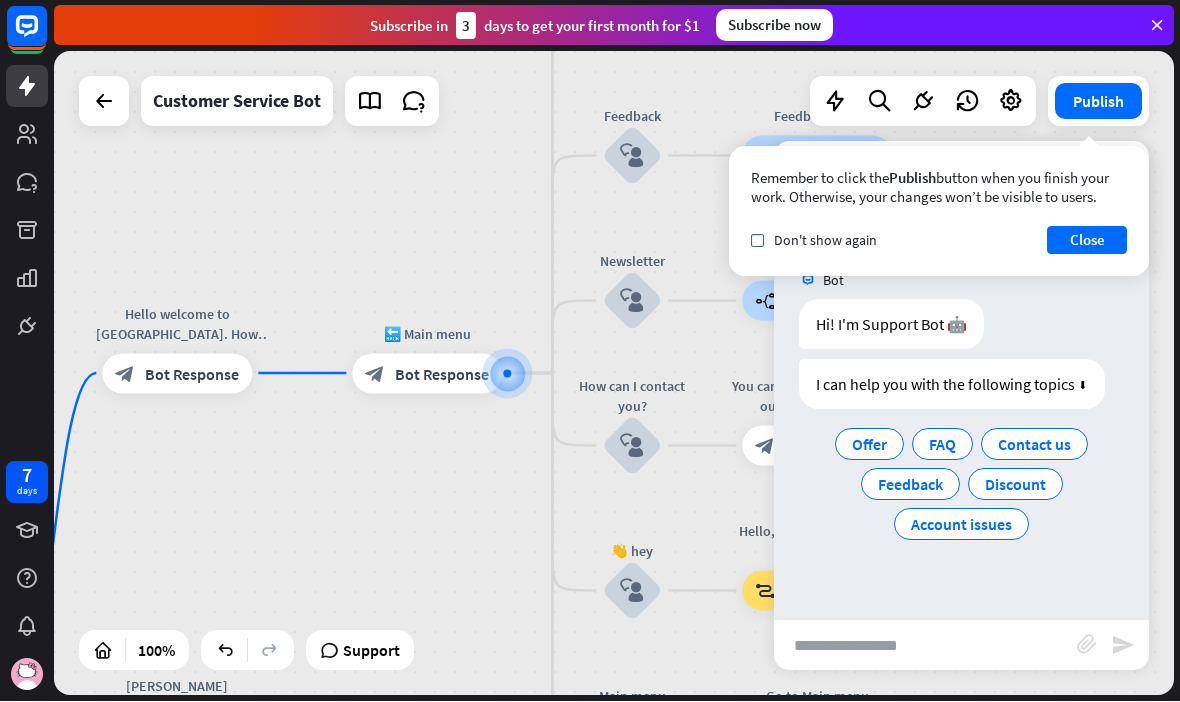 click on "Close" at bounding box center [1087, 241] 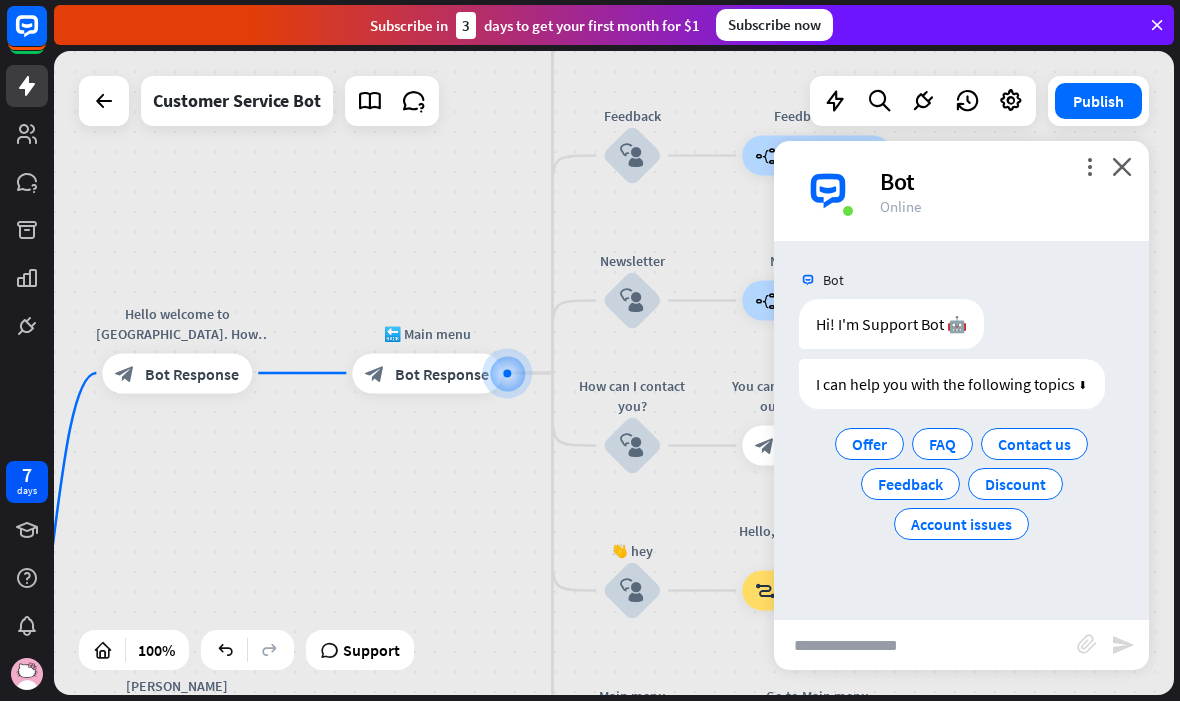 click on "Discount" at bounding box center (1015, 485) 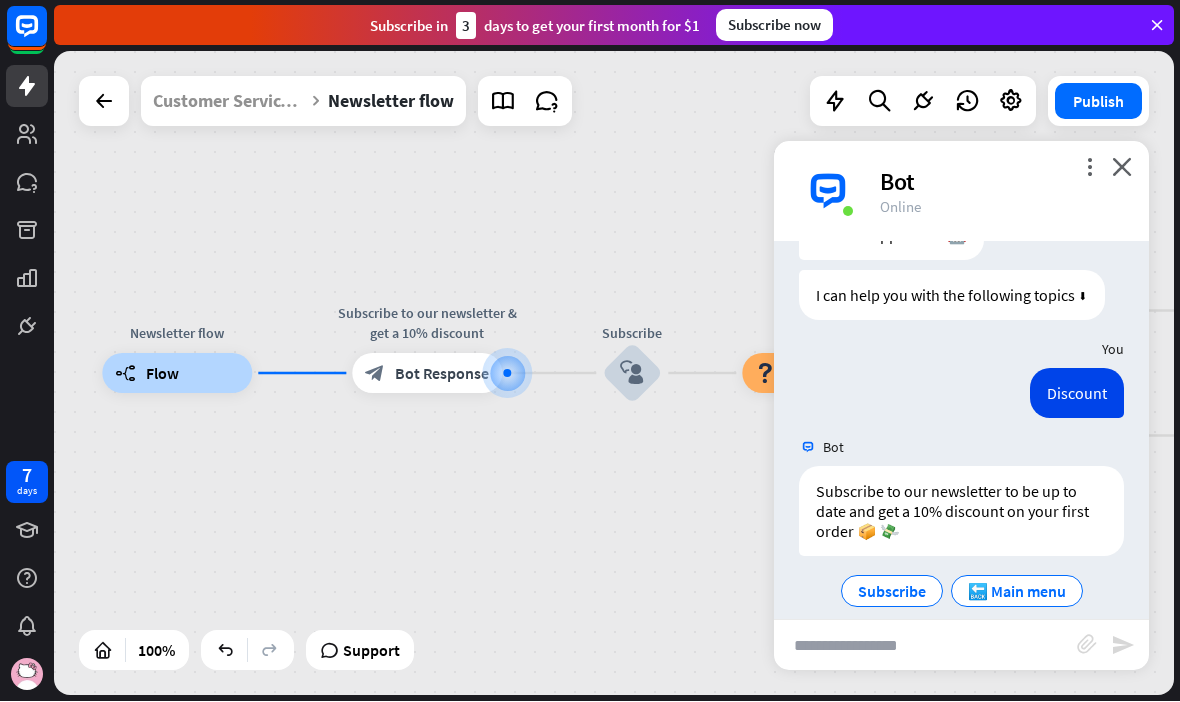 scroll, scrollTop: 111, scrollLeft: 0, axis: vertical 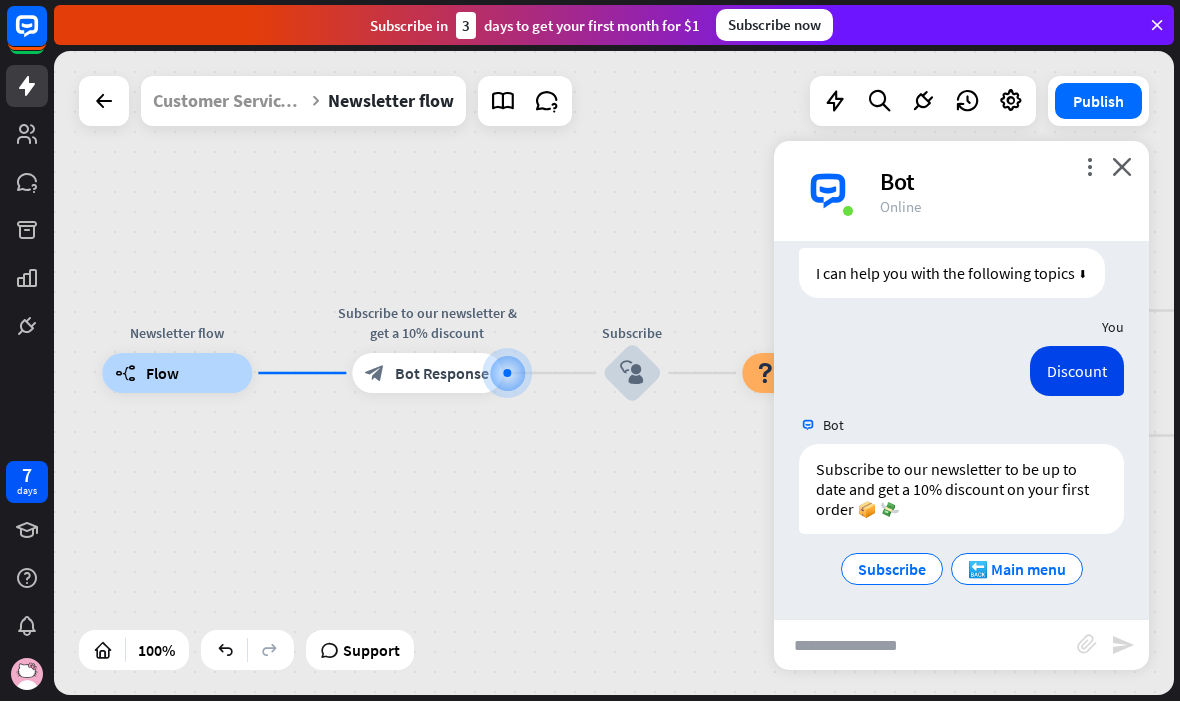 click on "🔙 Main menu" at bounding box center (1017, 570) 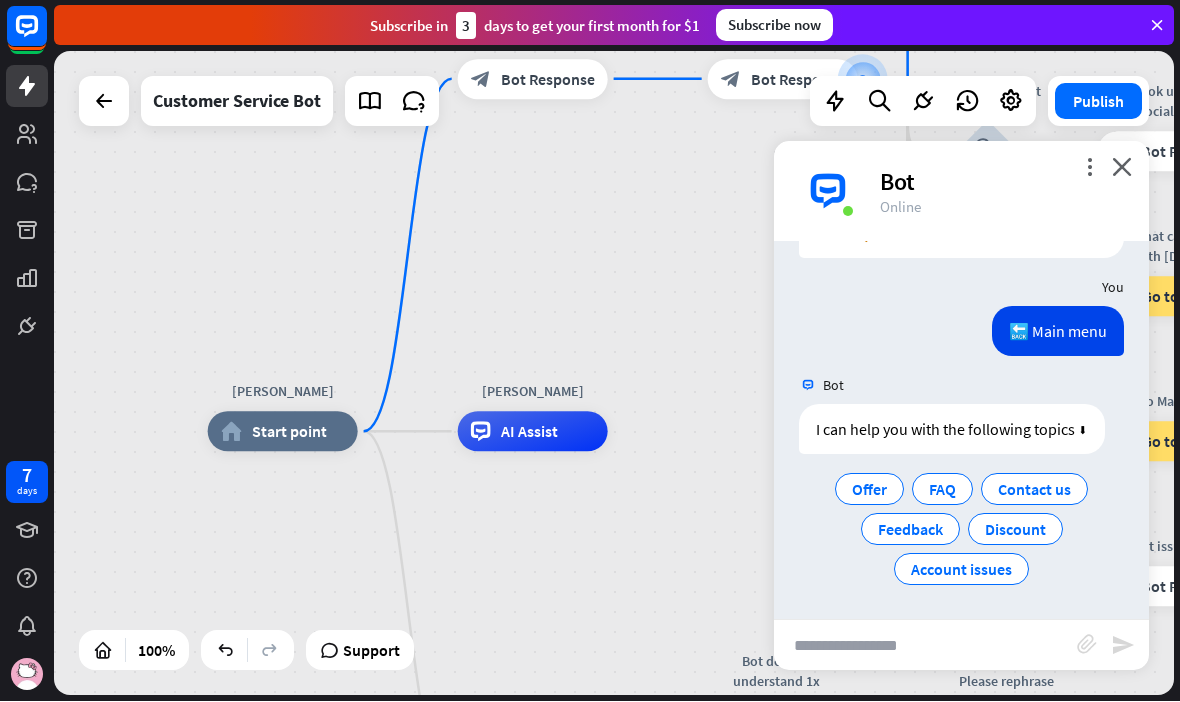 scroll, scrollTop: 387, scrollLeft: 0, axis: vertical 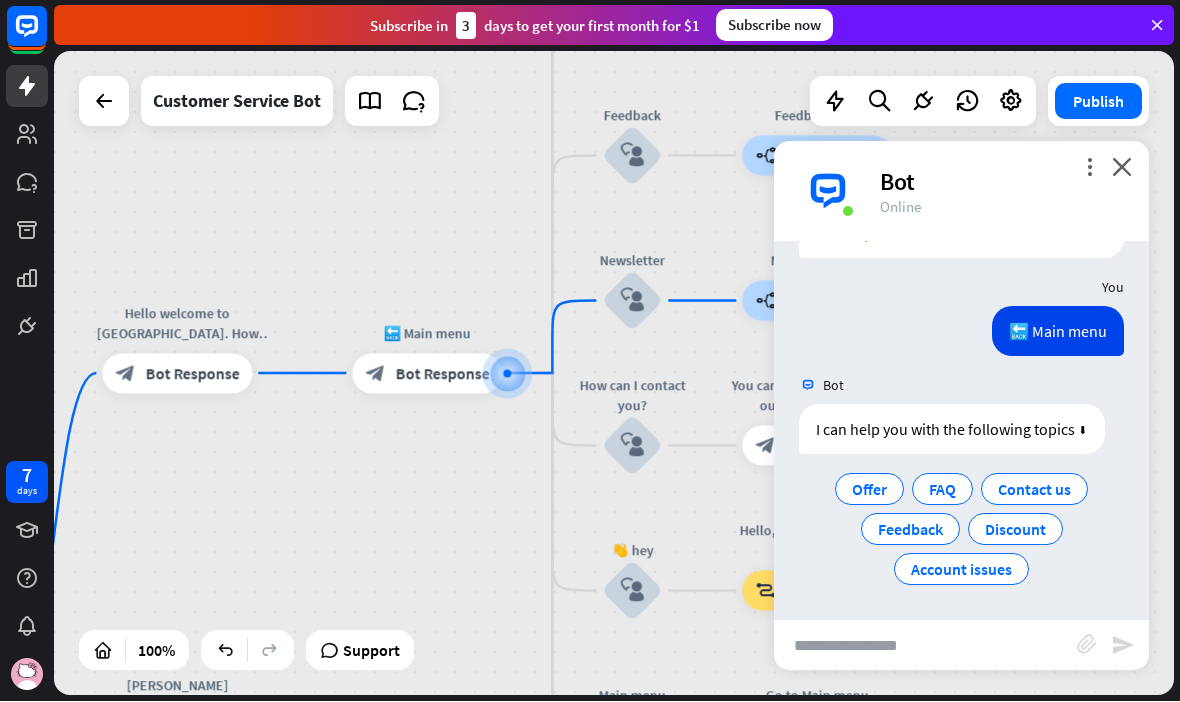 click on "Offer" at bounding box center (869, 490) 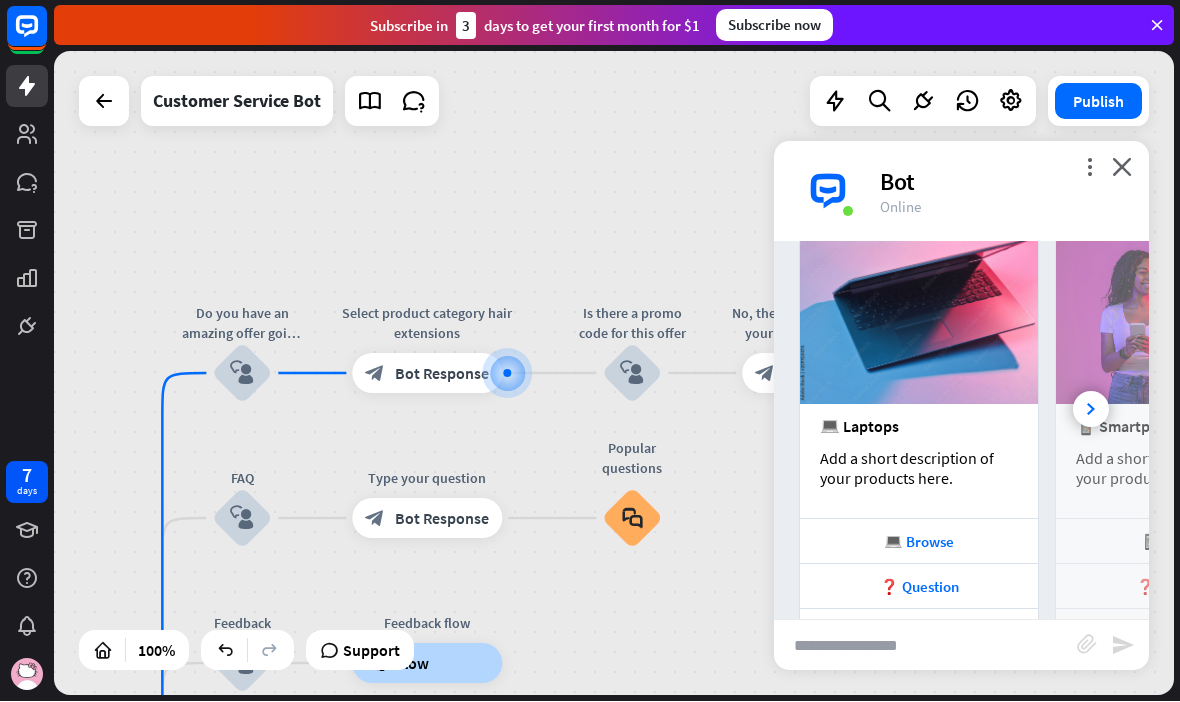 scroll, scrollTop: 715, scrollLeft: 0, axis: vertical 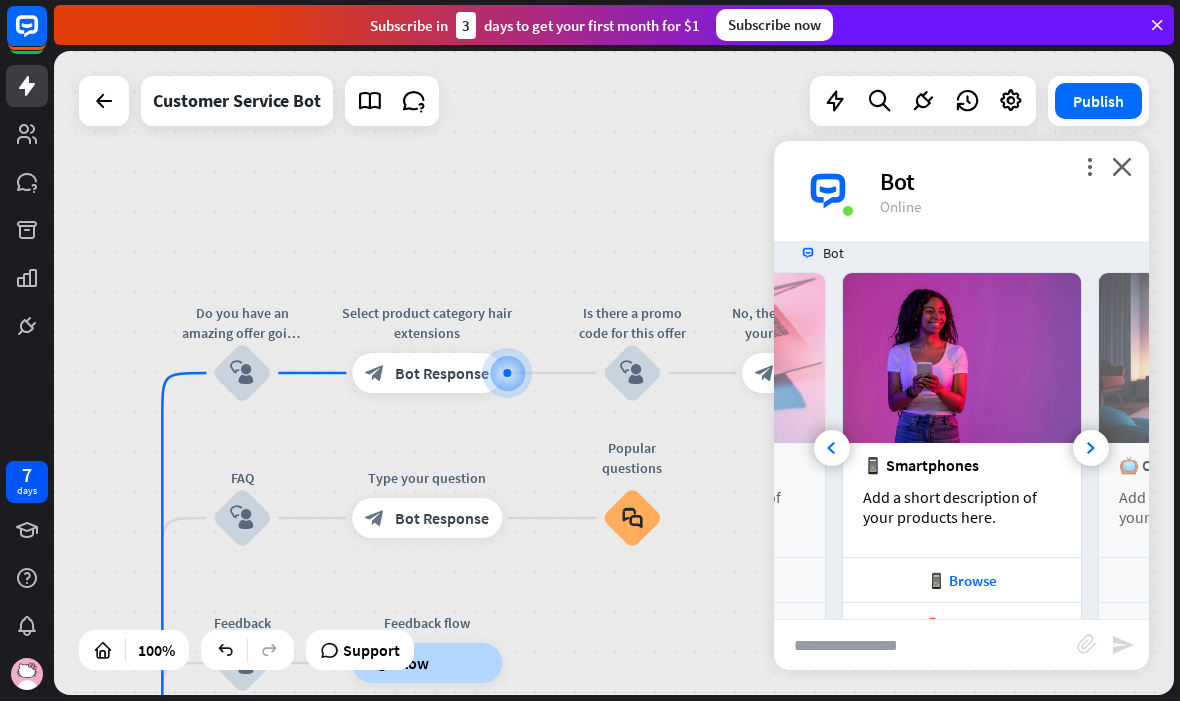 click at bounding box center (1091, 449) 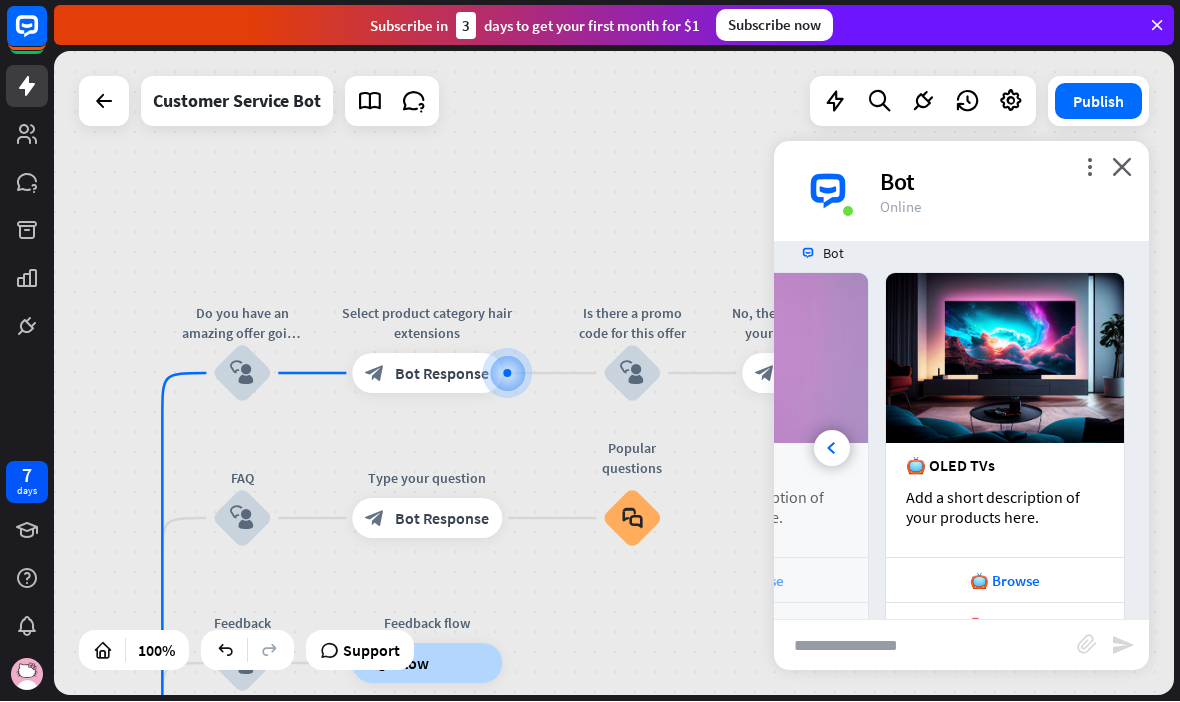 scroll, scrollTop: 0, scrollLeft: 427, axis: horizontal 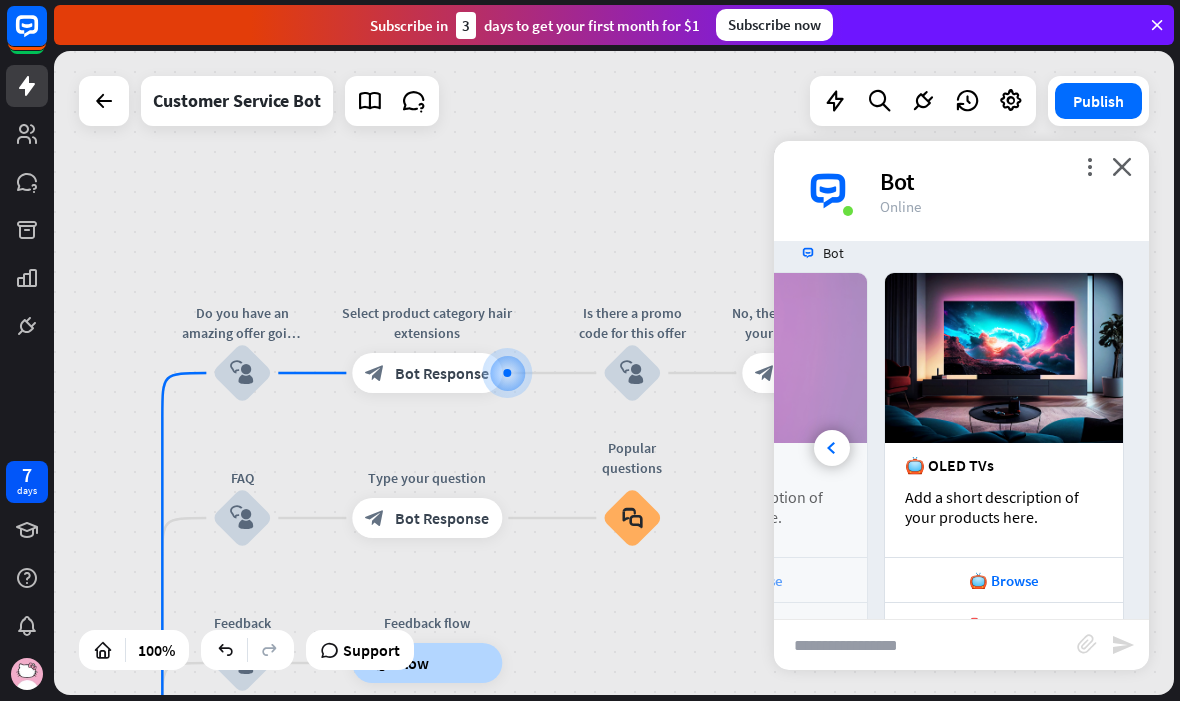 click at bounding box center [1004, 359] 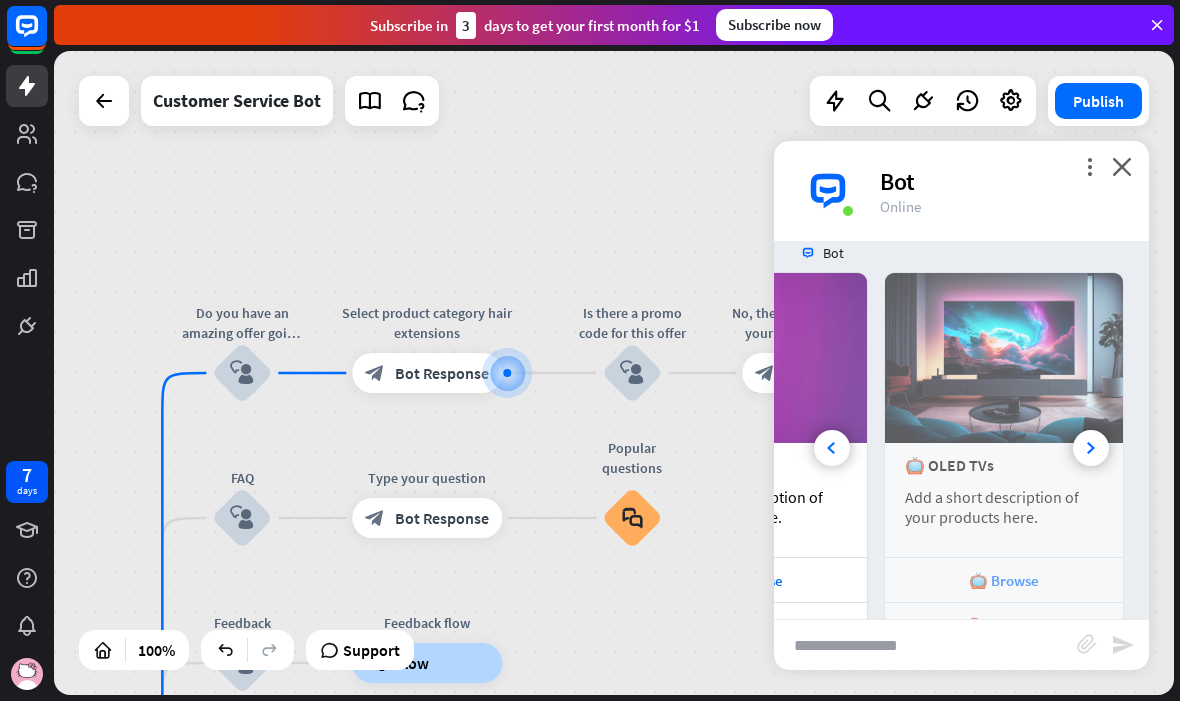 scroll, scrollTop: 825, scrollLeft: 0, axis: vertical 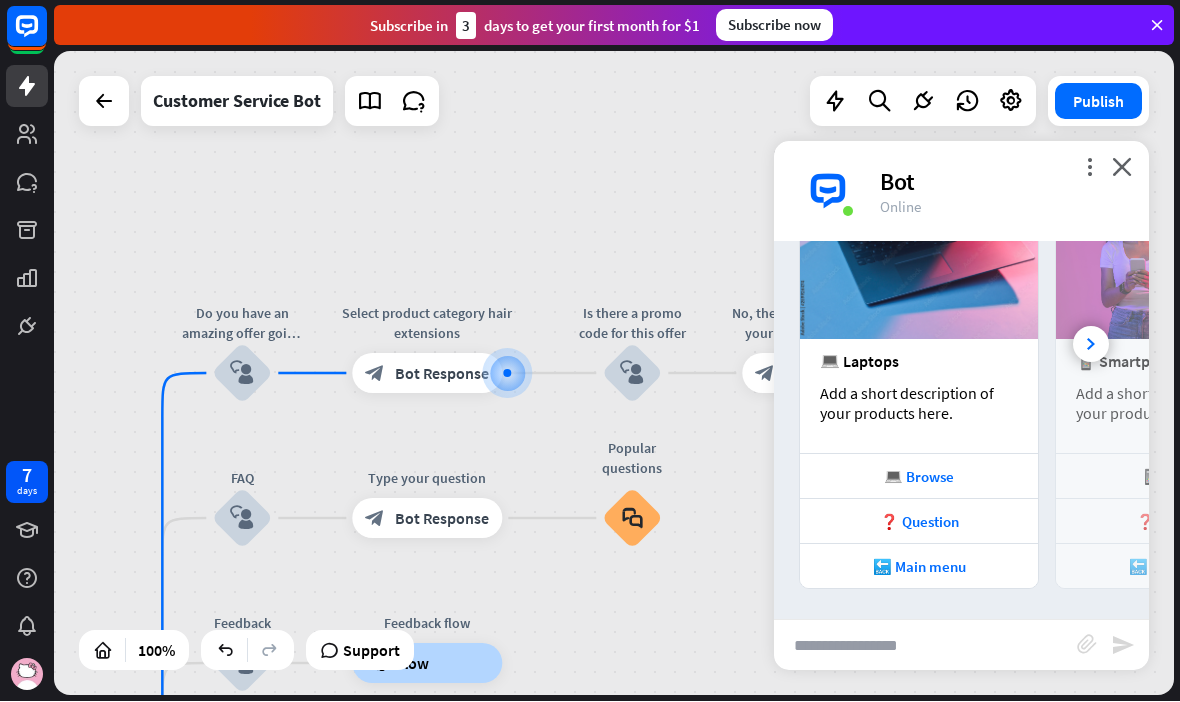 click on "❓ Question" at bounding box center (919, 522) 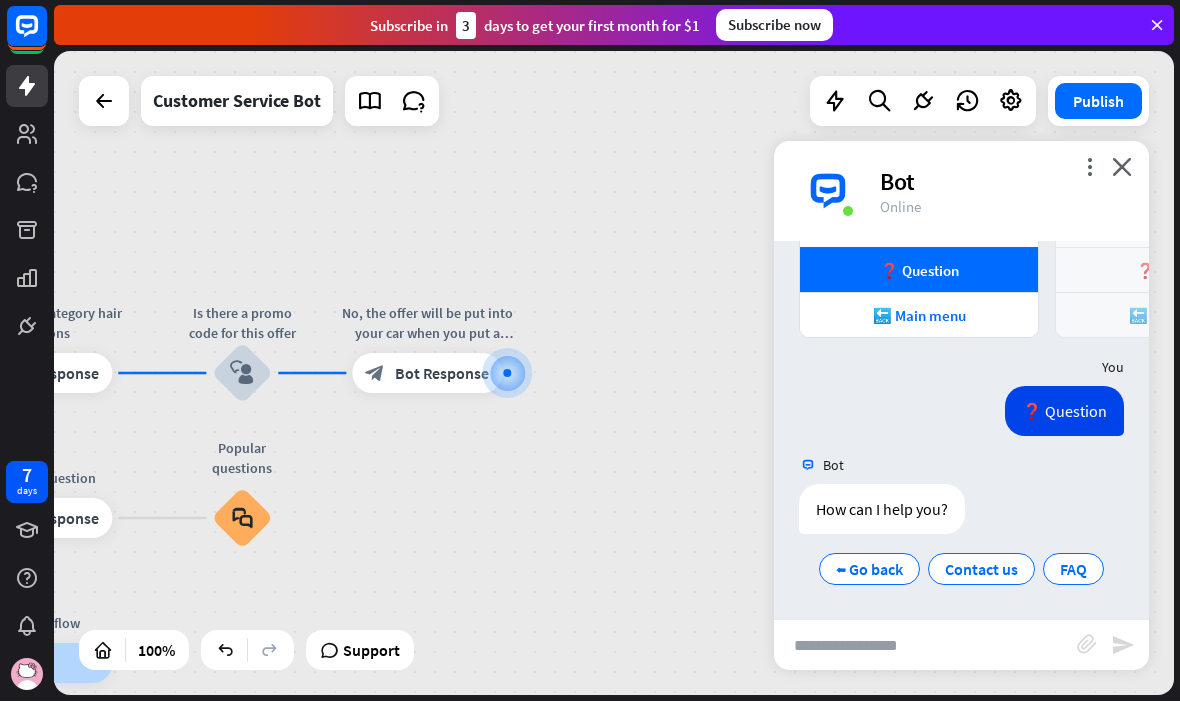 scroll, scrollTop: 1070, scrollLeft: 0, axis: vertical 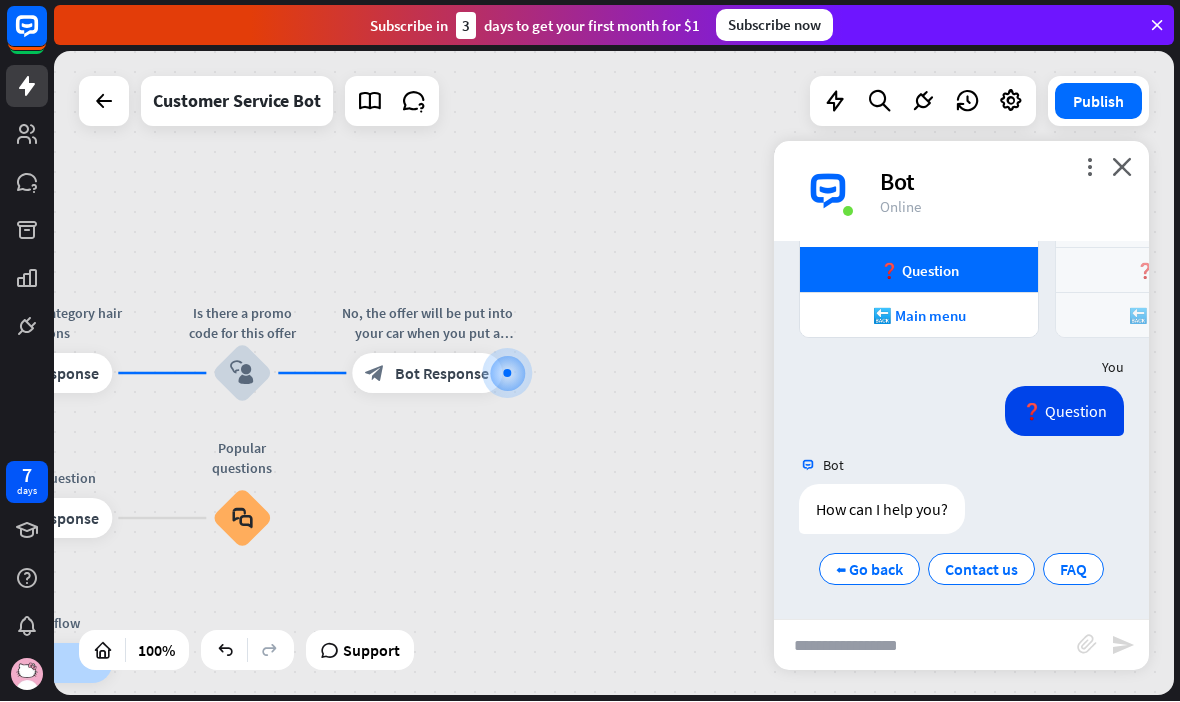 click on "Contact us" at bounding box center (981, 570) 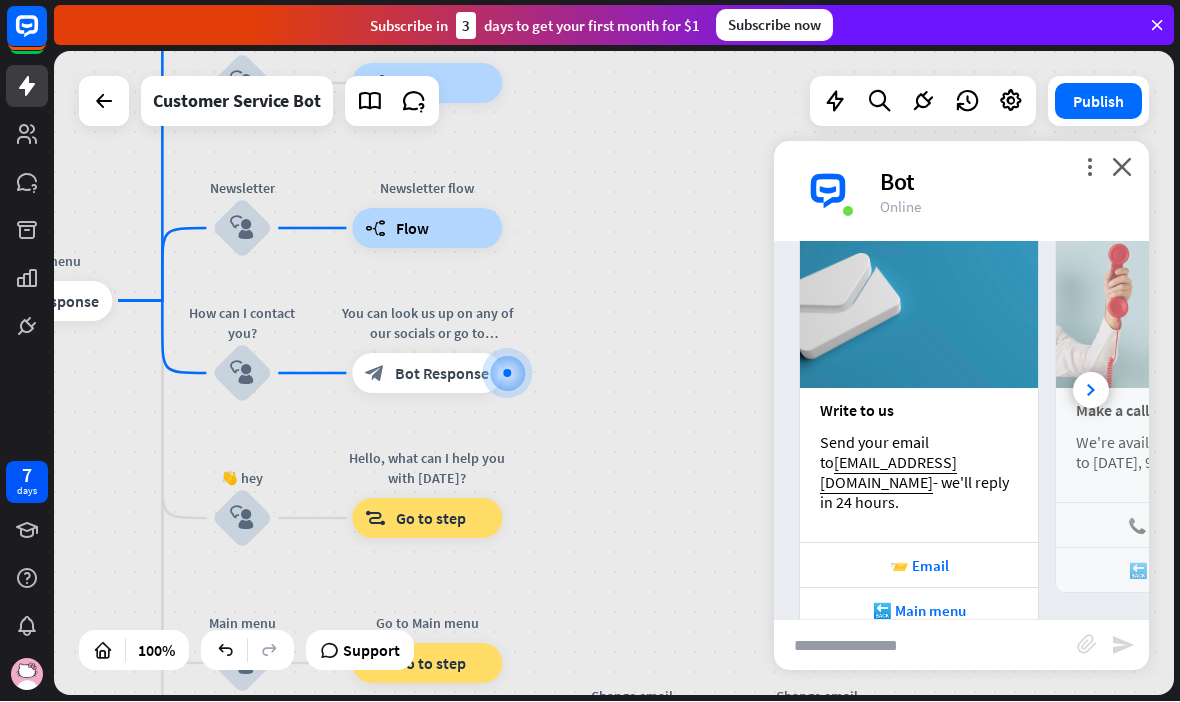 scroll, scrollTop: 1531, scrollLeft: 0, axis: vertical 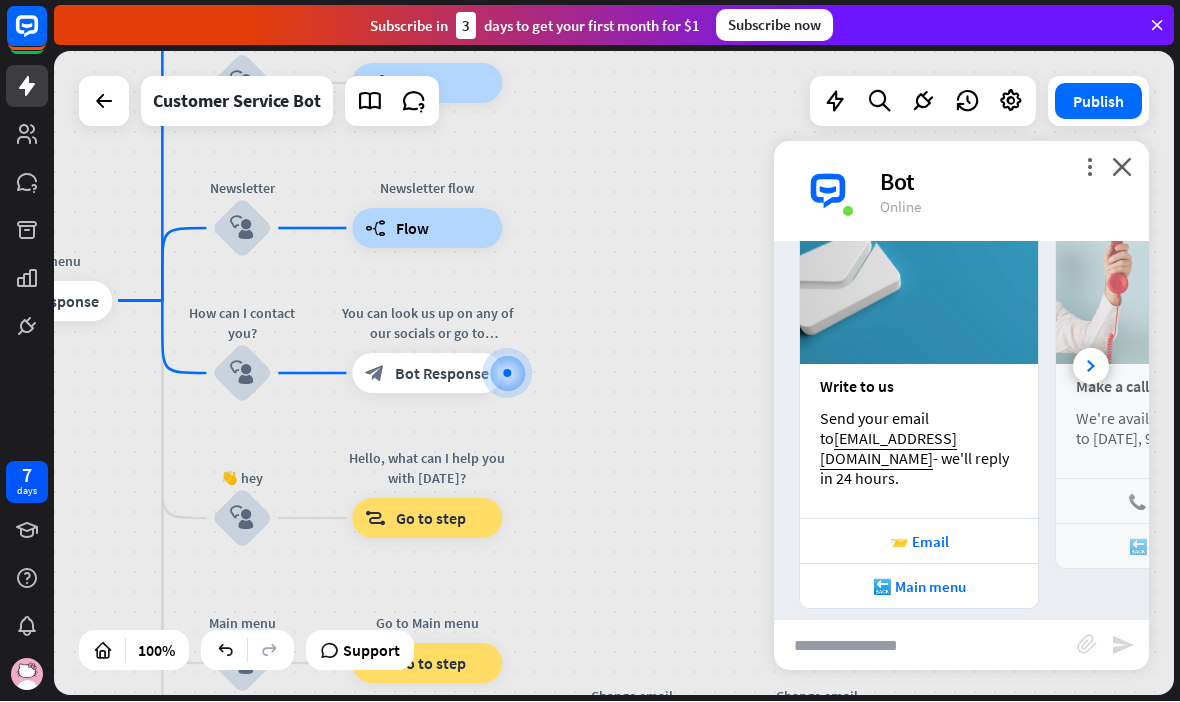 click on "🔙 Main menu" at bounding box center (919, 587) 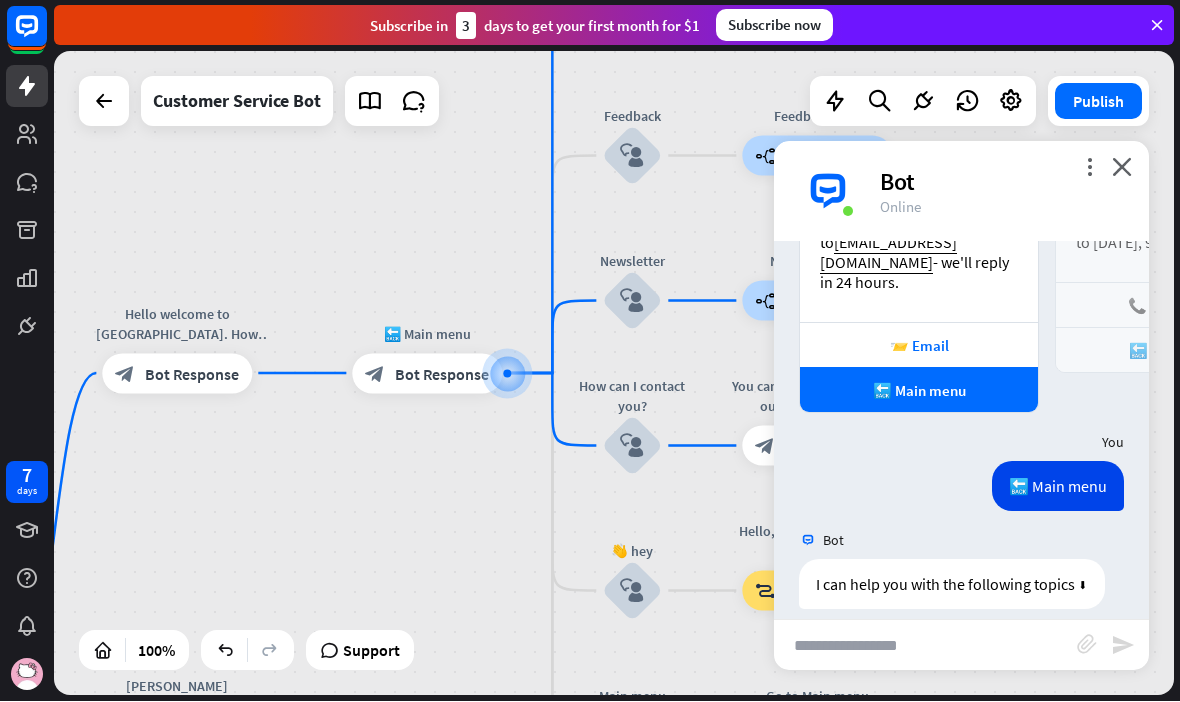 scroll 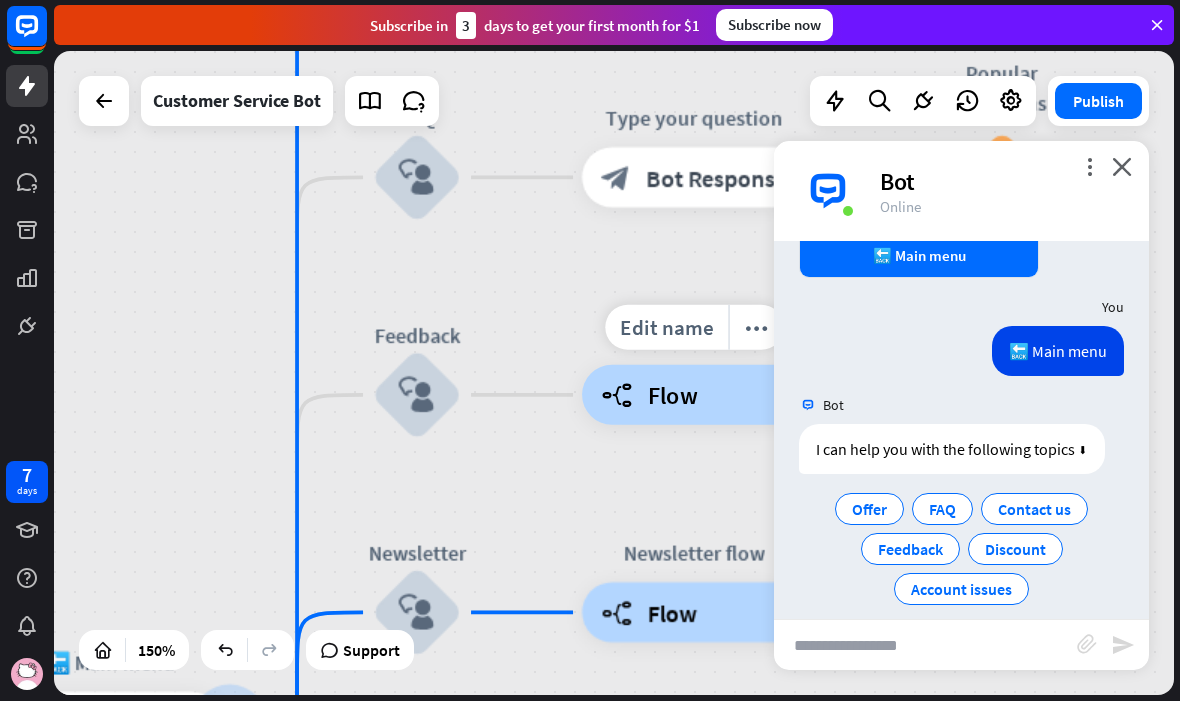 click on "Edit name" at bounding box center [666, 328] 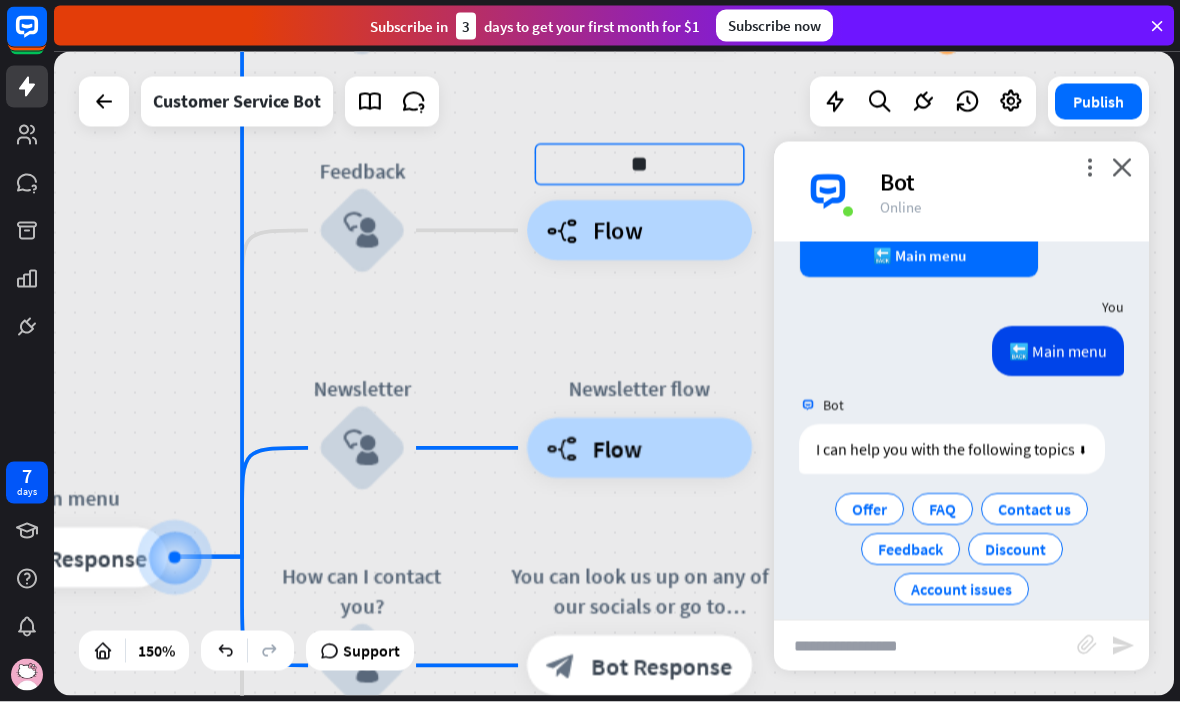 type on "*" 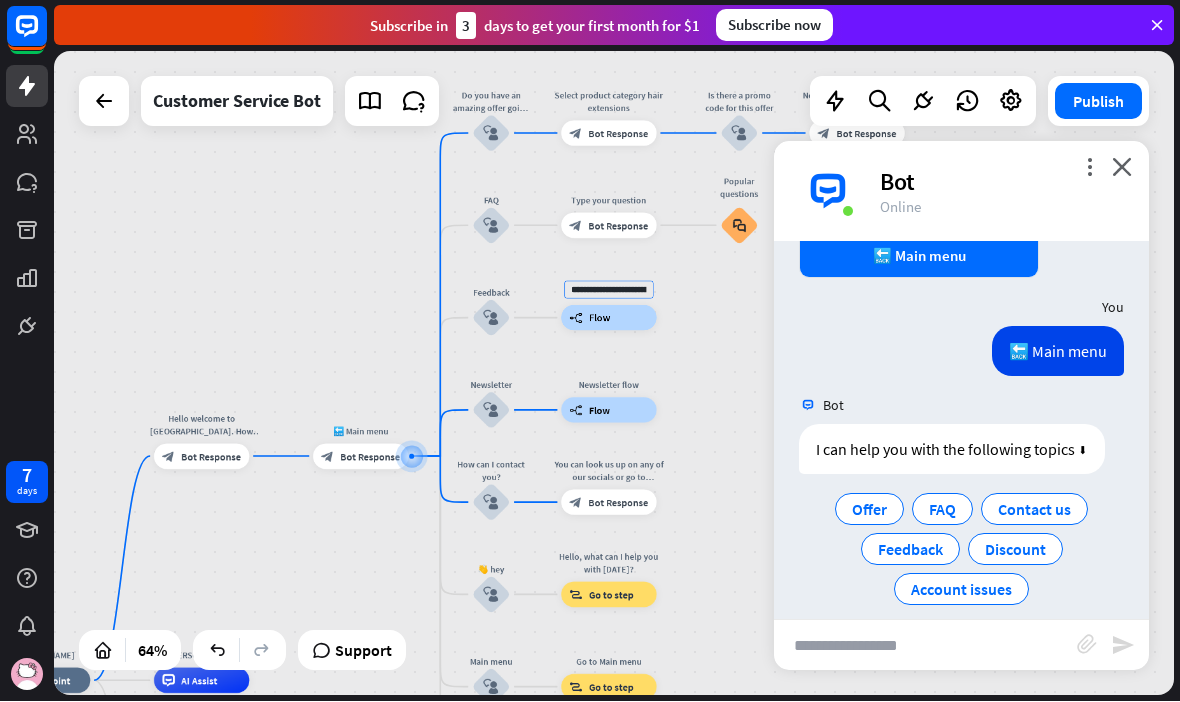 type on "**********" 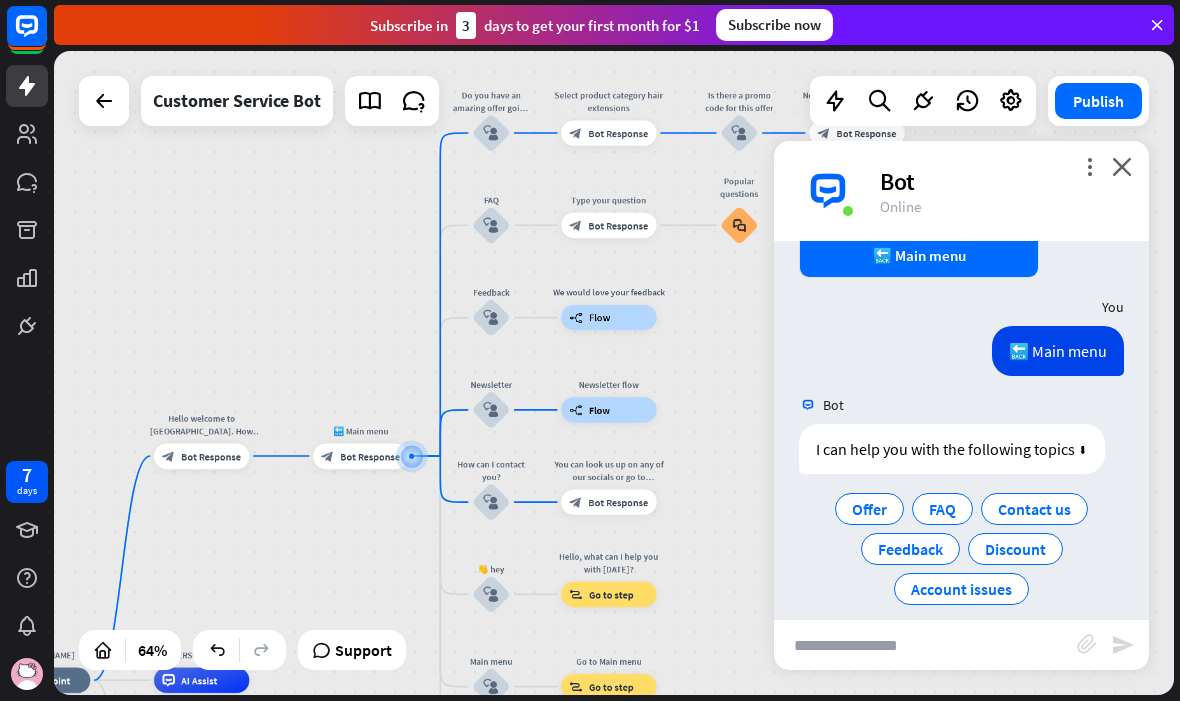 click on "Feedback" at bounding box center [910, 550] 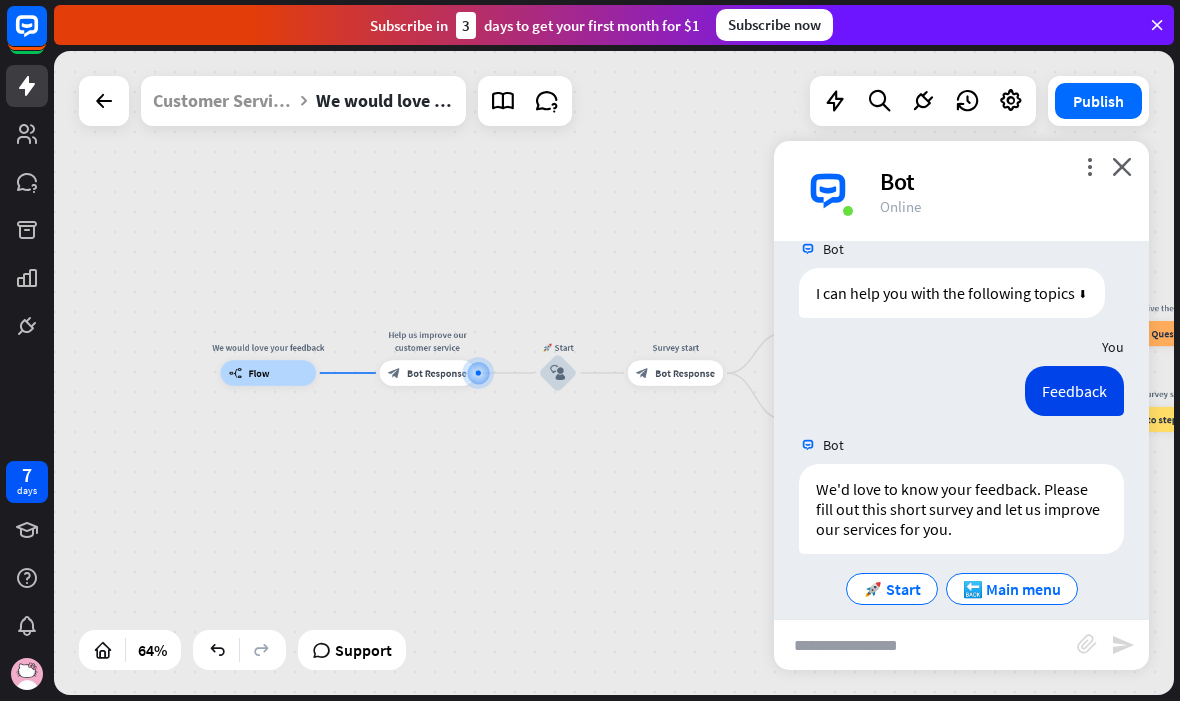 scroll, scrollTop: 2044, scrollLeft: 0, axis: vertical 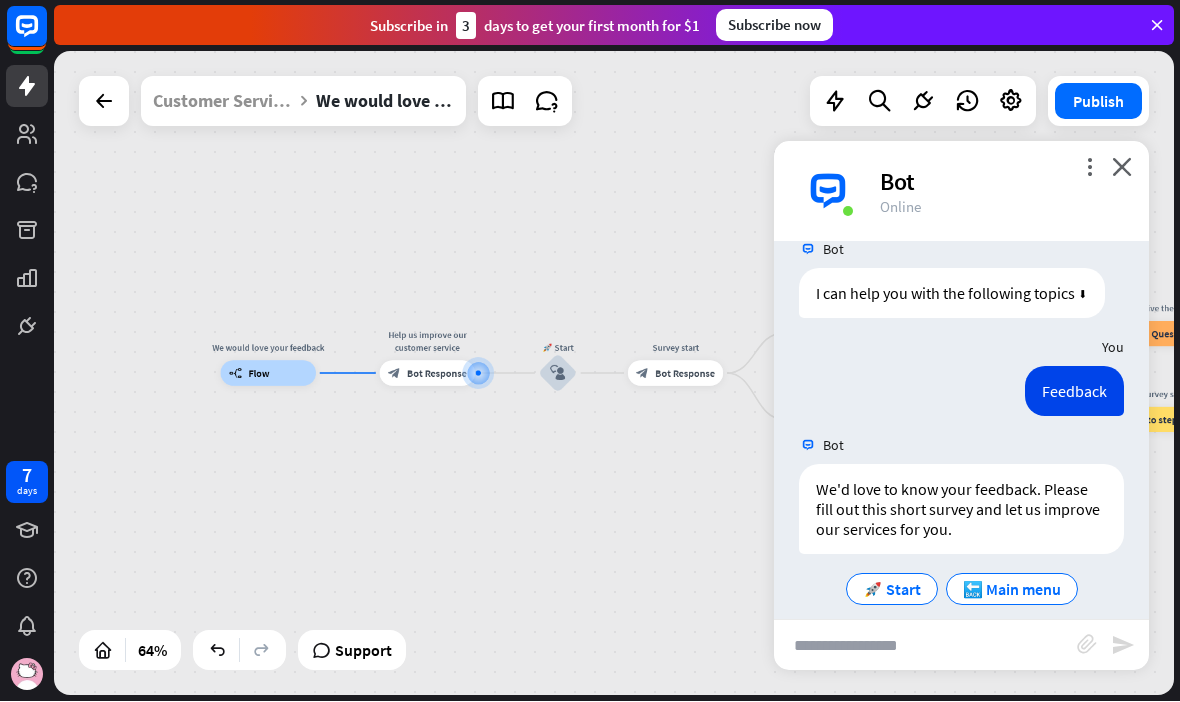 click on "🚀 Start" at bounding box center [892, 590] 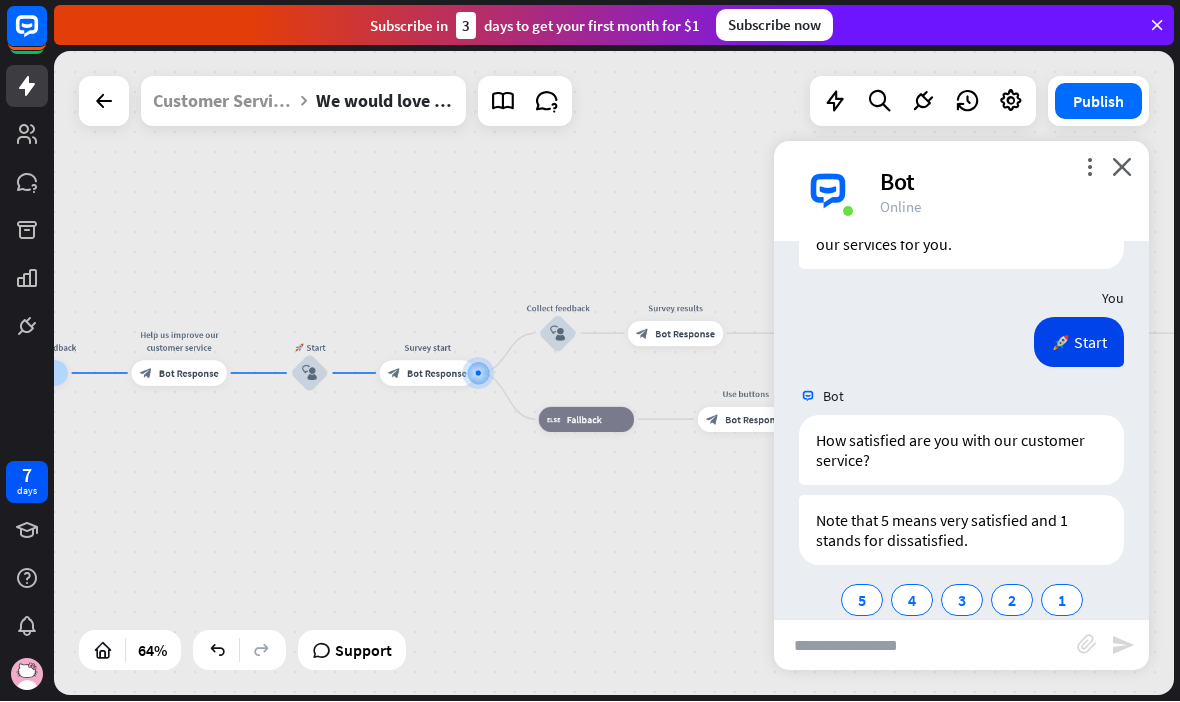 scroll, scrollTop: 2340, scrollLeft: 0, axis: vertical 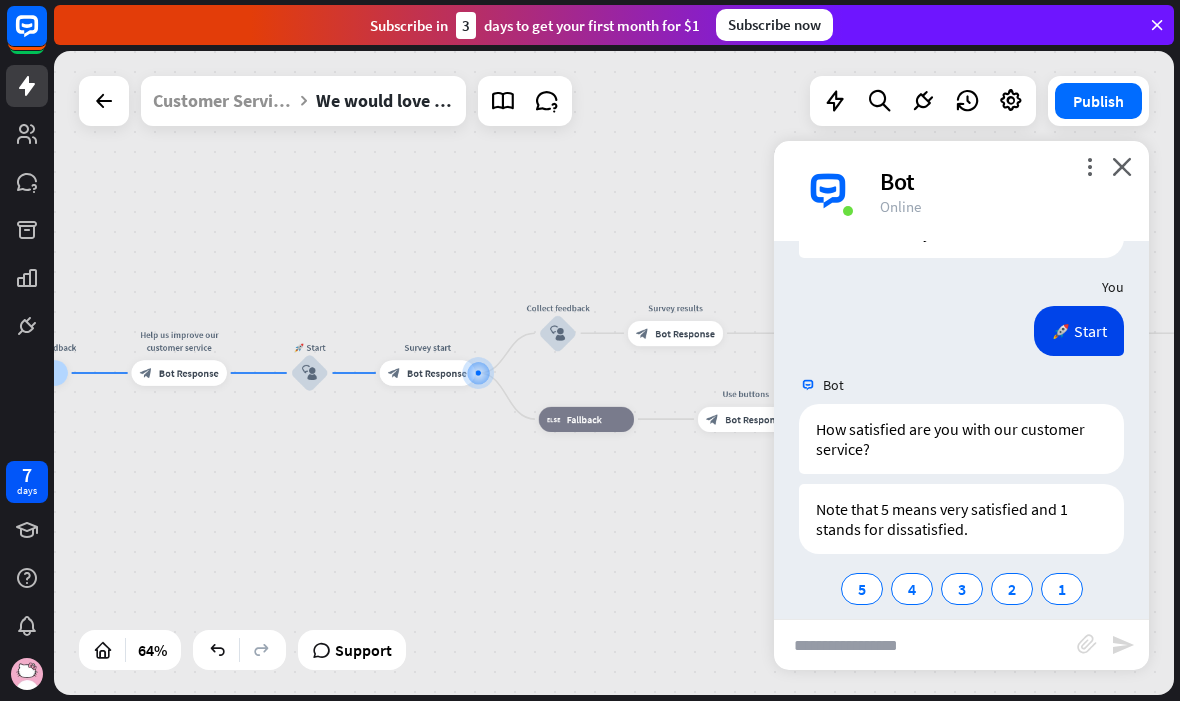 click on "4" at bounding box center [912, 590] 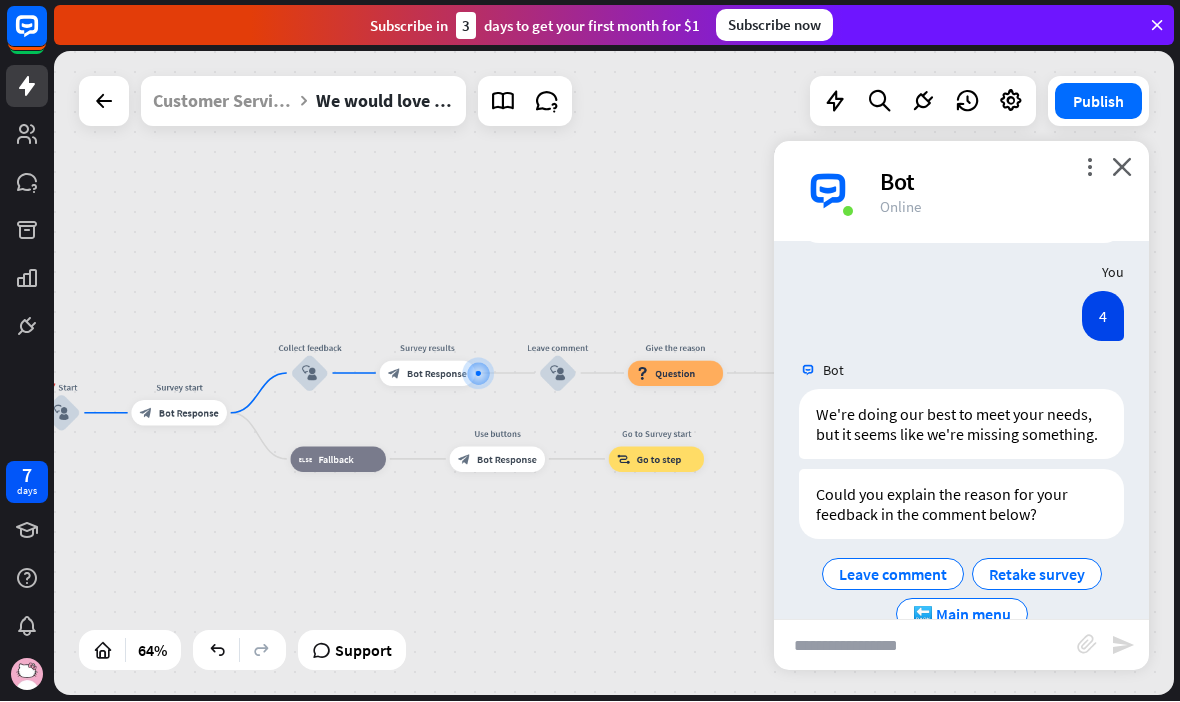 scroll, scrollTop: 2676, scrollLeft: 0, axis: vertical 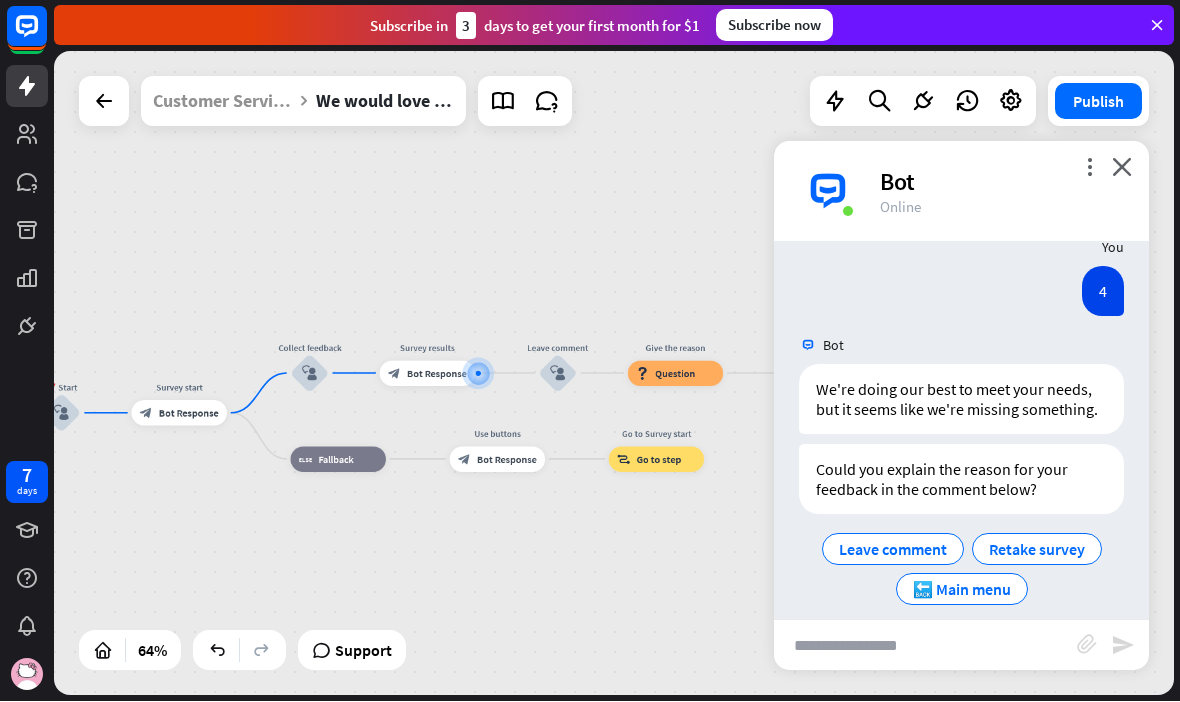 click on "Leave comment" at bounding box center (893, 550) 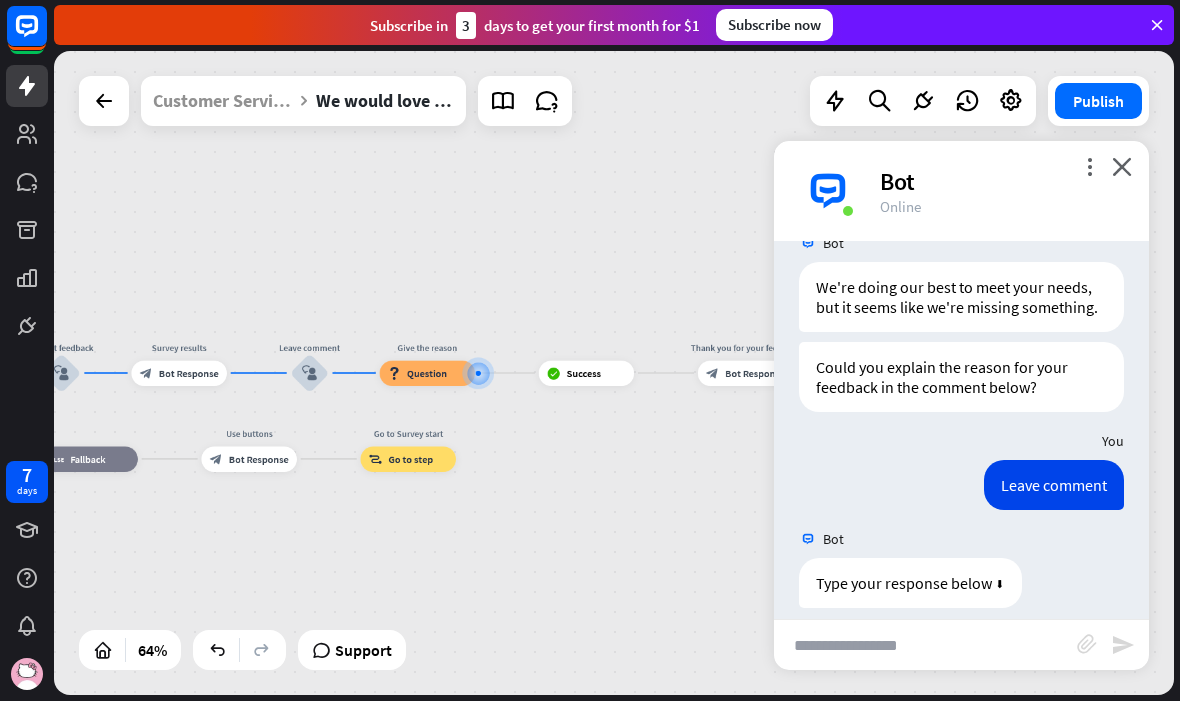scroll, scrollTop: 2777, scrollLeft: 0, axis: vertical 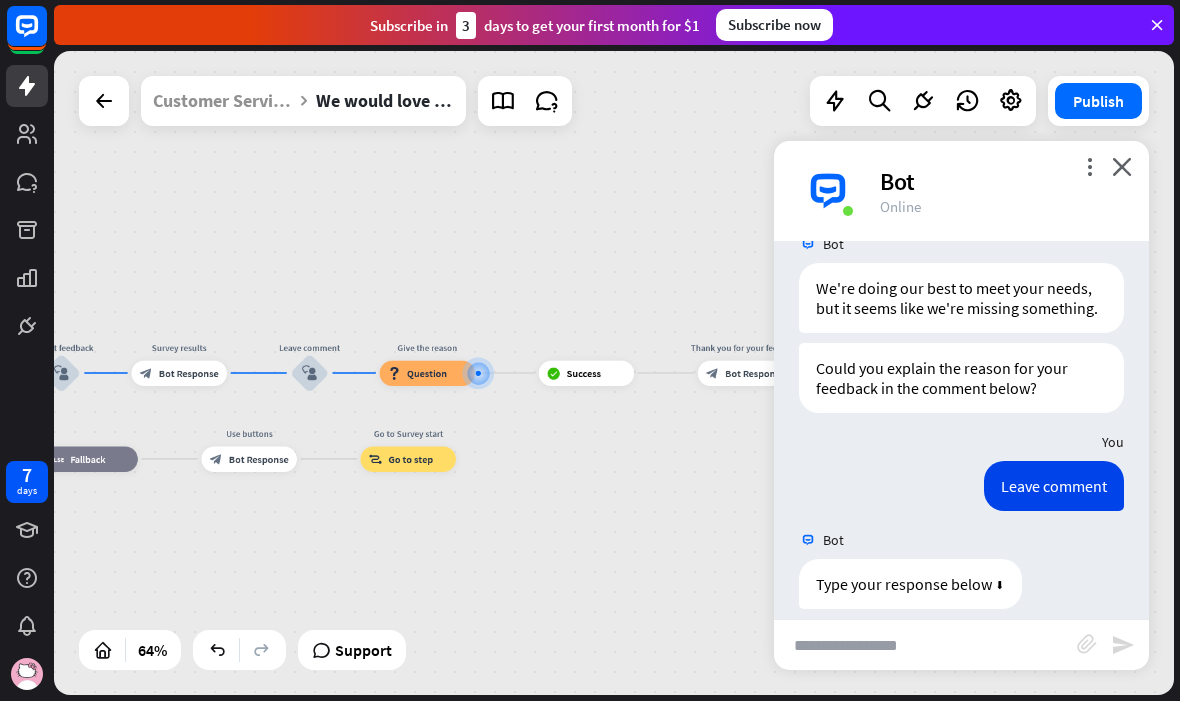 click at bounding box center [925, 646] 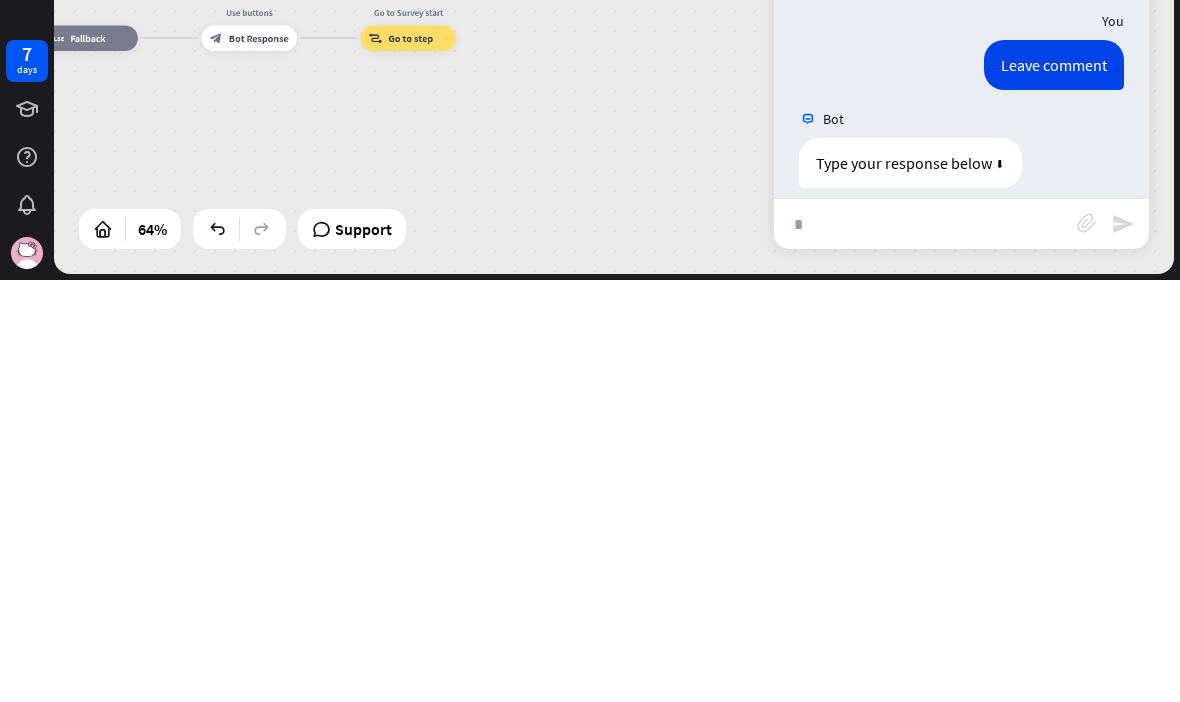 scroll, scrollTop: 0, scrollLeft: 0, axis: both 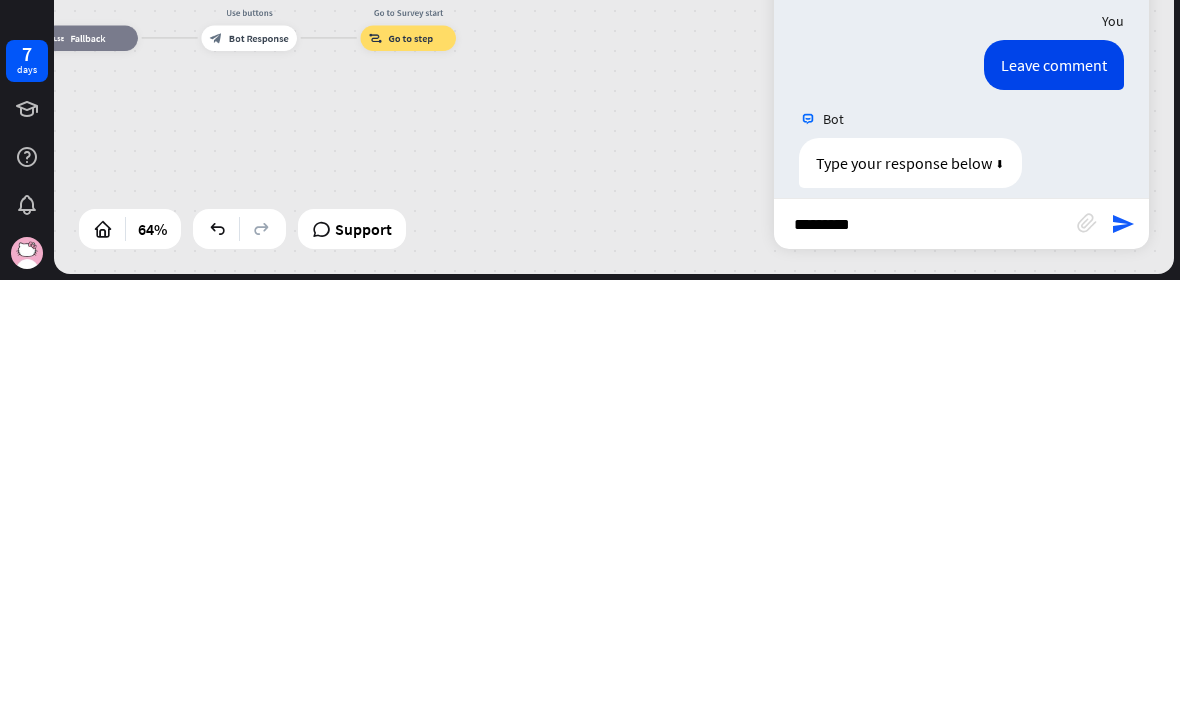 type on "*********" 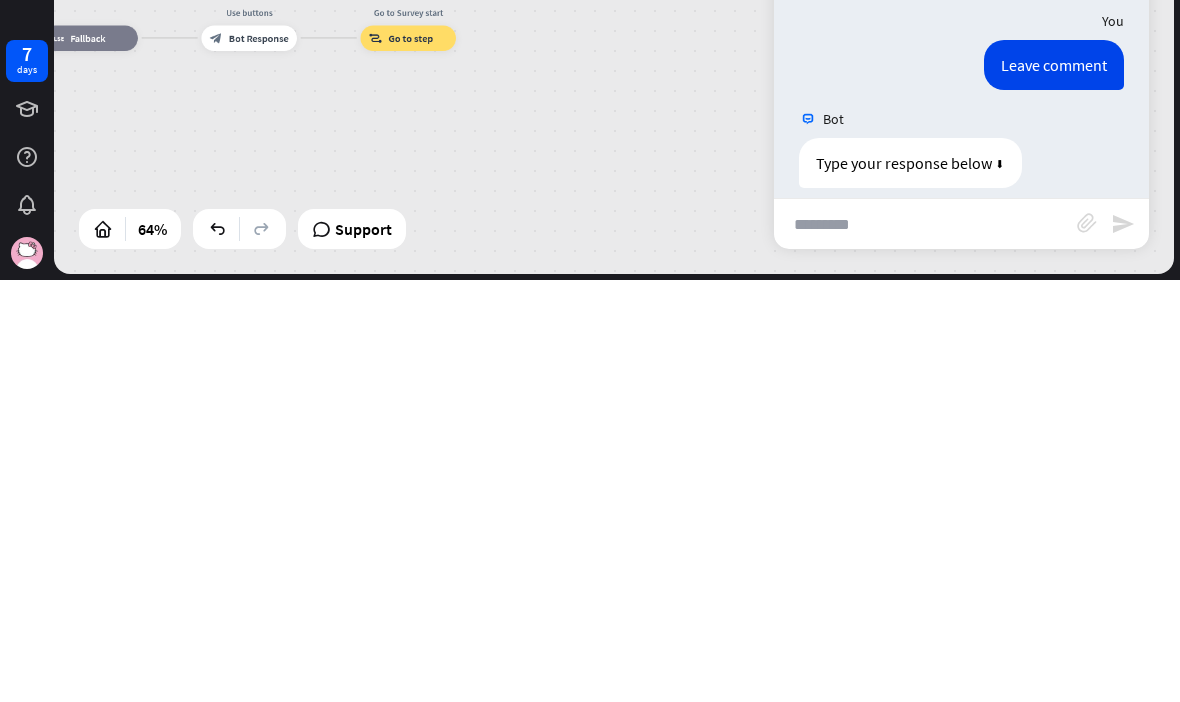 type 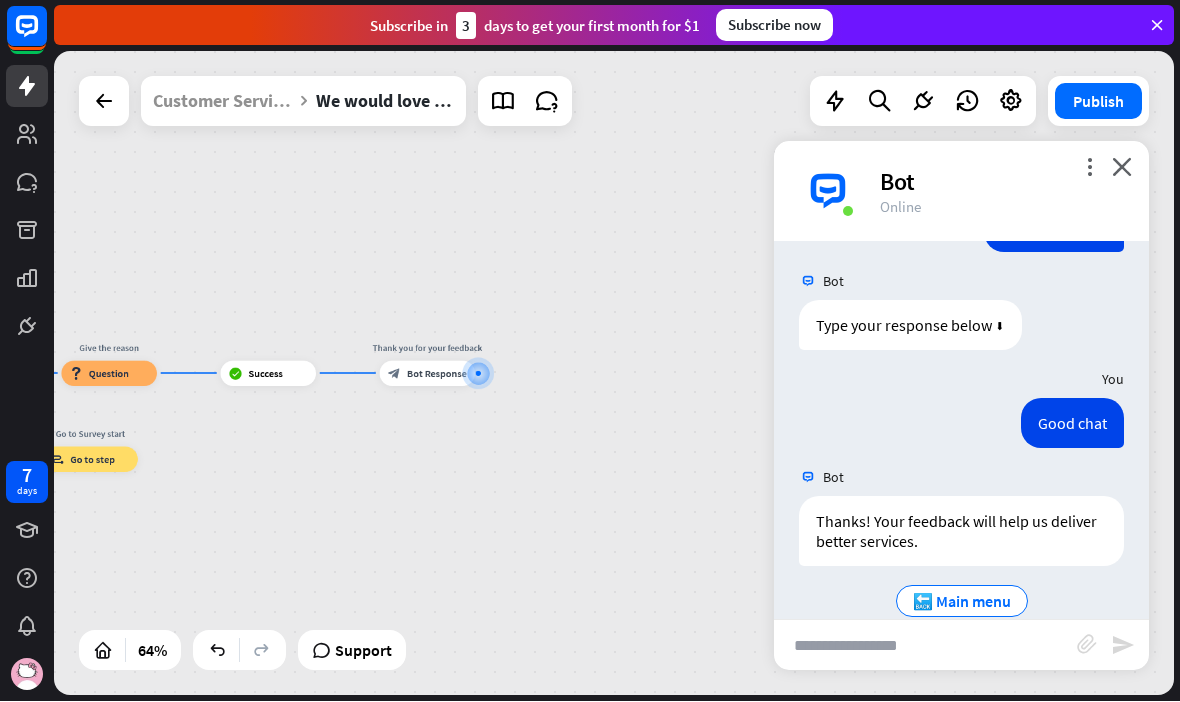scroll, scrollTop: 3048, scrollLeft: 0, axis: vertical 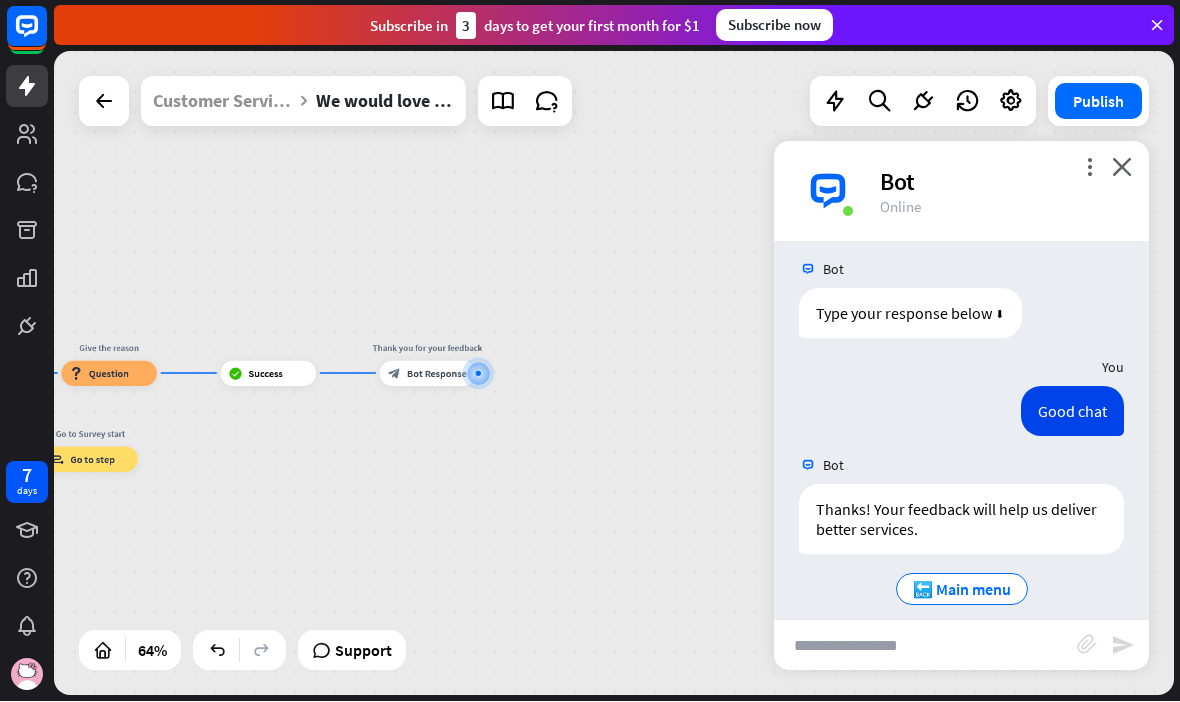 click on "🔙 Main menu" at bounding box center [962, 590] 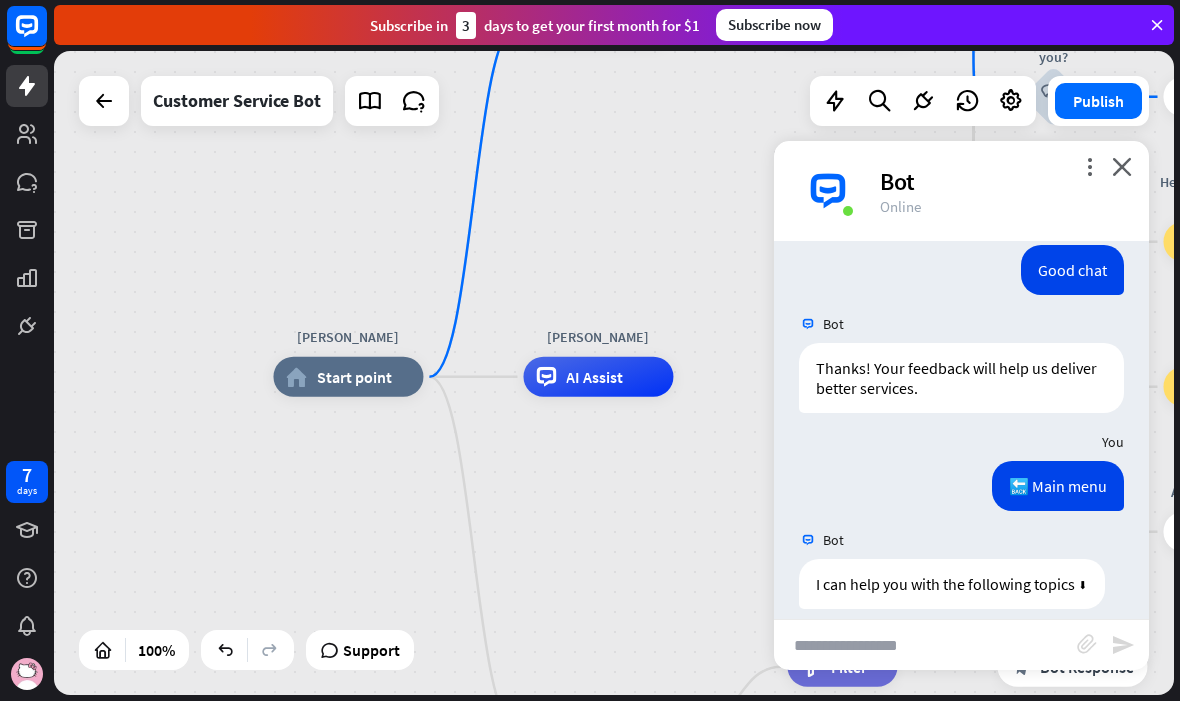 scroll, scrollTop: 3324, scrollLeft: 0, axis: vertical 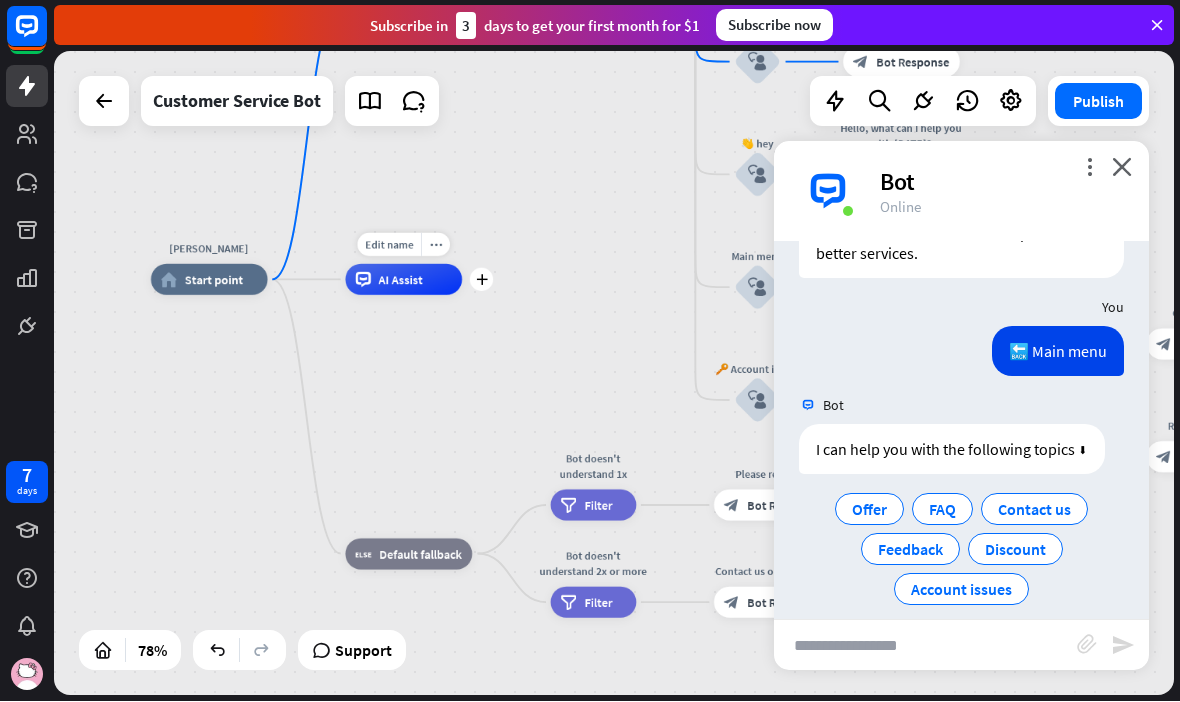 click on "[PERSON_NAME]   home_2   Start point                 Hello welcome to [GEOGRAPHIC_DATA]. How may I help you [DATE]!   block_bot_response   Bot Response                 🔙 Main menu   block_bot_response   Bot Response                     Do you have an amazing offer going on this month if you buy one pack of any hair, you get the next one off for 50% off   block_user_input                 Select product category hair extensions   block_bot_response   Bot Response                 Is there a promo code for this offer   block_user_input                 No, the offer will be put into your car when you put a products in it   block_bot_response   Bot Response                 FAQ   block_user_input                 Type your question   block_bot_response   Bot Response                 Popular questions   block_faq                 Feedback   block_user_input                 We would love your feedback   builder_tree   Flow                 Newsletter   block_user_input                 Newsletter flow     Flow" at bounding box center (614, 374) 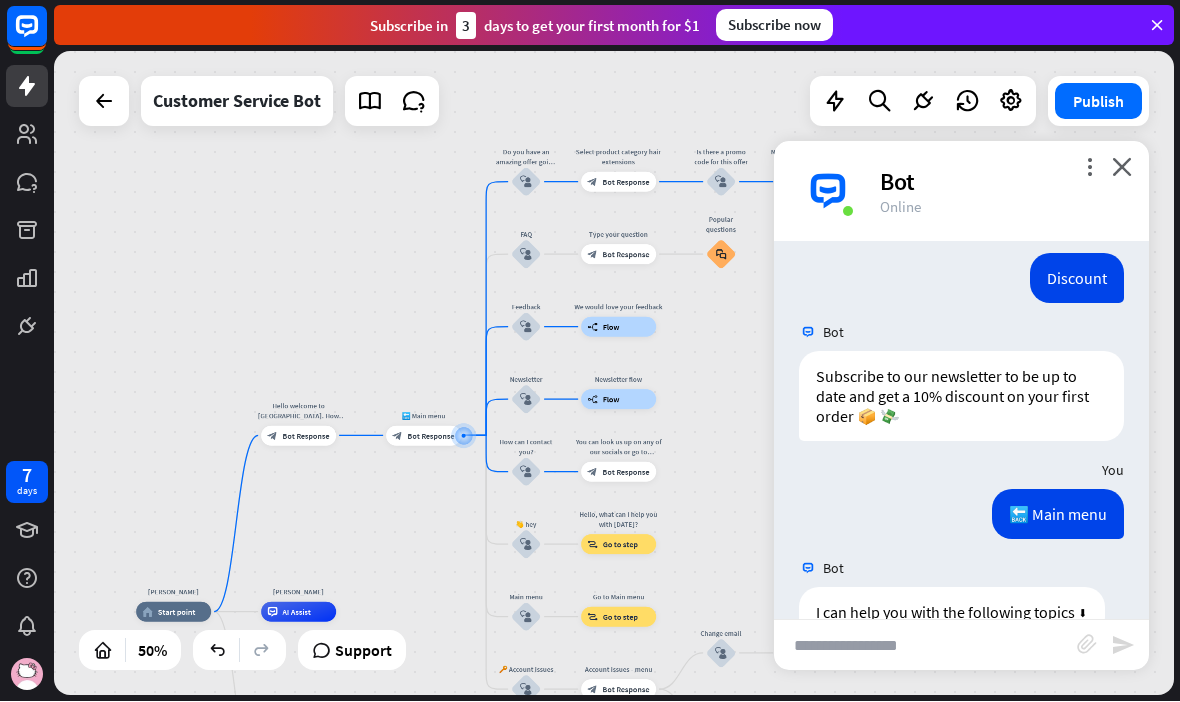 click at bounding box center [925, 646] 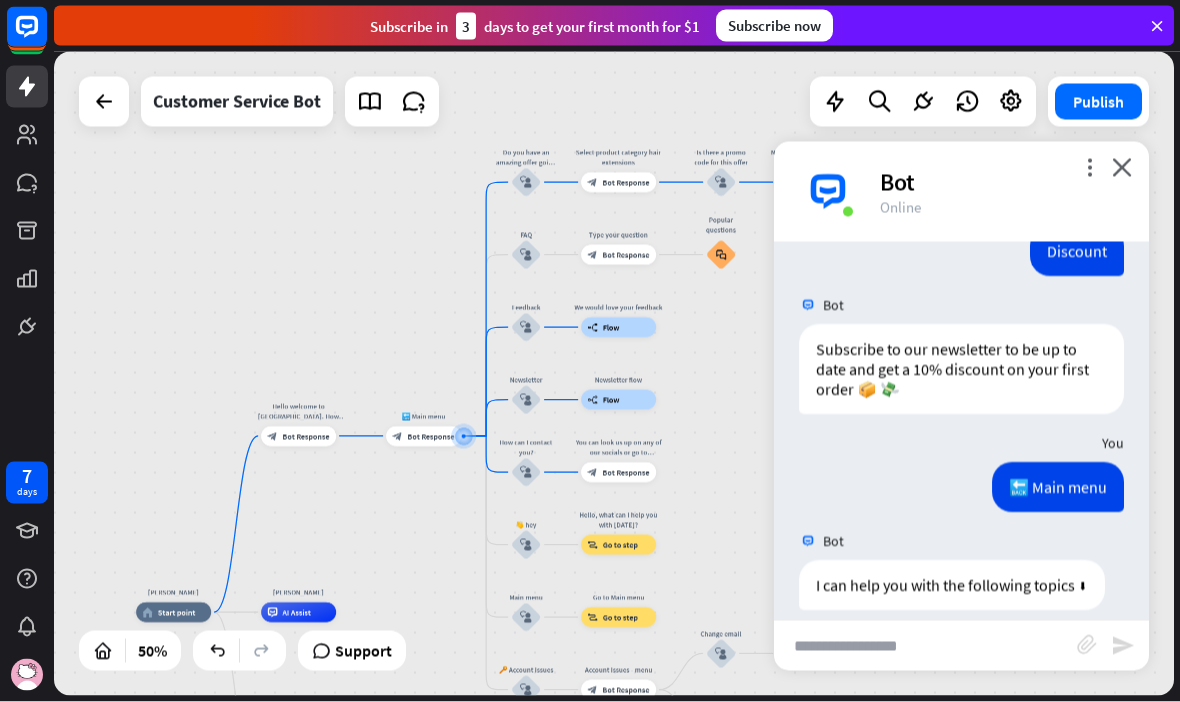 scroll, scrollTop: 1, scrollLeft: 0, axis: vertical 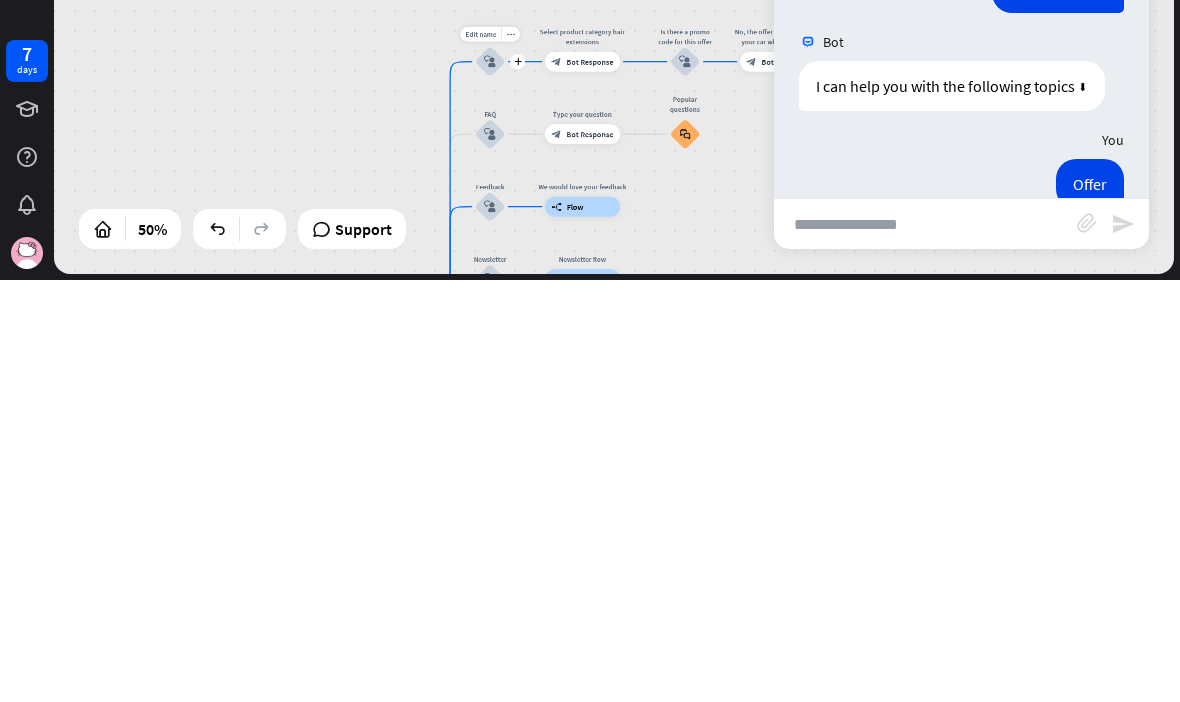 click on "Edit name" at bounding box center (480, 456) 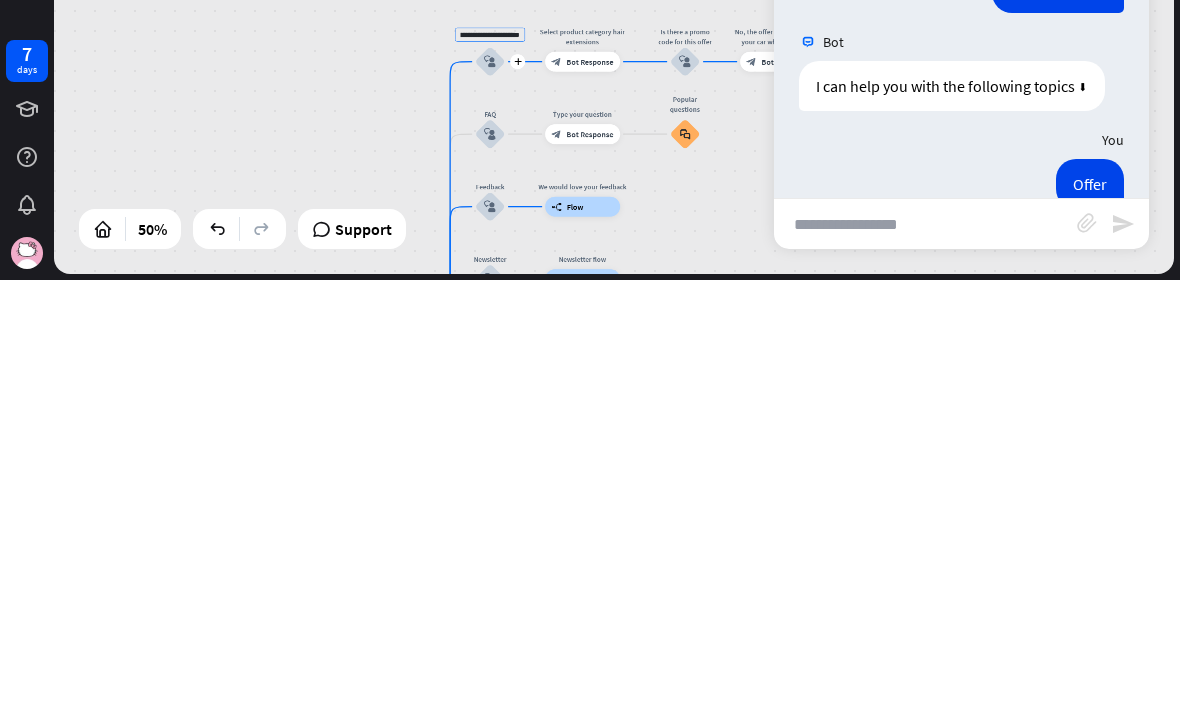 scroll, scrollTop: 0, scrollLeft: 0, axis: both 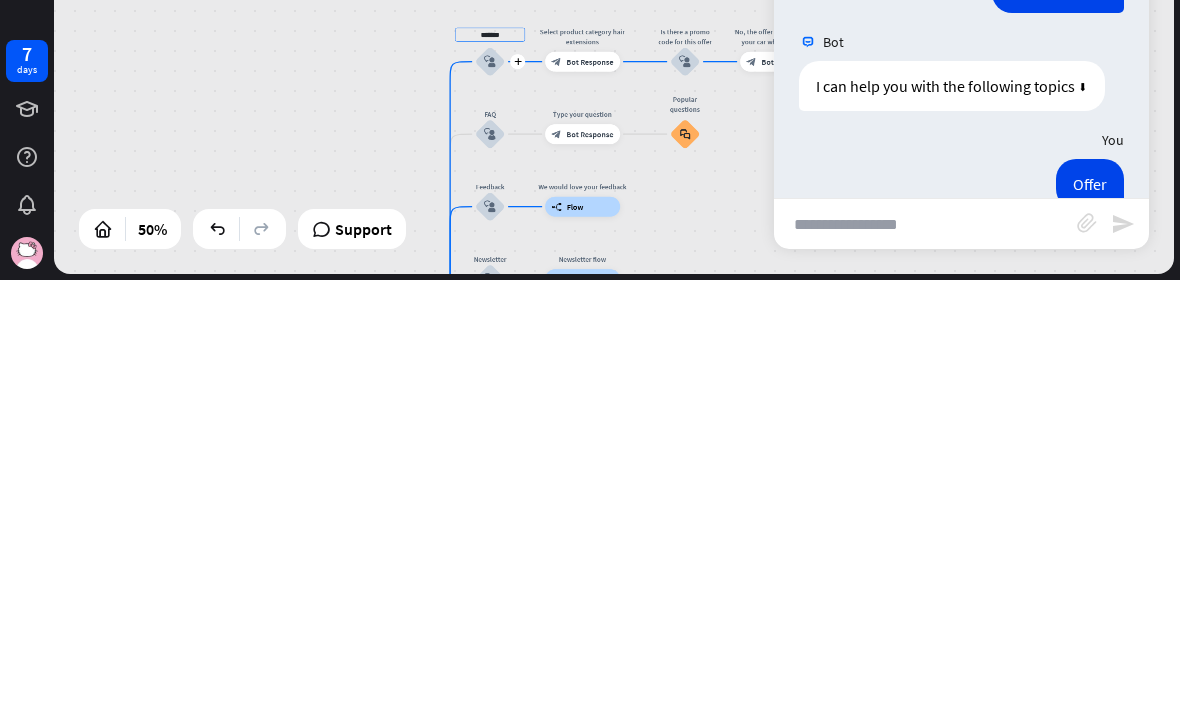 type on "**" 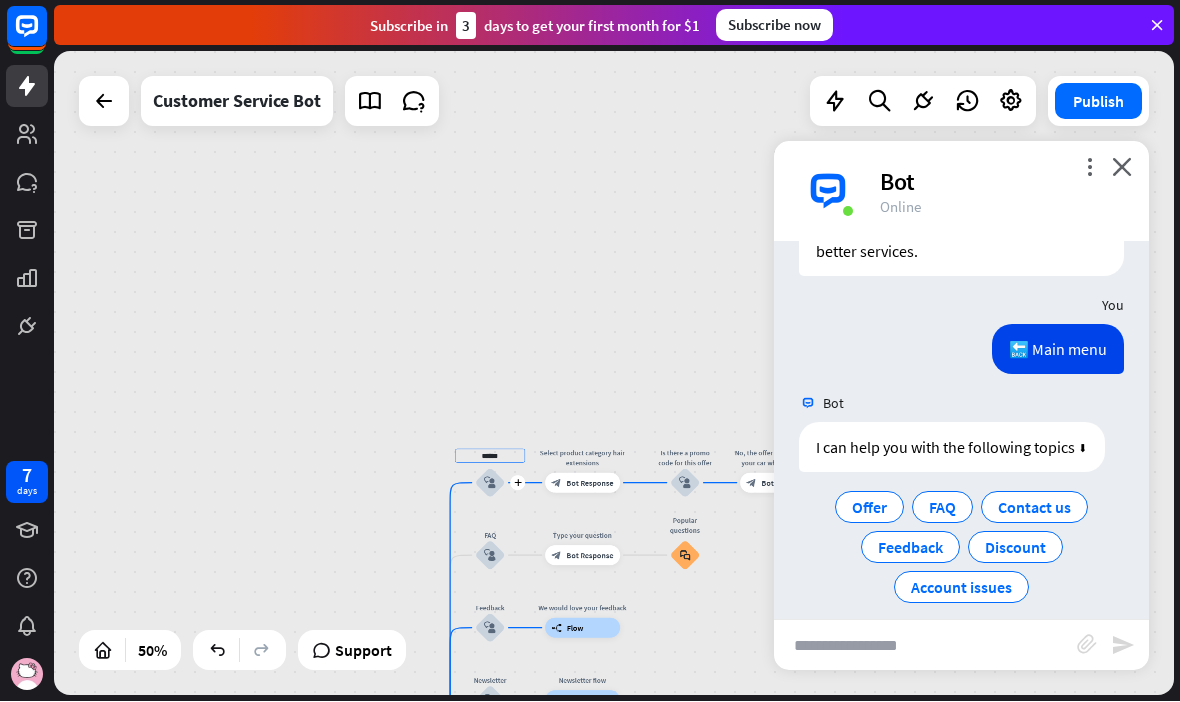 scroll, scrollTop: 3324, scrollLeft: 0, axis: vertical 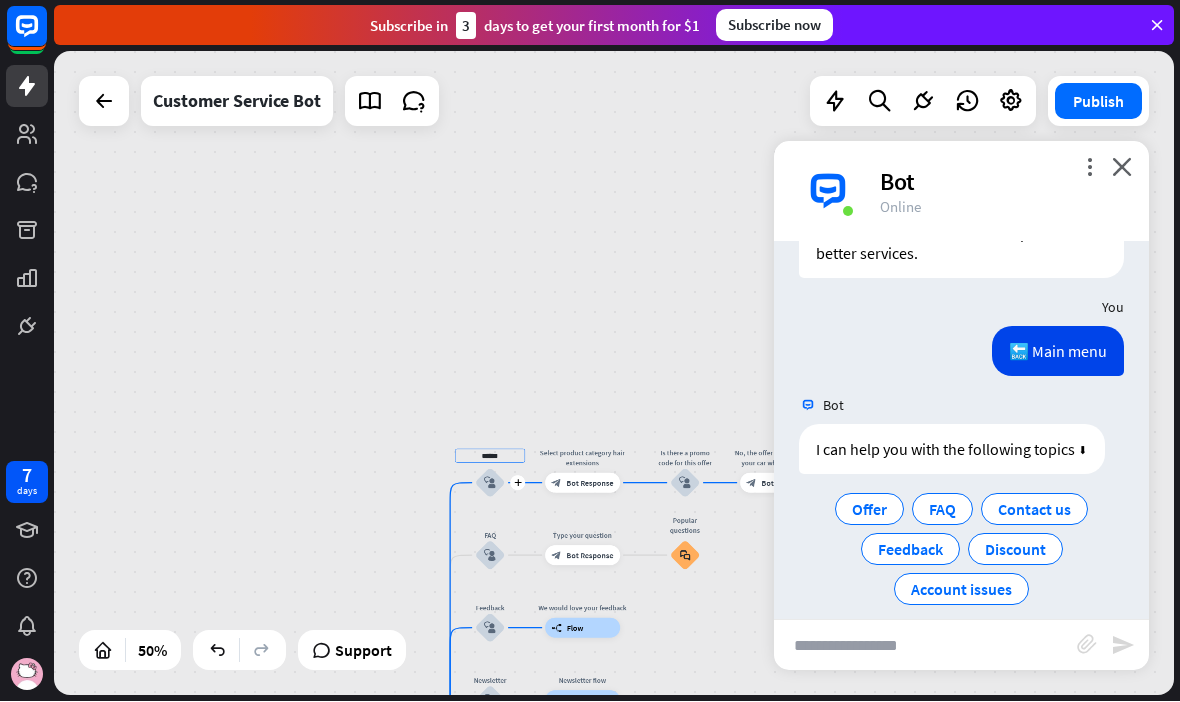 type on "*****" 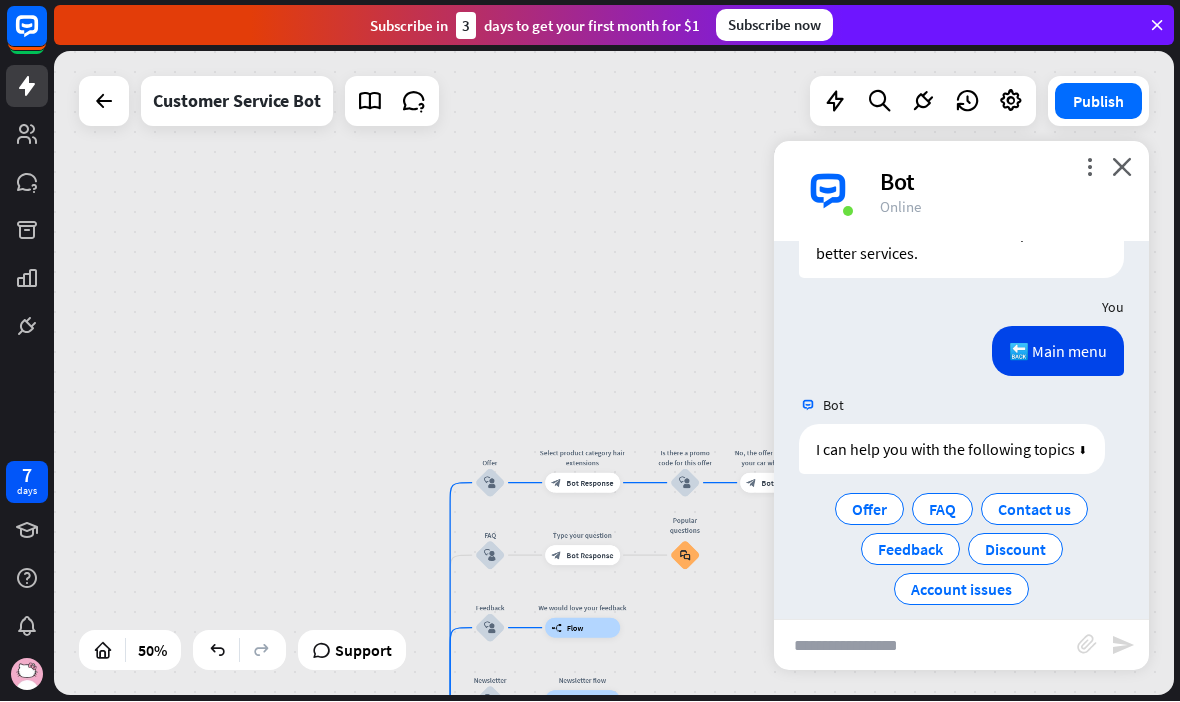 click on "Offer" at bounding box center [869, 510] 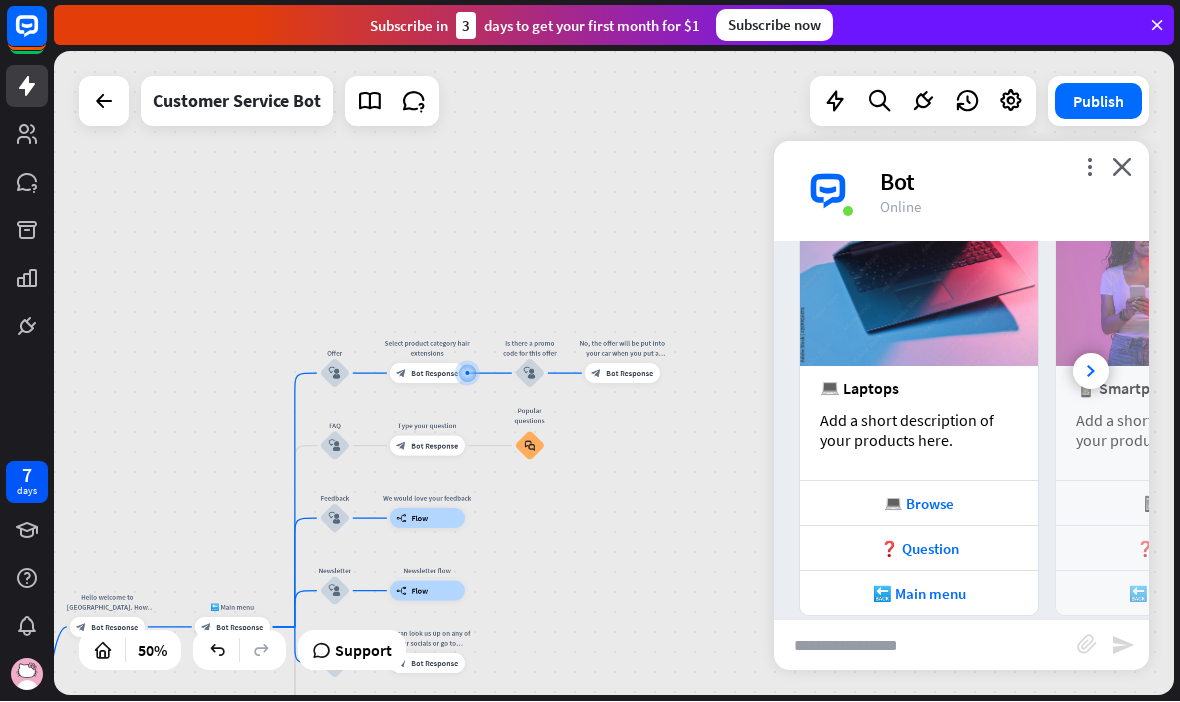scroll, scrollTop: 3747, scrollLeft: 0, axis: vertical 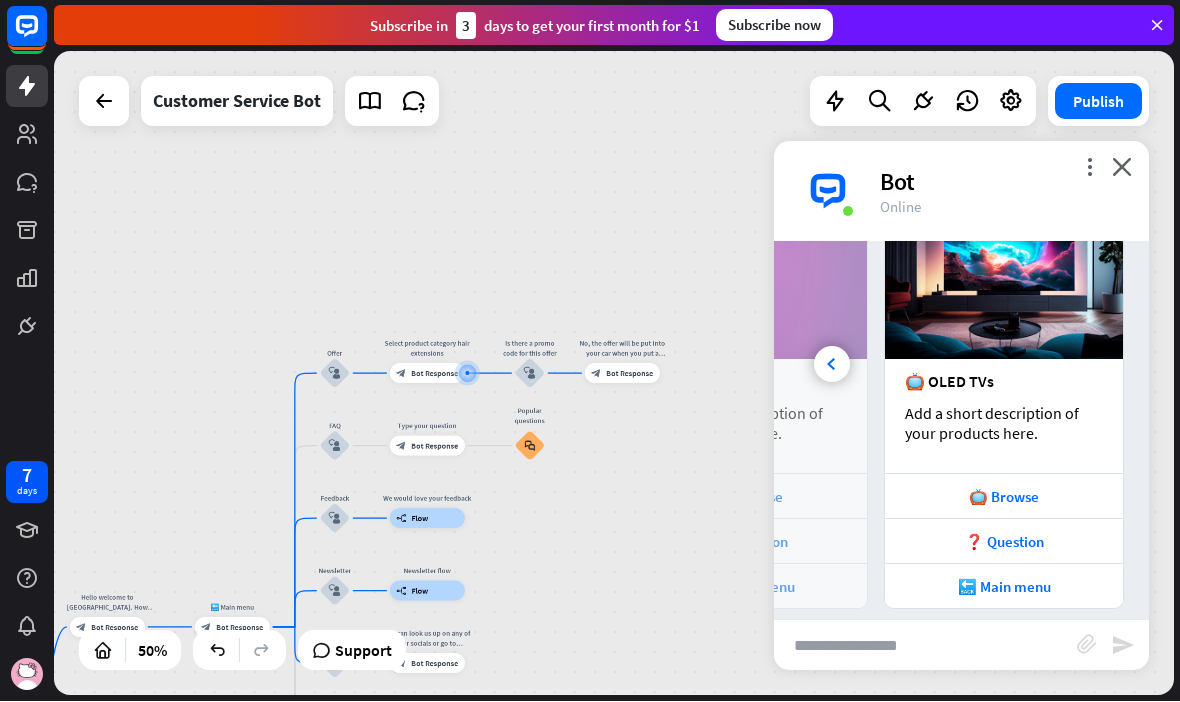 click on "❓ Question" at bounding box center [1004, 542] 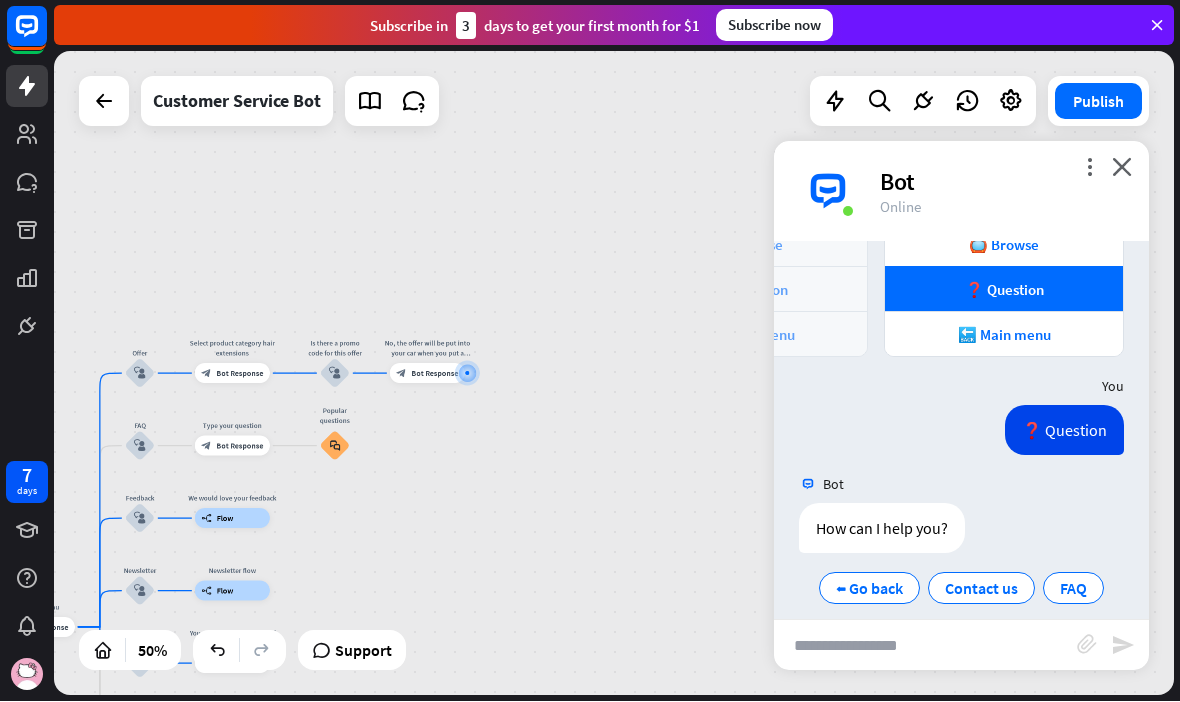 scroll, scrollTop: 4007, scrollLeft: 0, axis: vertical 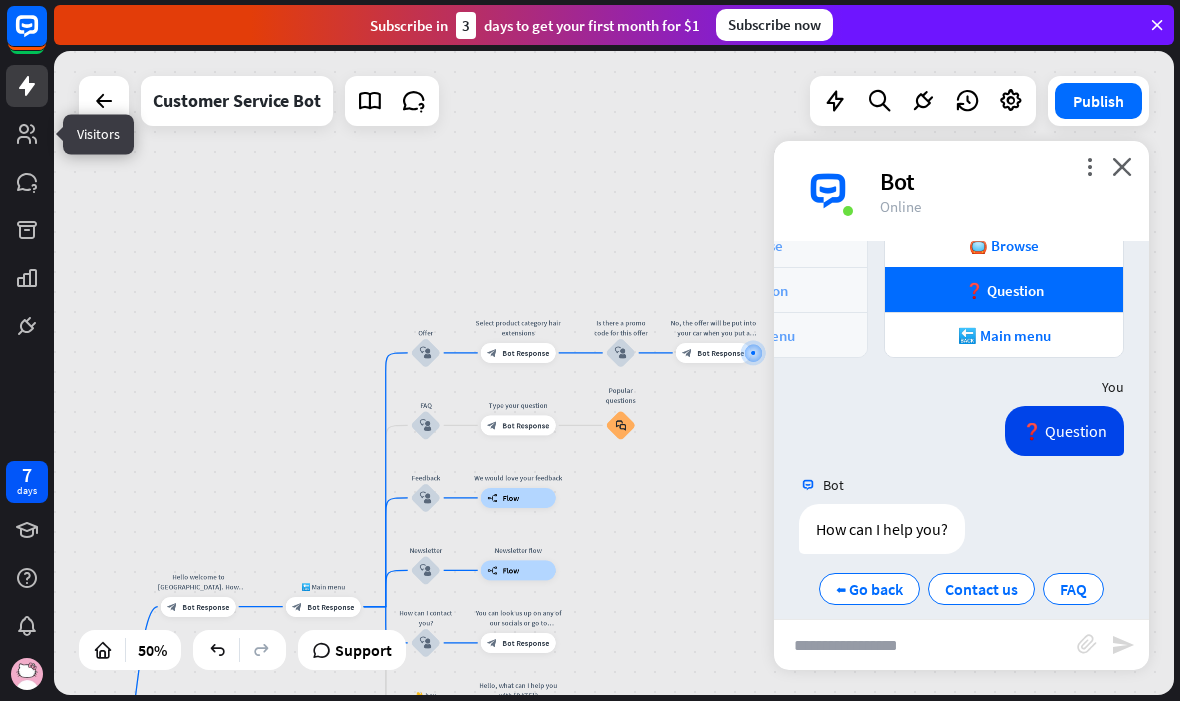 click 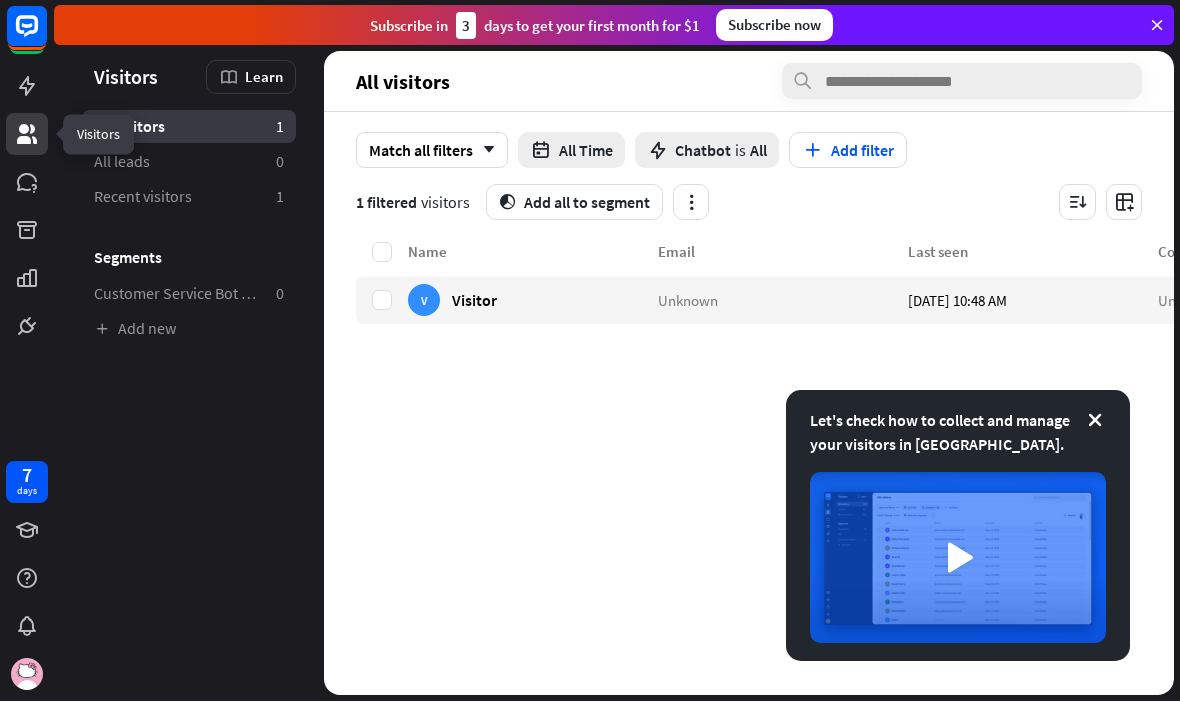 click 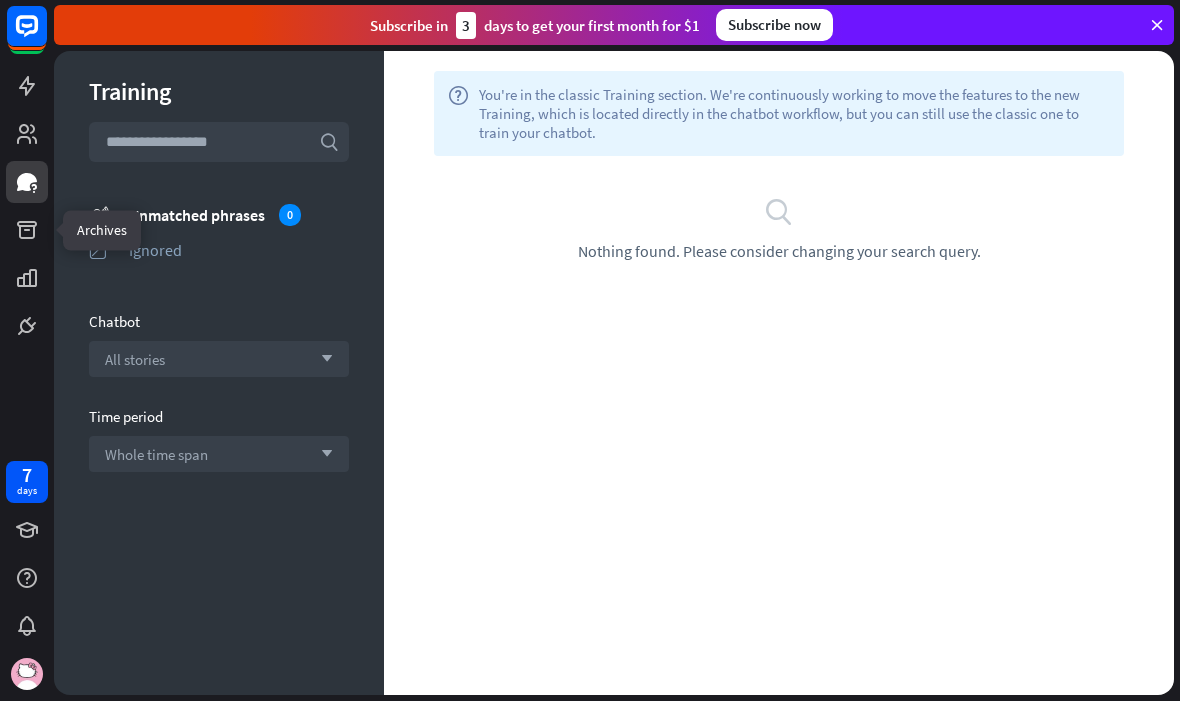 click 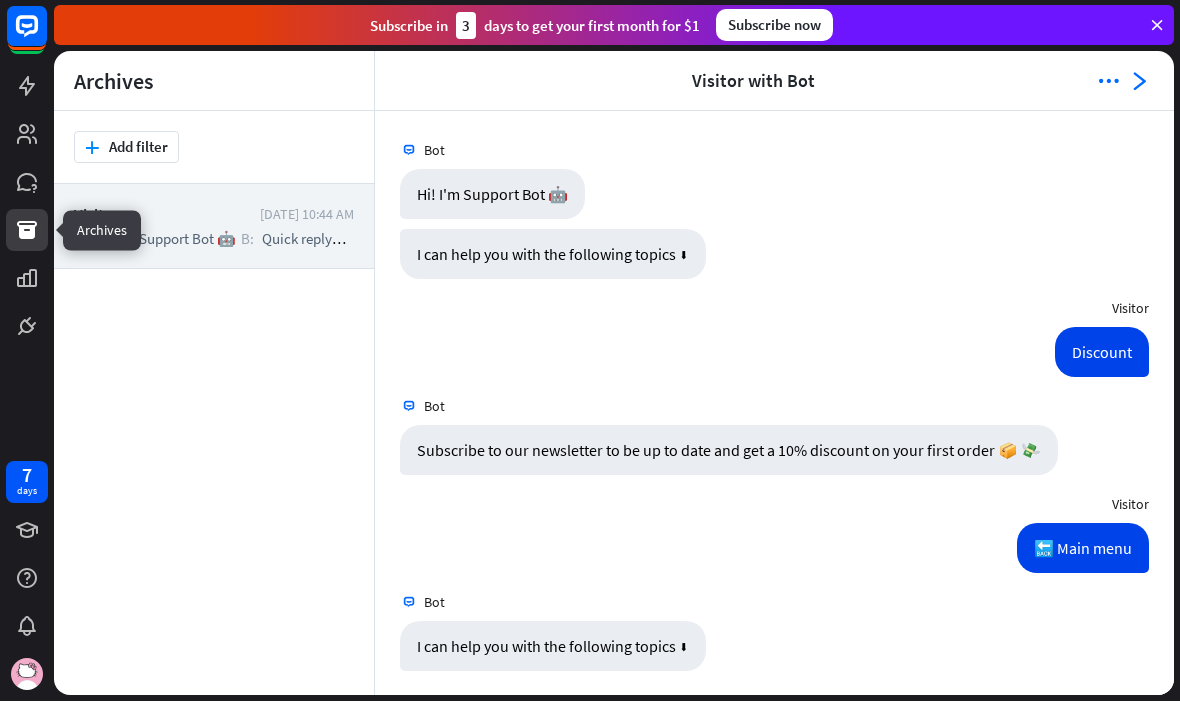 scroll, scrollTop: 3621, scrollLeft: 0, axis: vertical 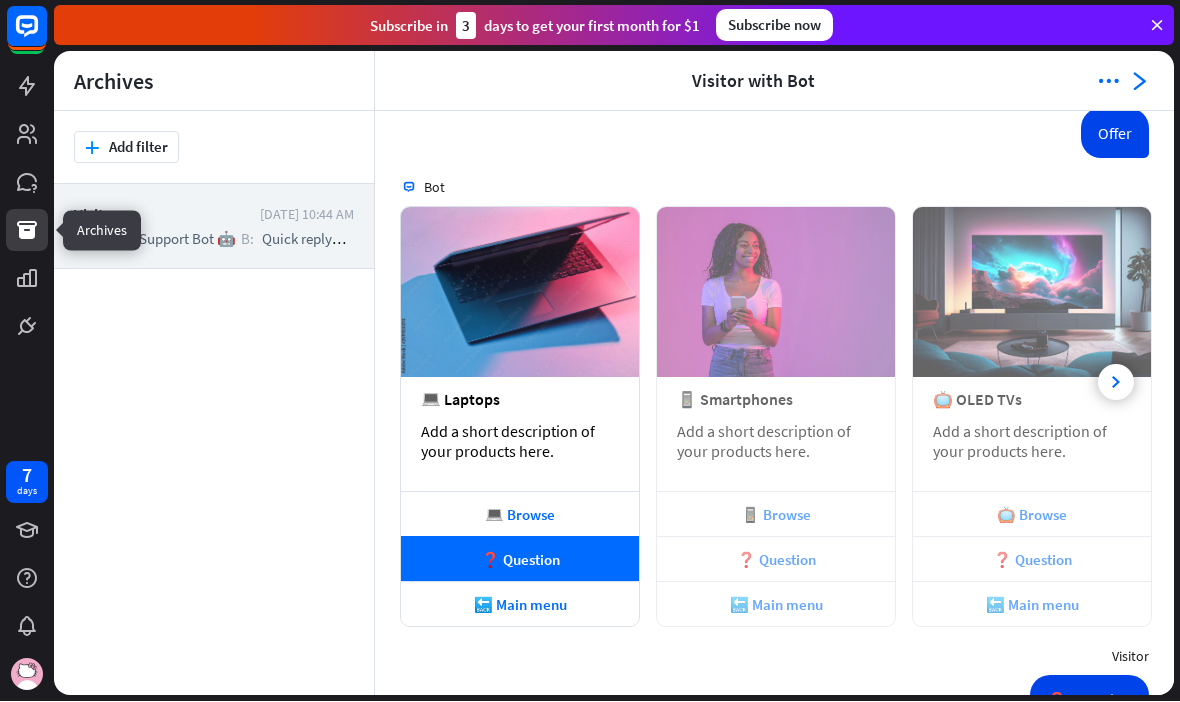 click on "plus
Add filter" at bounding box center [126, 148] 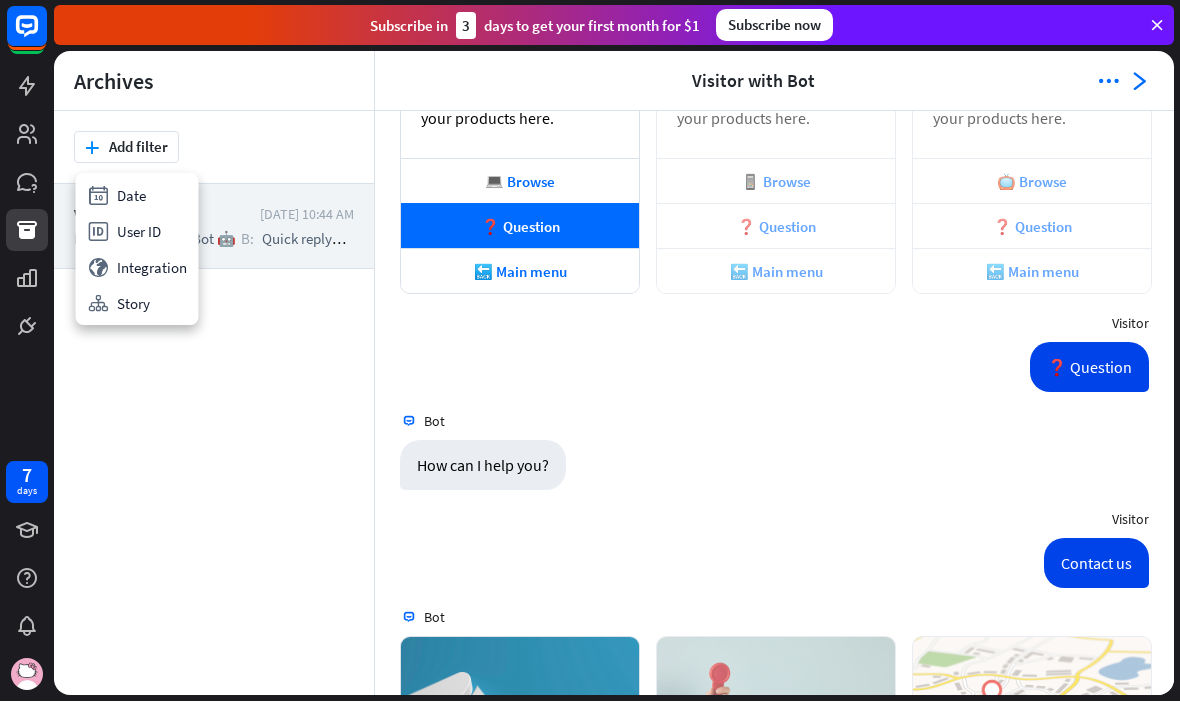 click on "Visitor
[DATE] 10:44 AM
B:   Hi! I'm Support Bot 🤖 B:   Quick reply U:   Discount B:   Quick reply U:   🔙 Main menu" at bounding box center (214, 440) 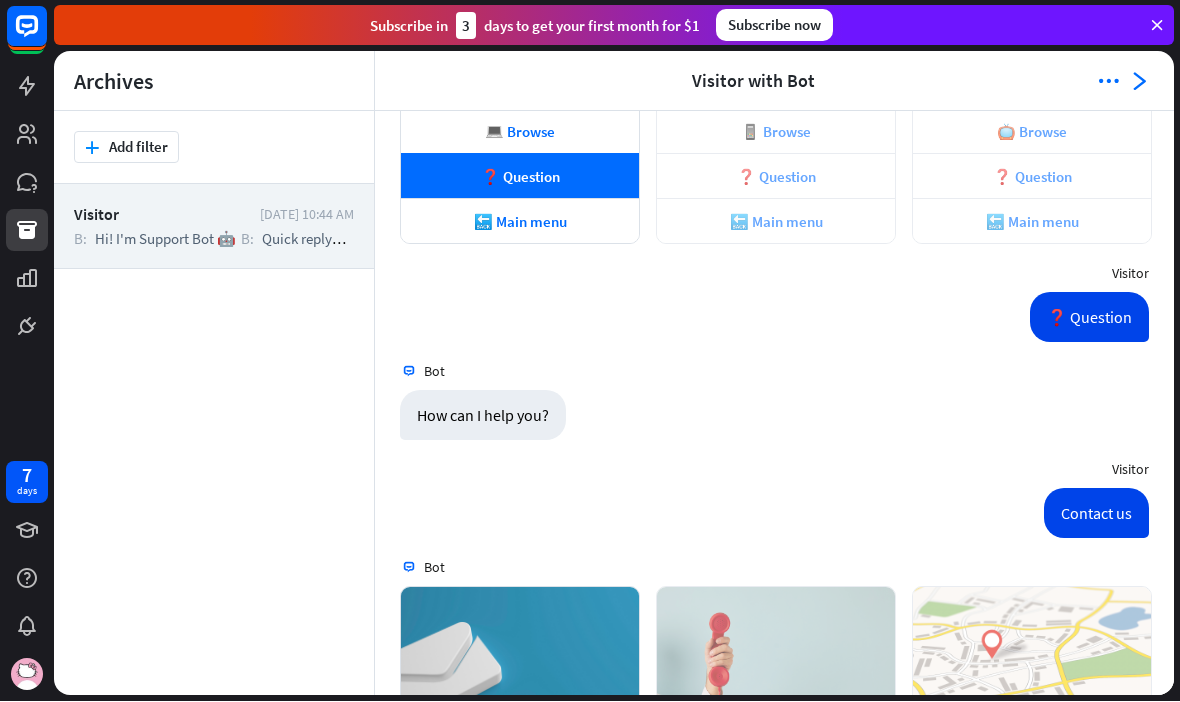 click on "Visitor
[DATE] 10:44 AM
B:   Hi! I'm Support Bot 🤖 B:   Quick reply U:   Discount B:   Quick reply U:   🔙 Main menu" at bounding box center (214, 440) 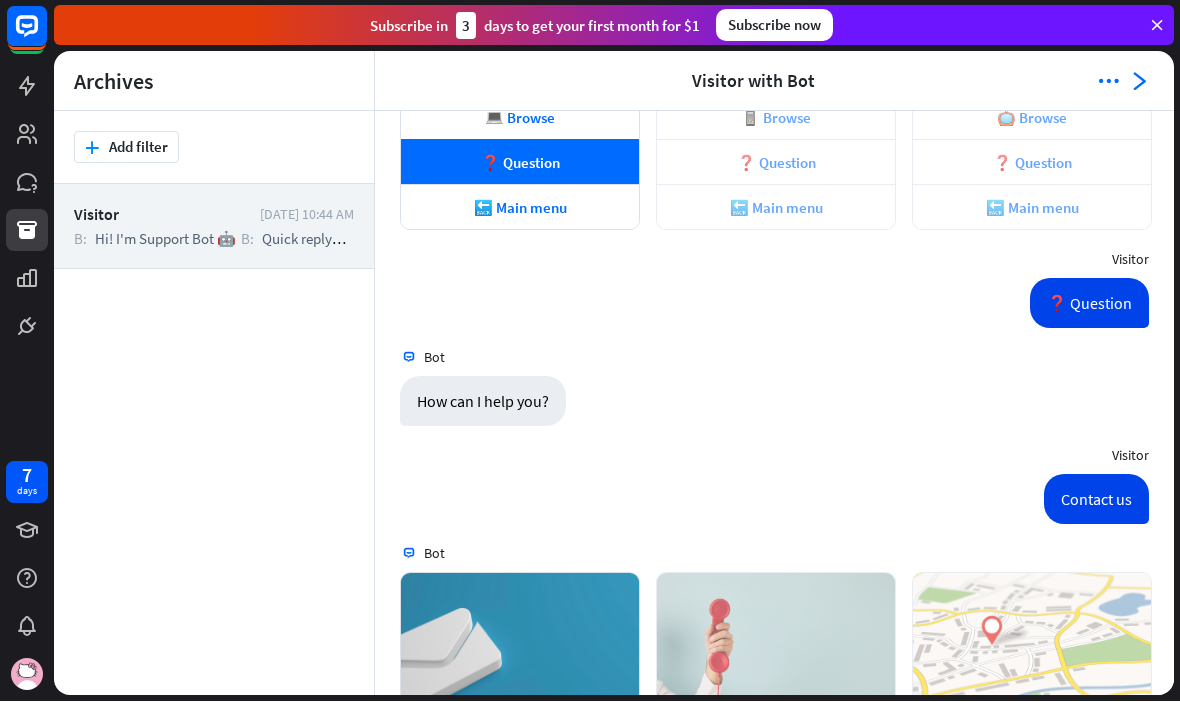 scroll, scrollTop: 1010, scrollLeft: 0, axis: vertical 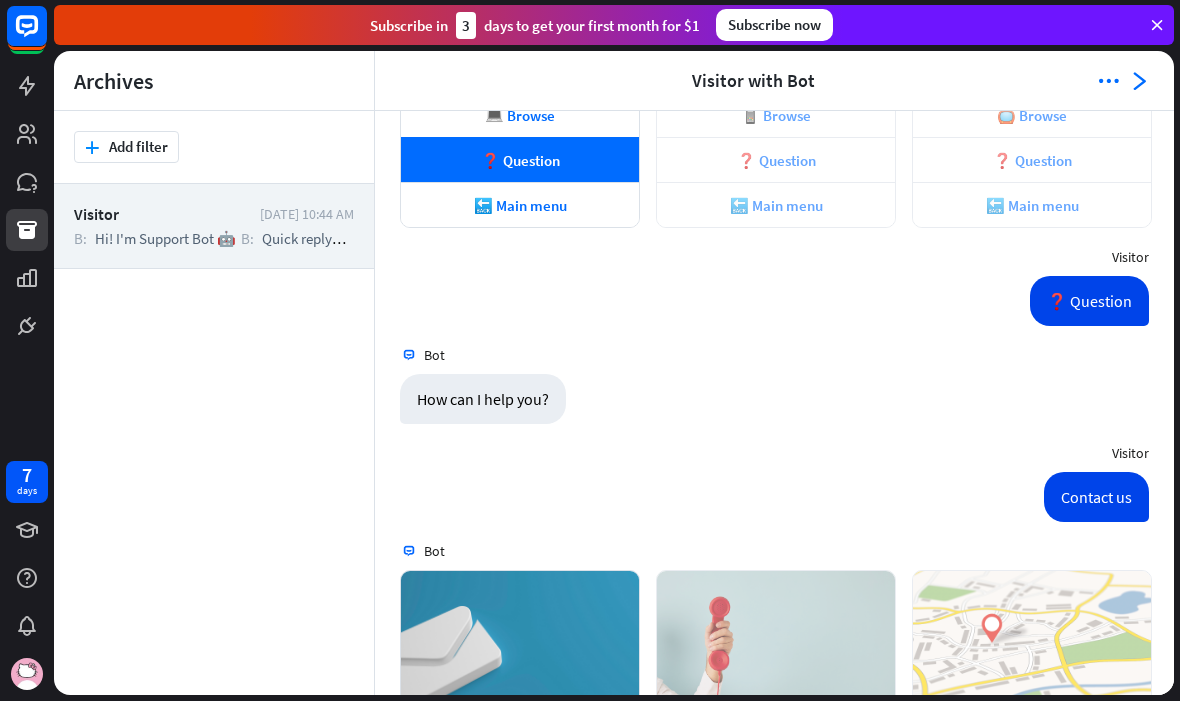 click on "plus" at bounding box center (92, 148) 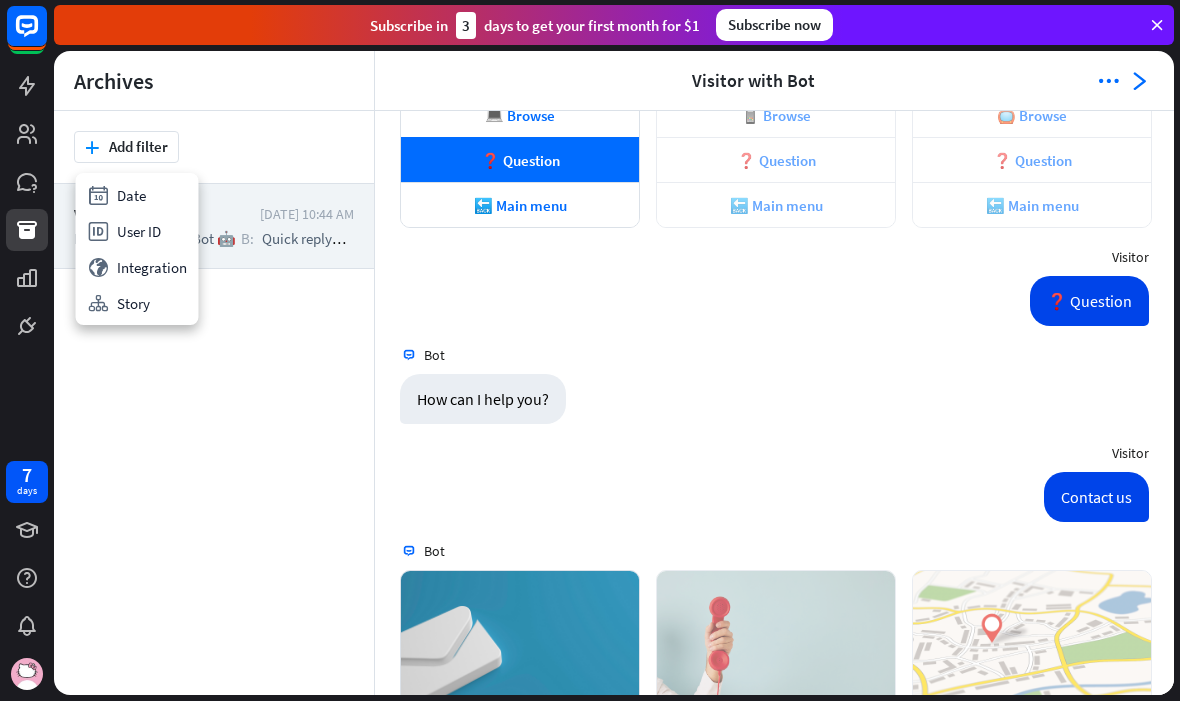 click on "stories
Story" at bounding box center [137, 304] 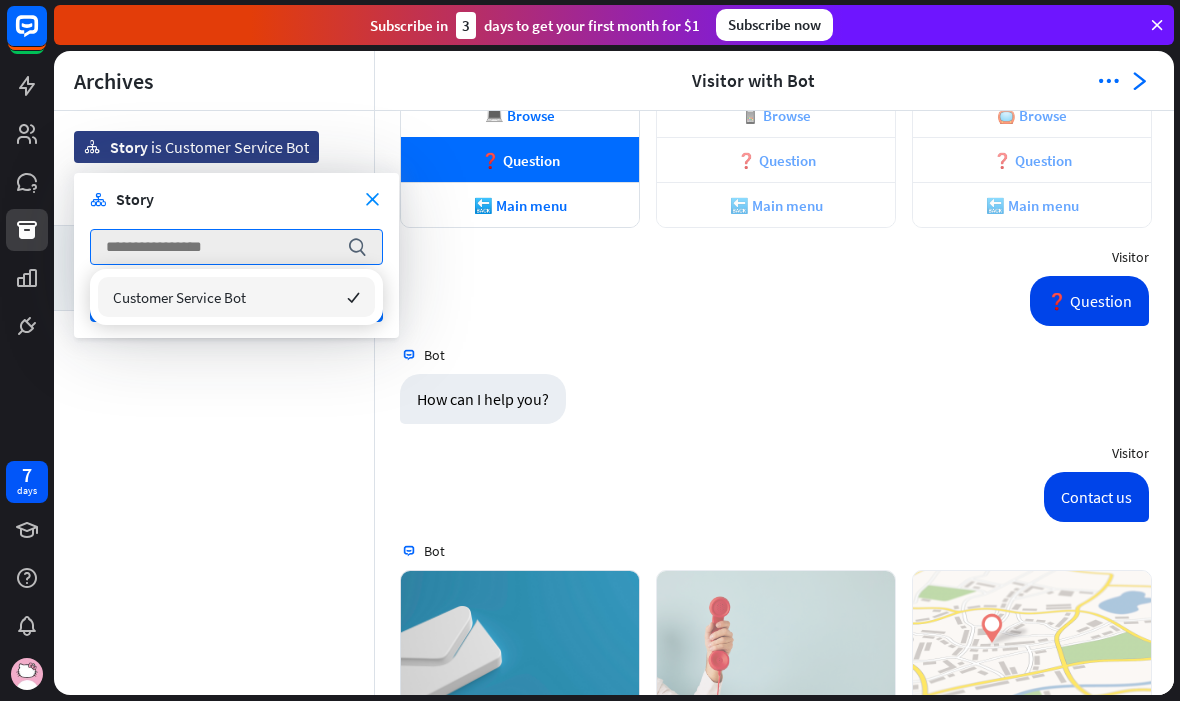 click at bounding box center [221, 248] 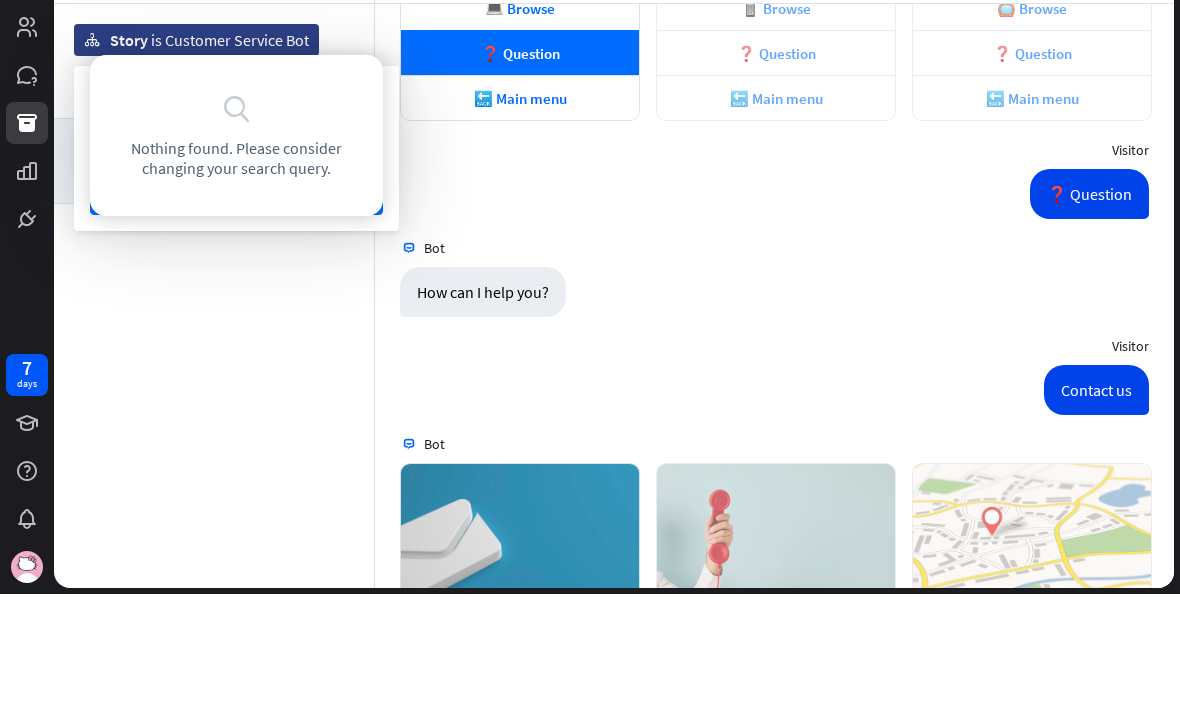 type on "*" 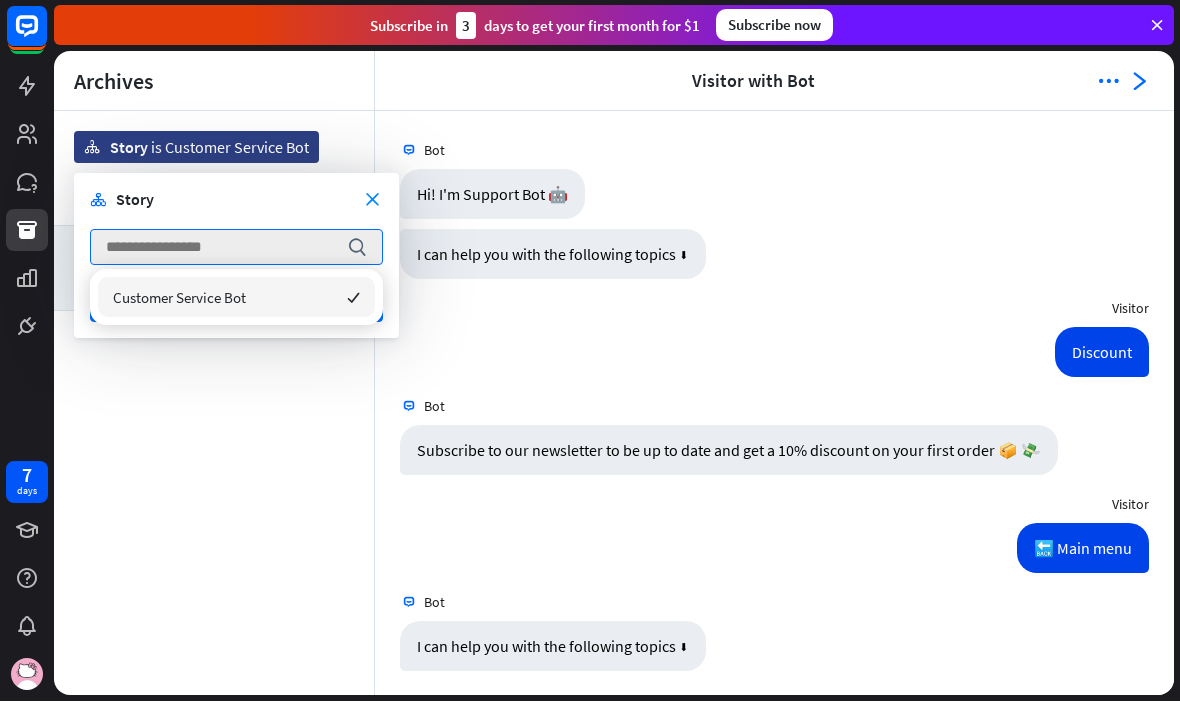 scroll, scrollTop: -1, scrollLeft: 0, axis: vertical 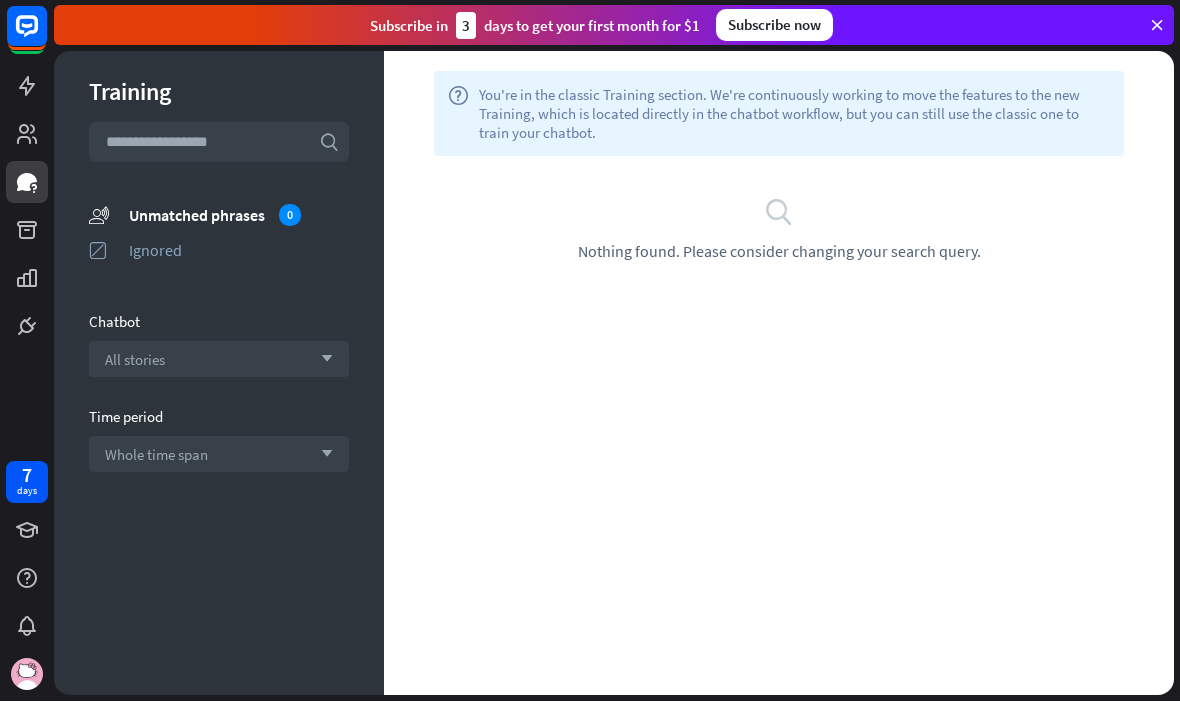 click on "7   days" at bounding box center [27, 351] 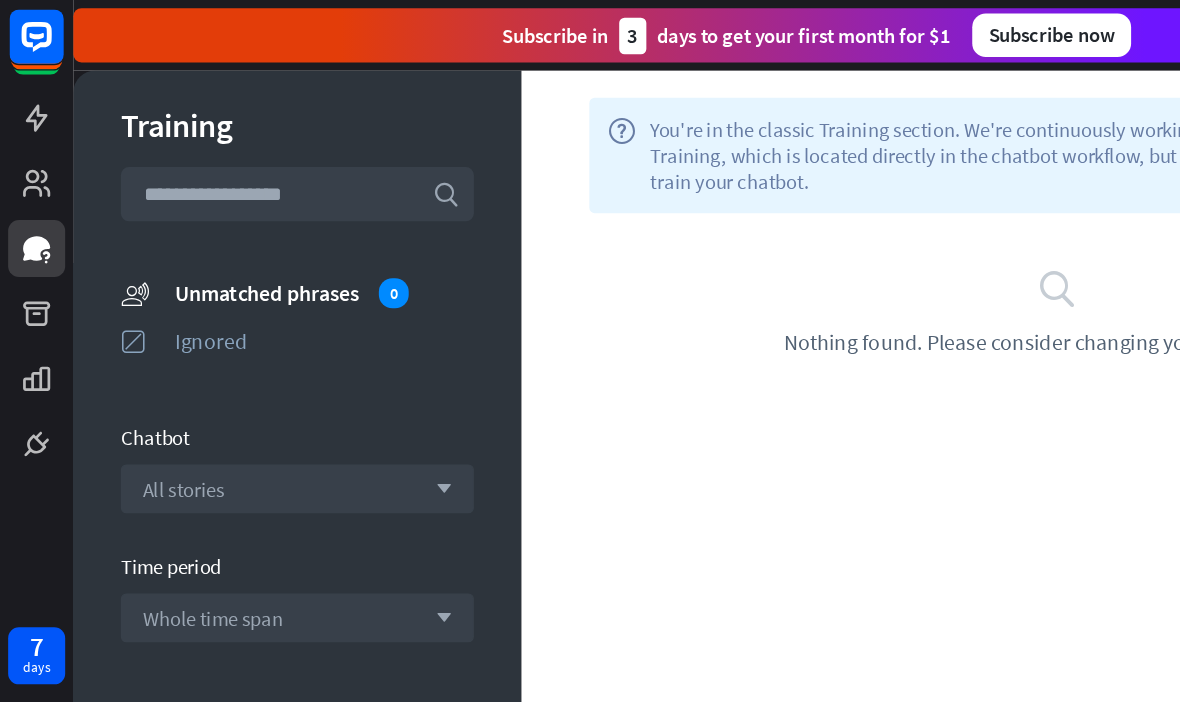 click 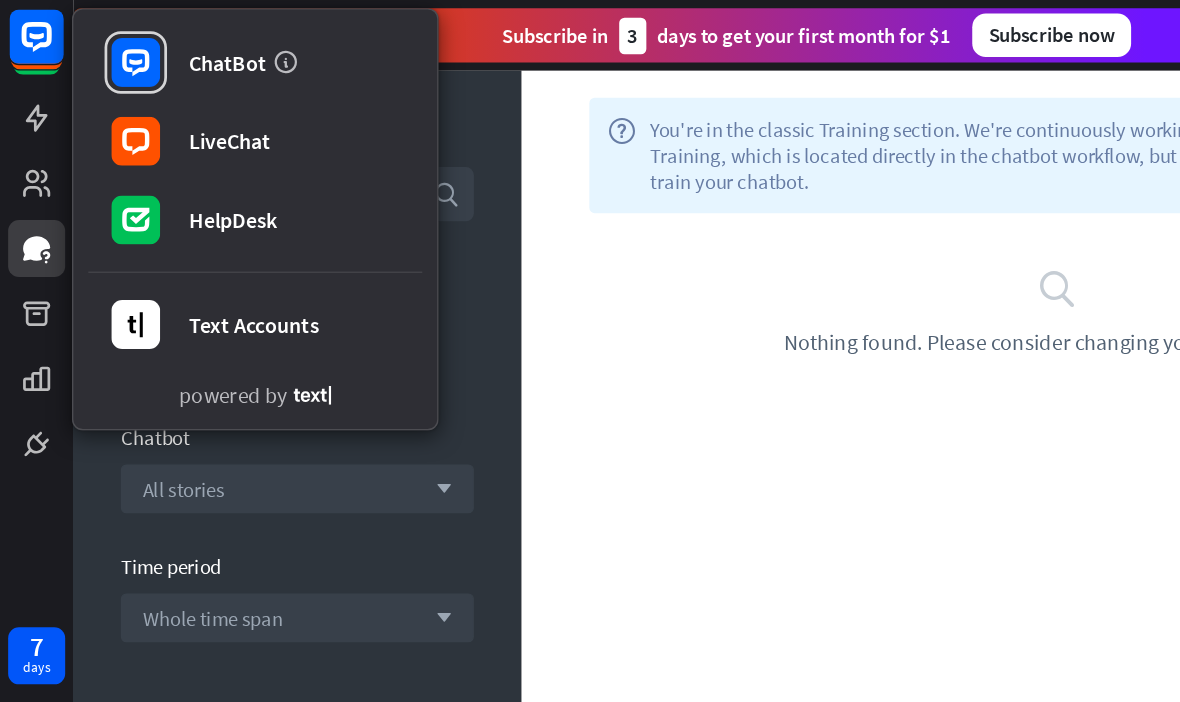 click on "ChatBot" at bounding box center (167, 46) 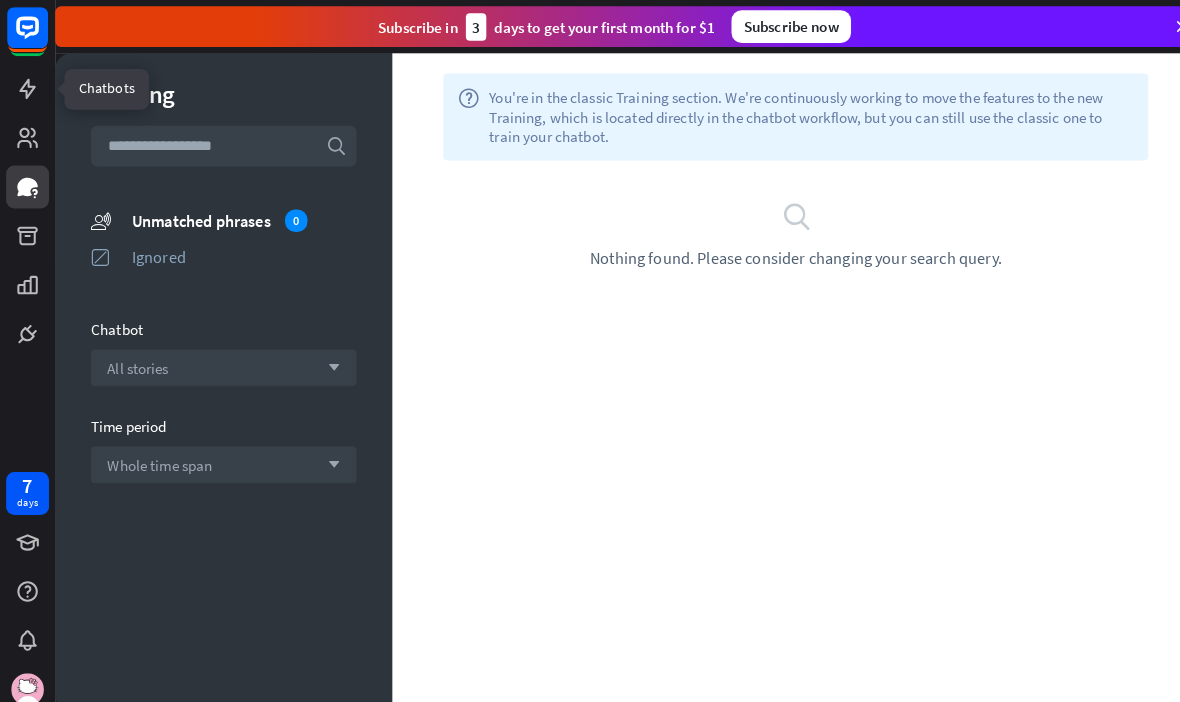 click 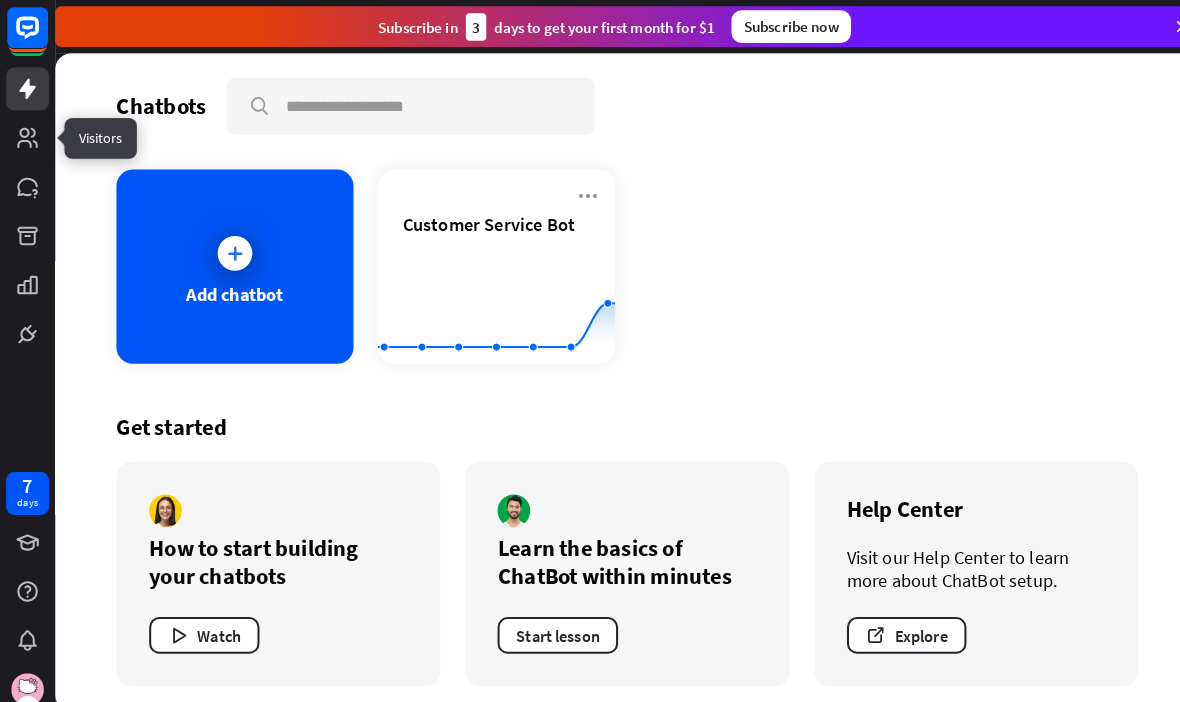 click 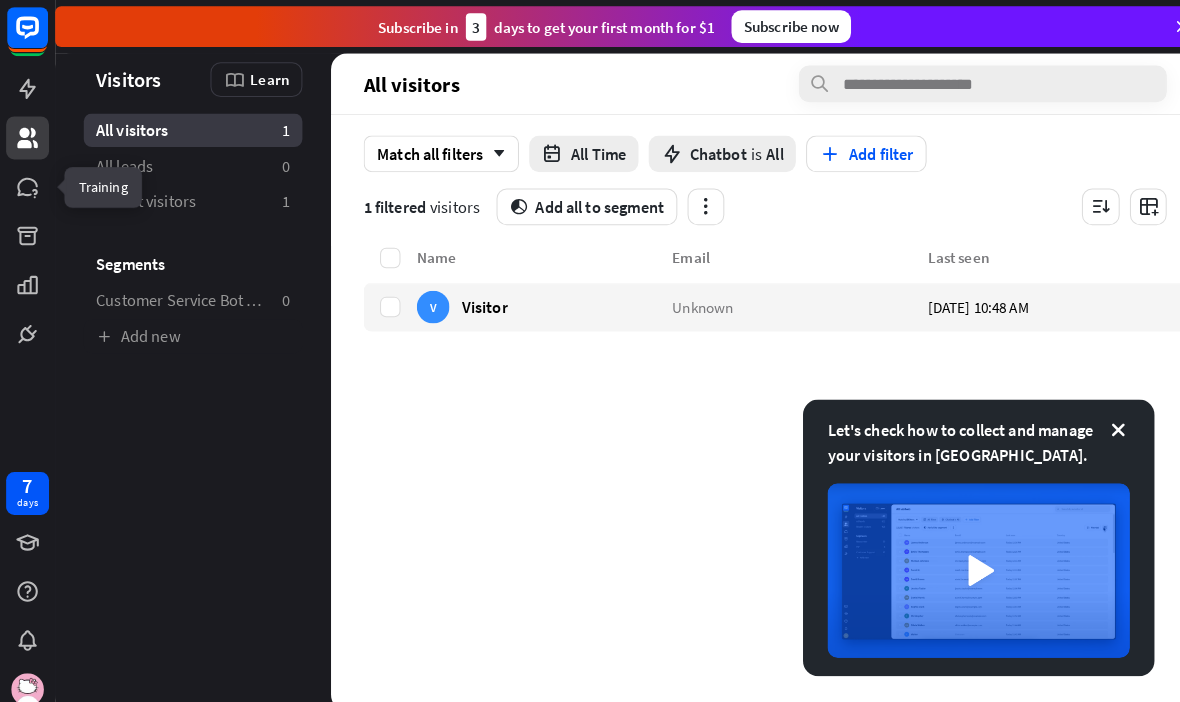 click 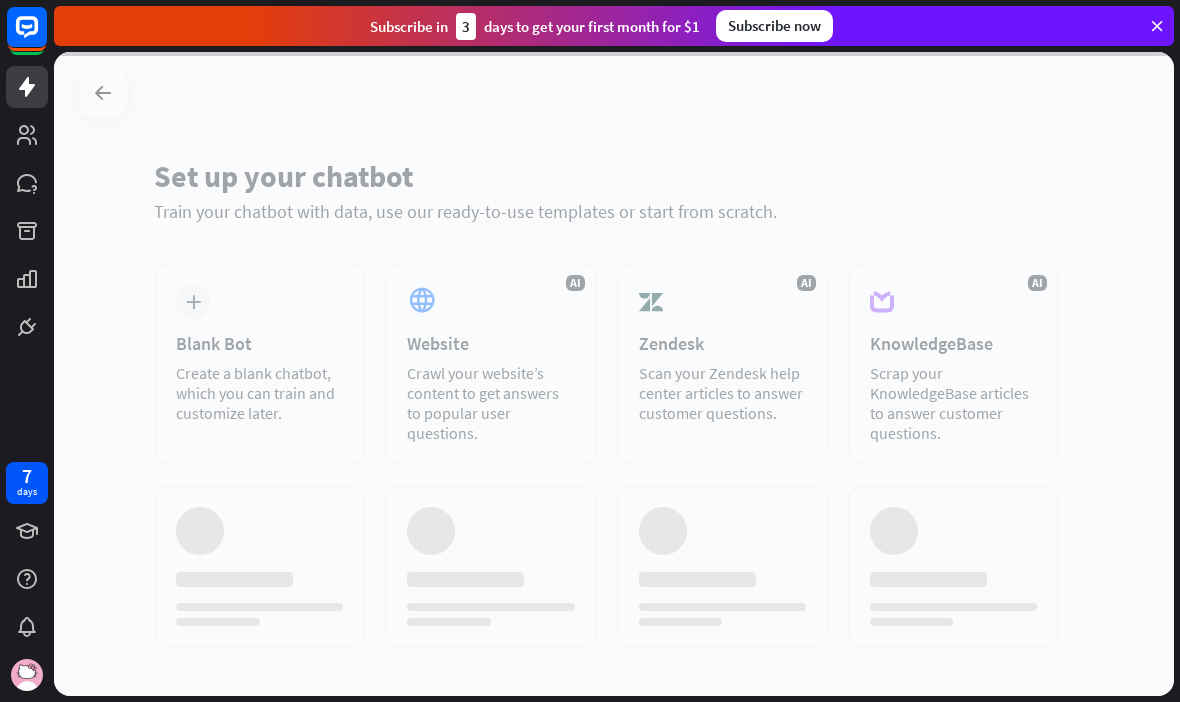 scroll, scrollTop: 0, scrollLeft: 14, axis: horizontal 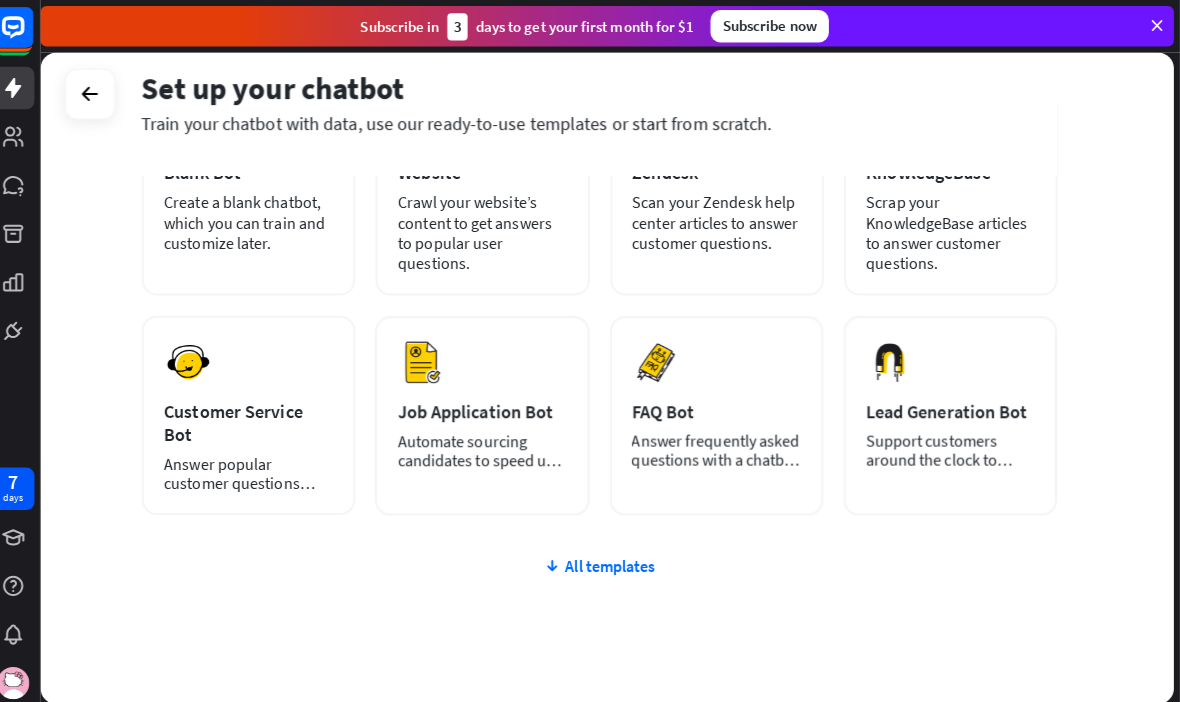 click on "Customer Service Bot" at bounding box center [259, 418] 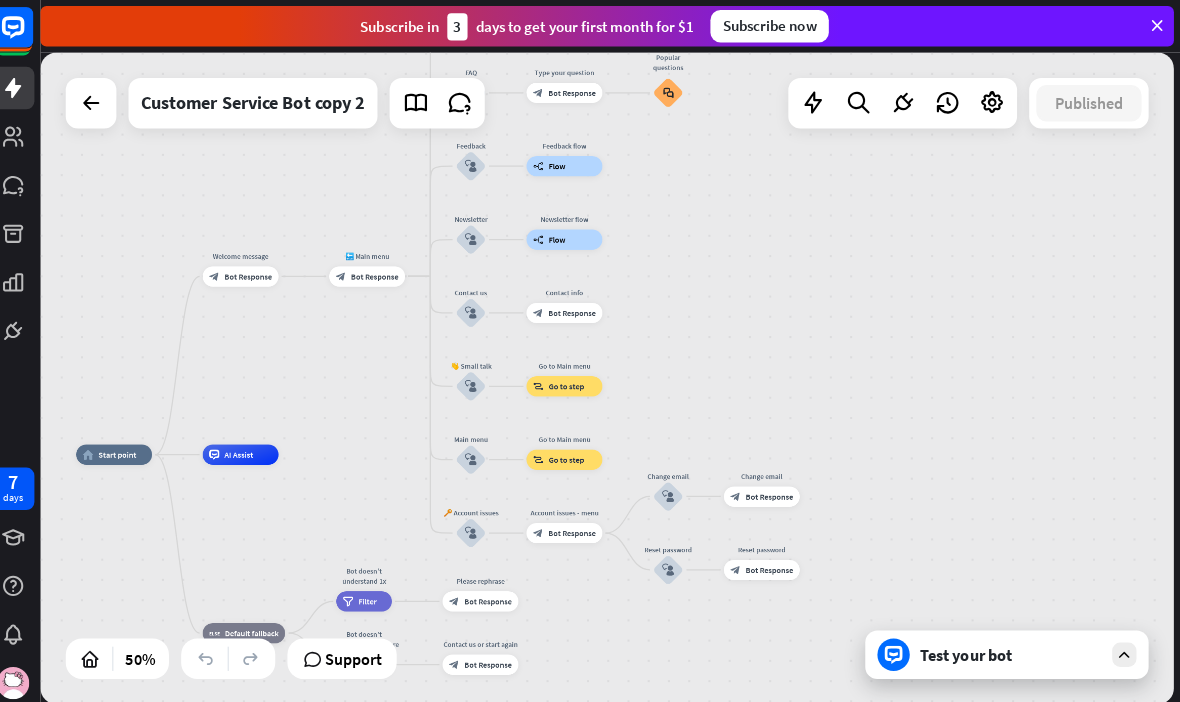 click on "Test your bot" at bounding box center [1013, 647] 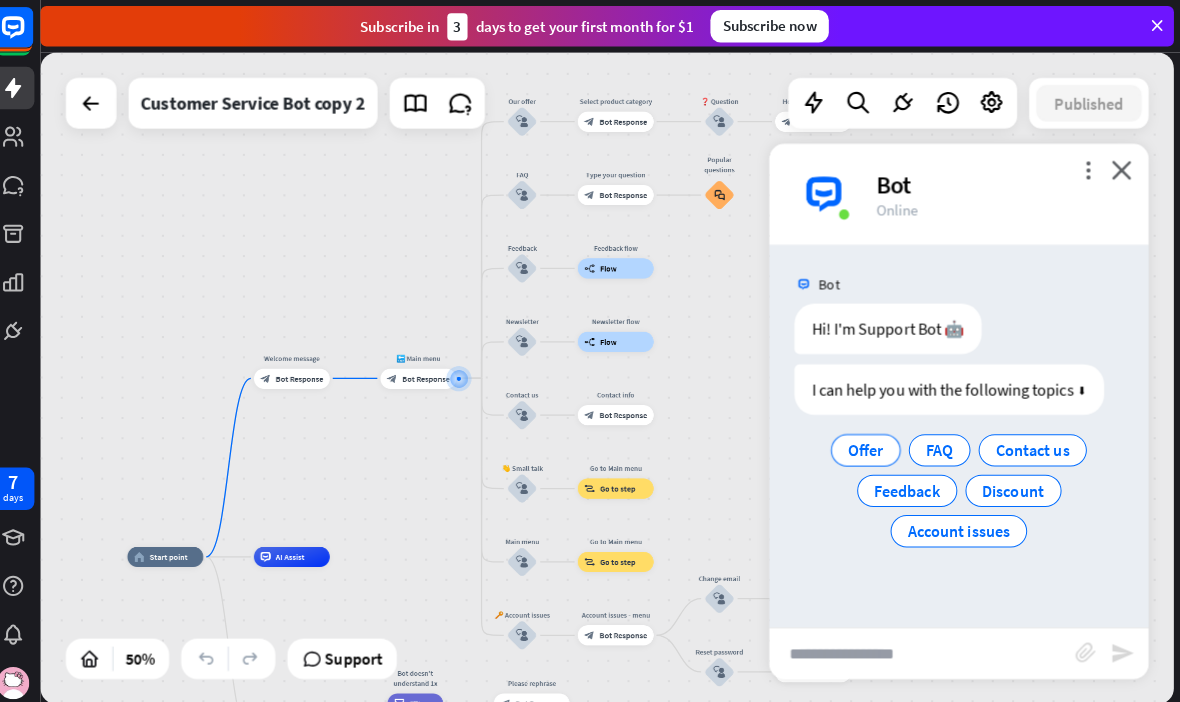 click on "close" at bounding box center [1122, 167] 